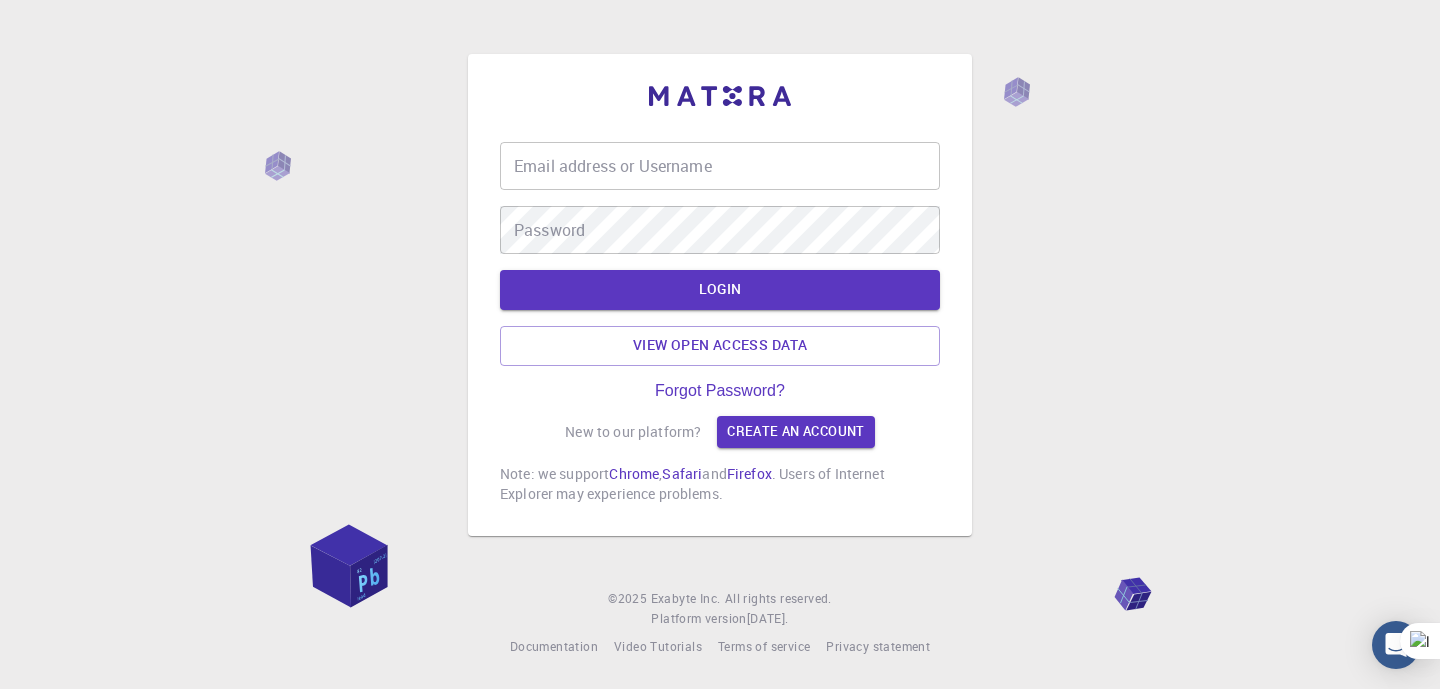 scroll, scrollTop: 0, scrollLeft: 0, axis: both 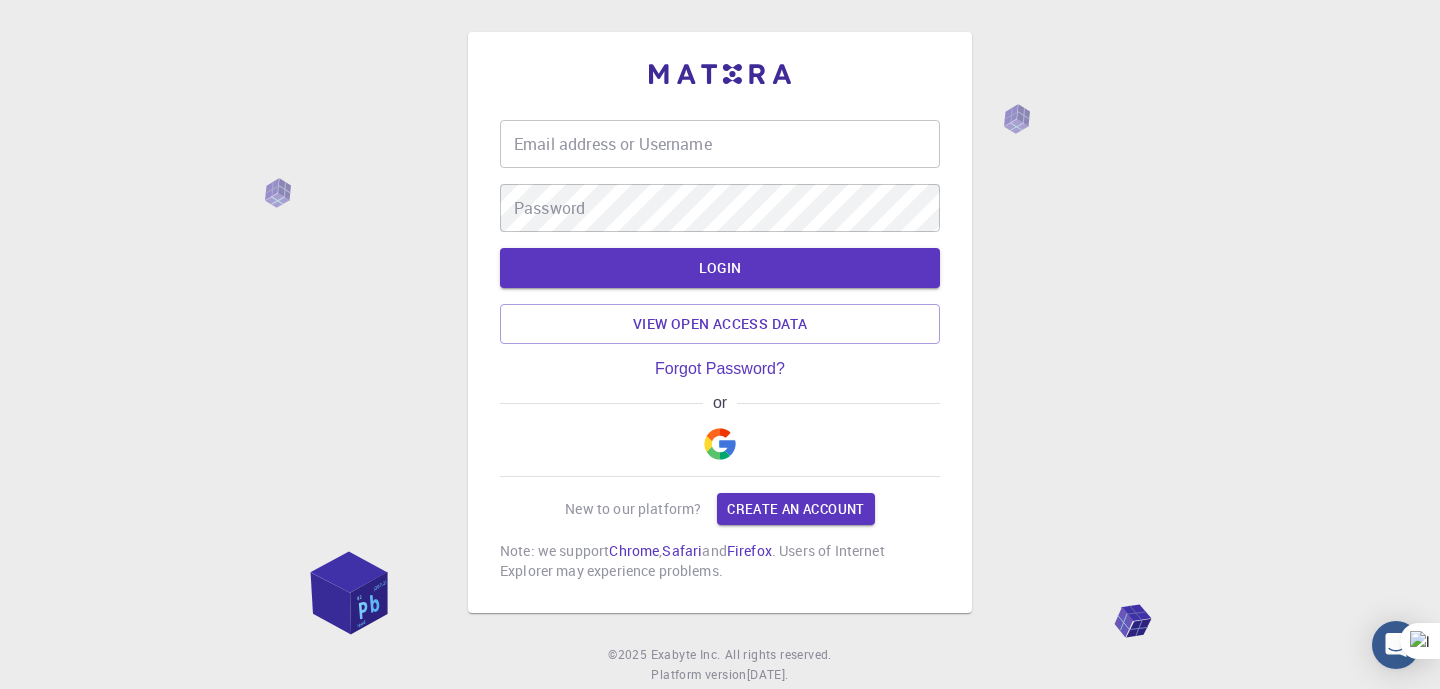 click at bounding box center [720, 444] 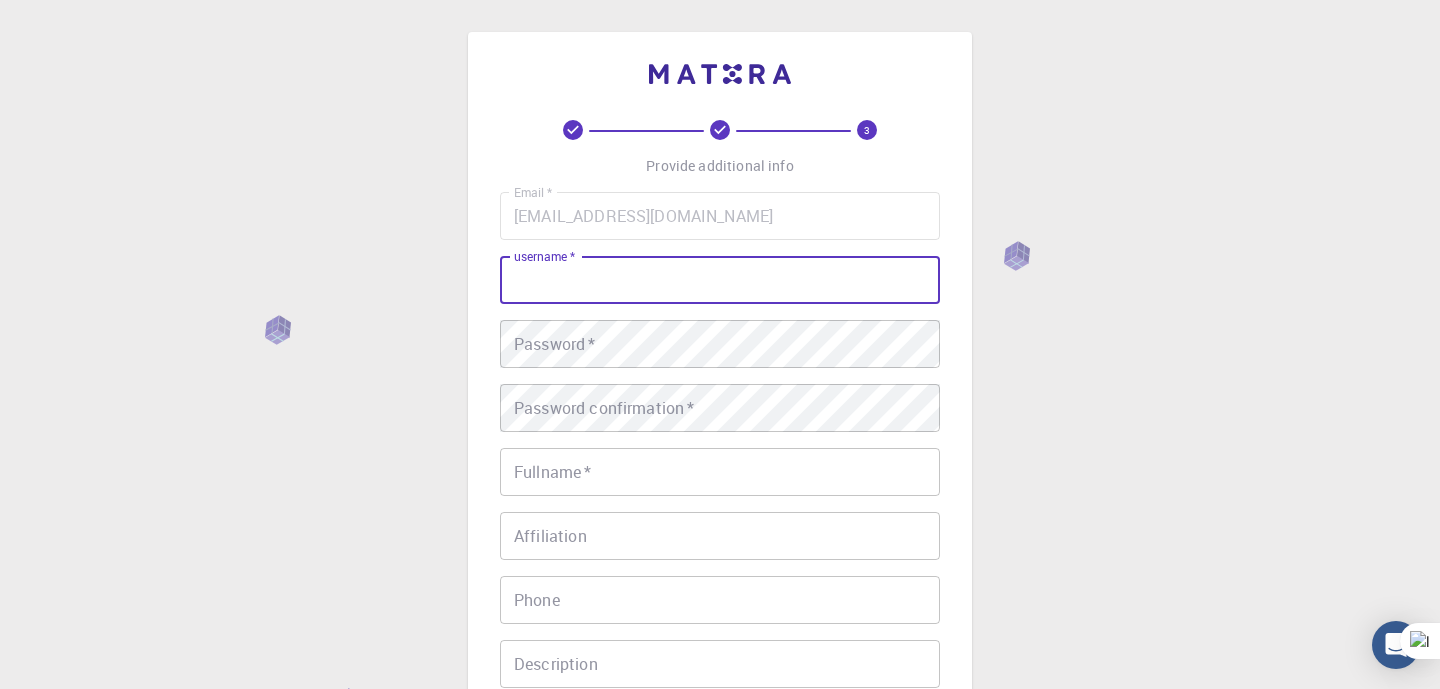 click on "username   *" at bounding box center (720, 280) 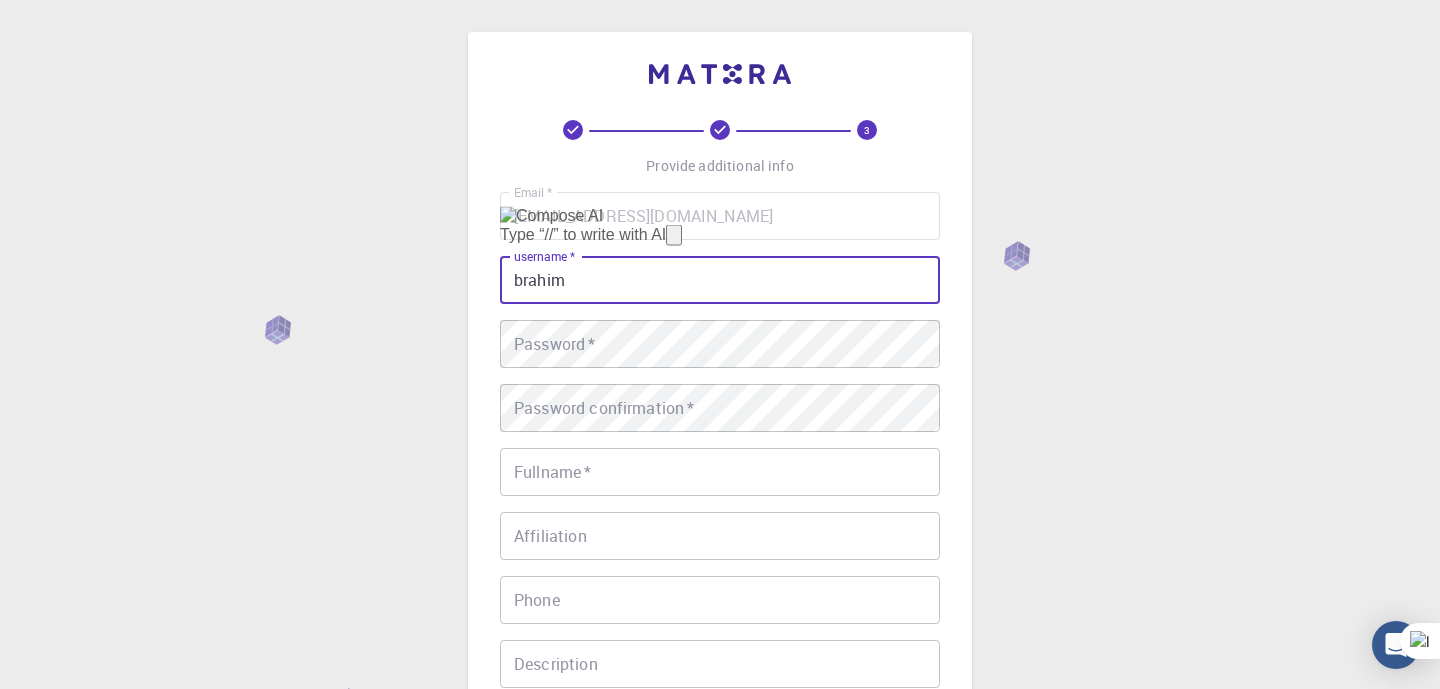 type on "brahim" 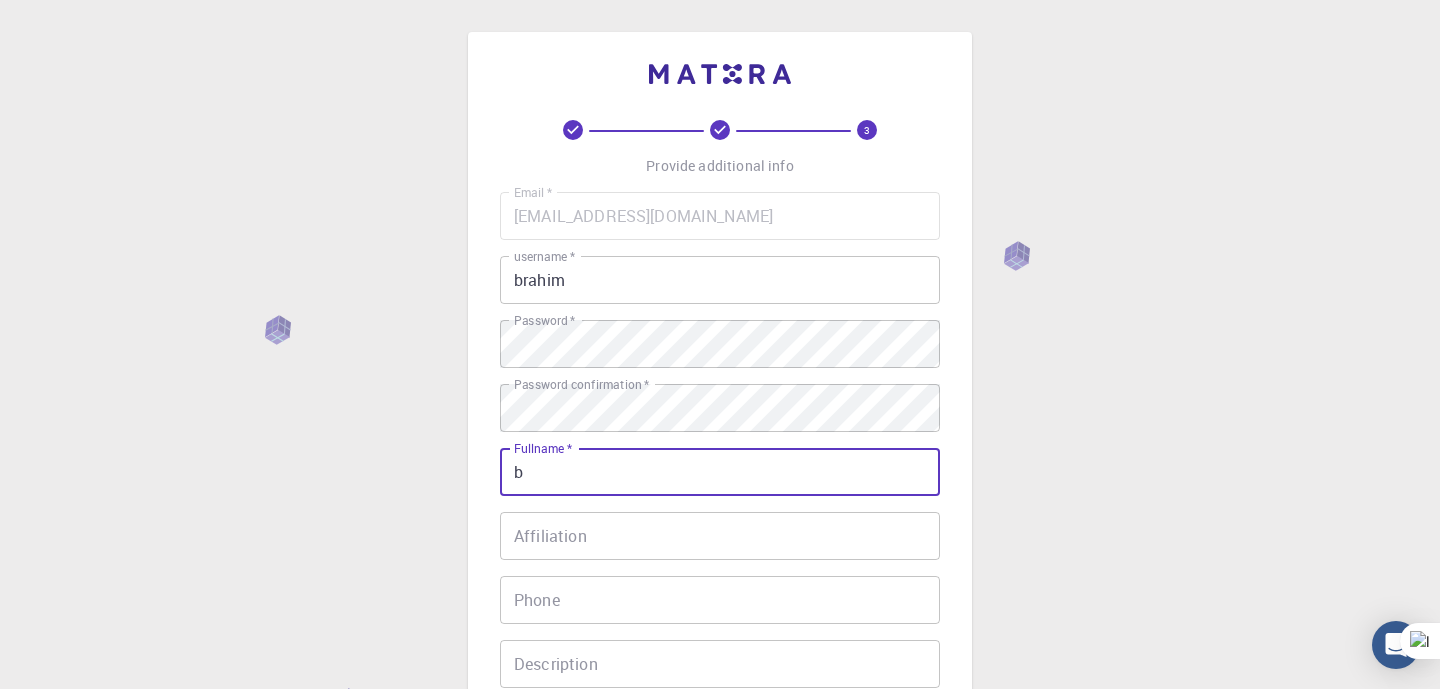 type on "[PERSON_NAME]" 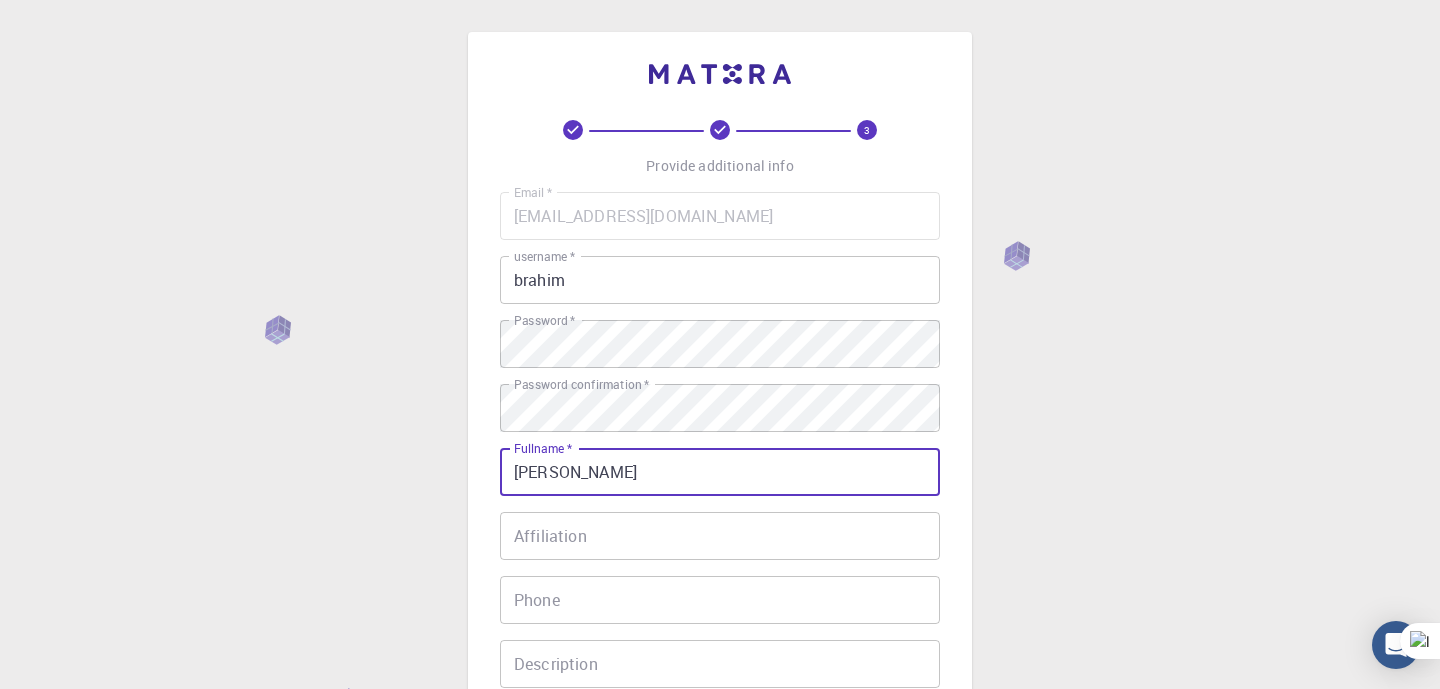 type on "0770785261" 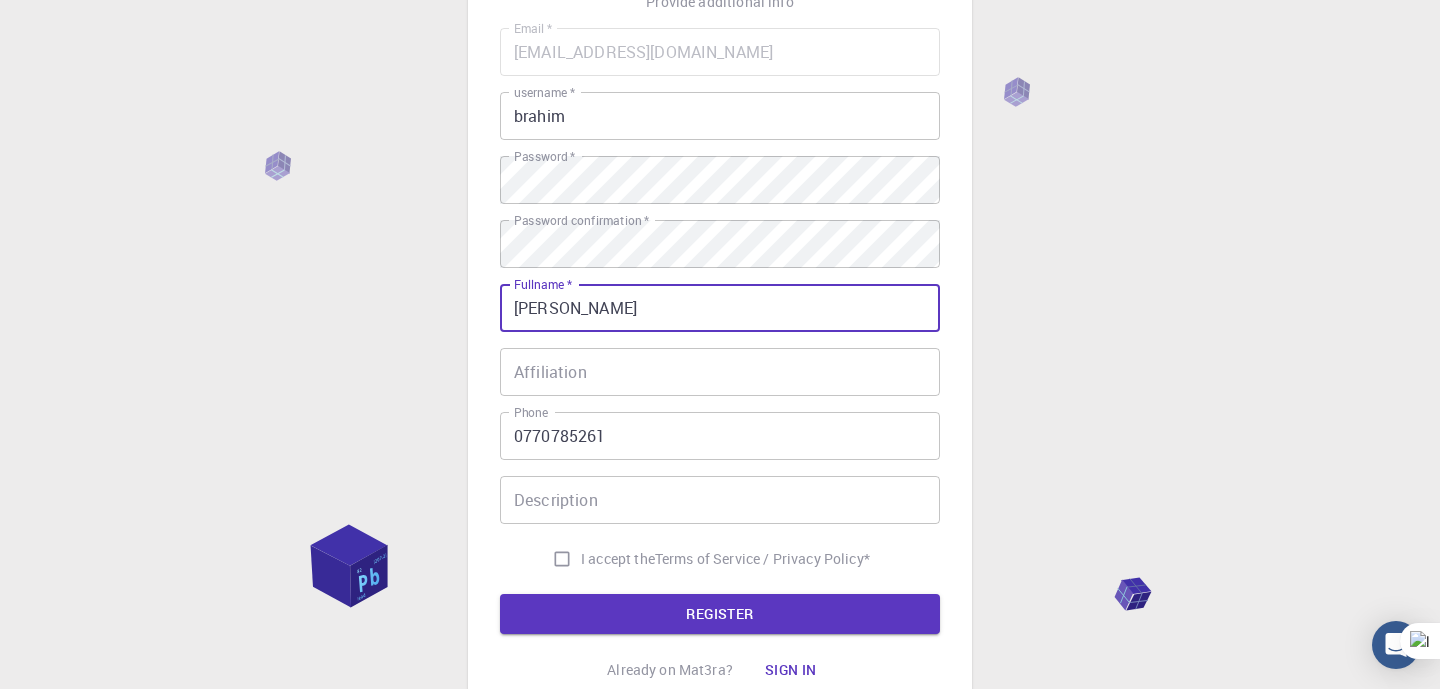 scroll, scrollTop: 165, scrollLeft: 0, axis: vertical 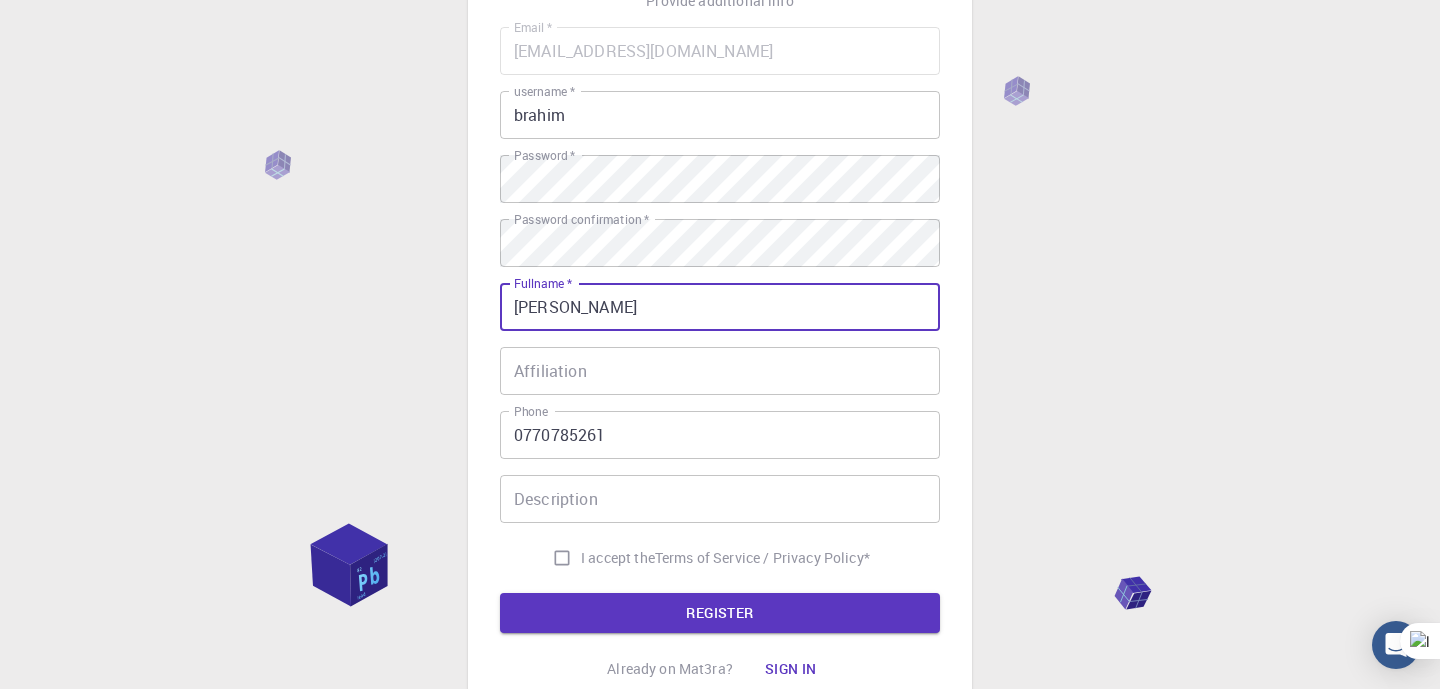 click on "I accept the  Terms of Service / Privacy Policy  *" at bounding box center [562, 558] 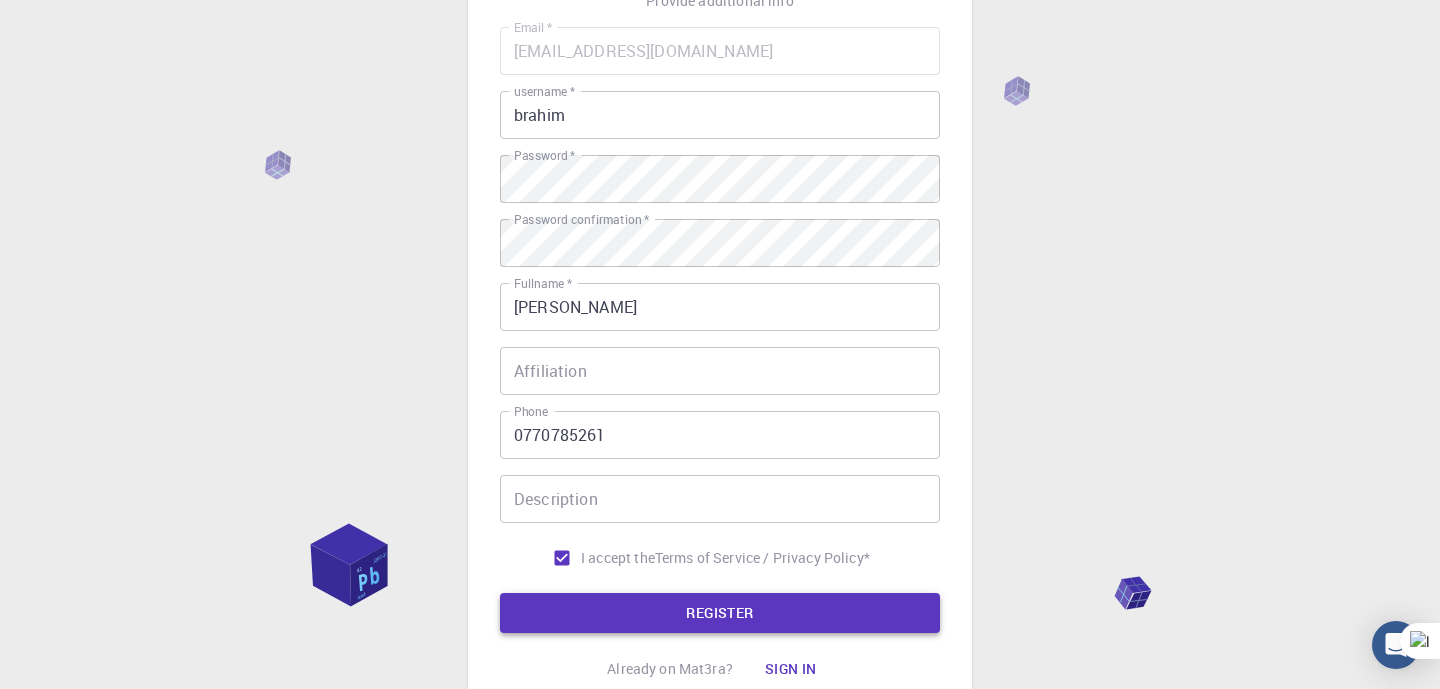 click on "REGISTER" at bounding box center (720, 613) 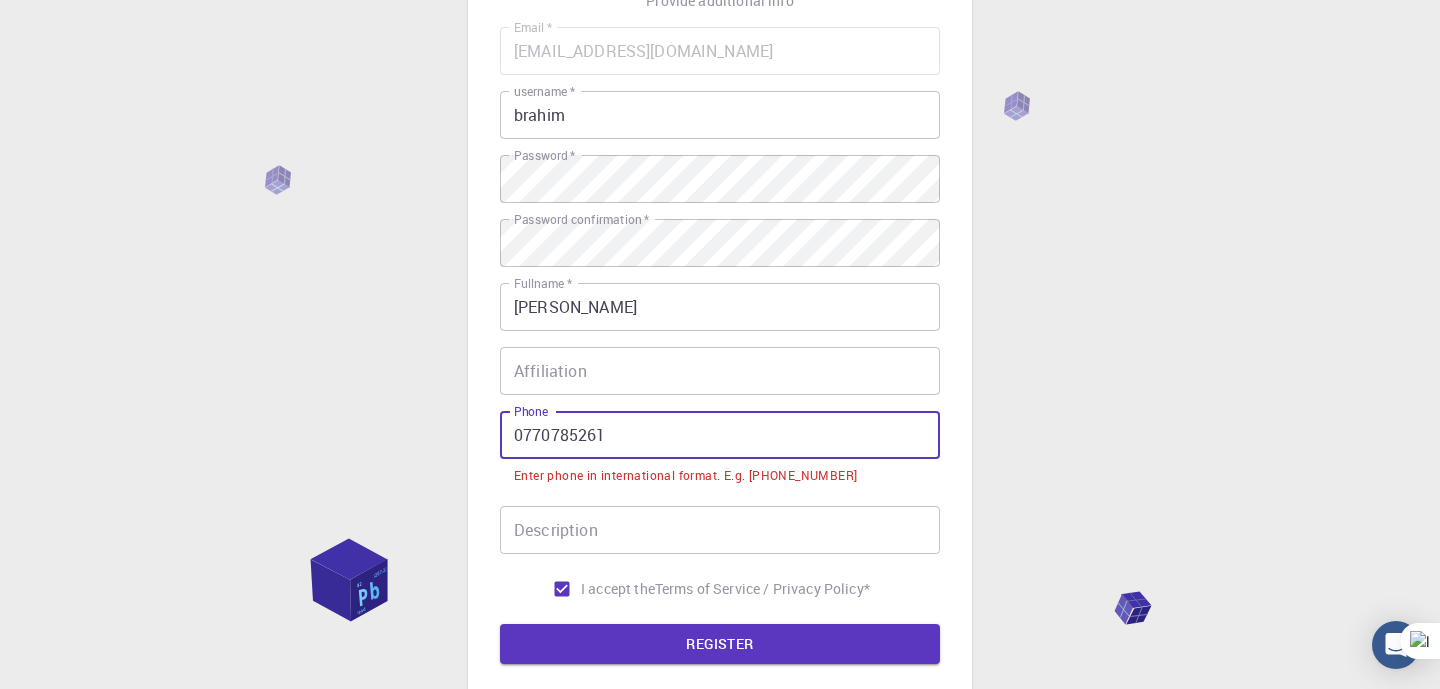 click on "0770785261" at bounding box center (720, 435) 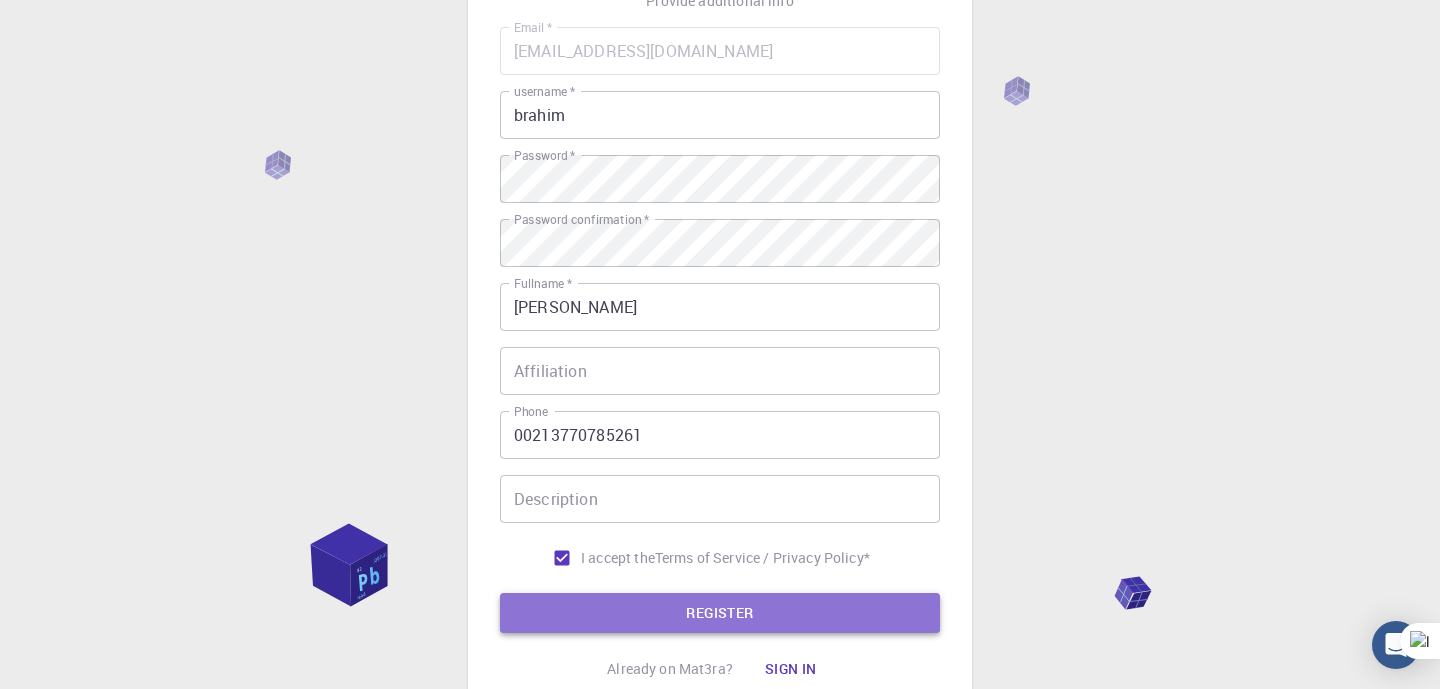 click on "REGISTER" at bounding box center [720, 613] 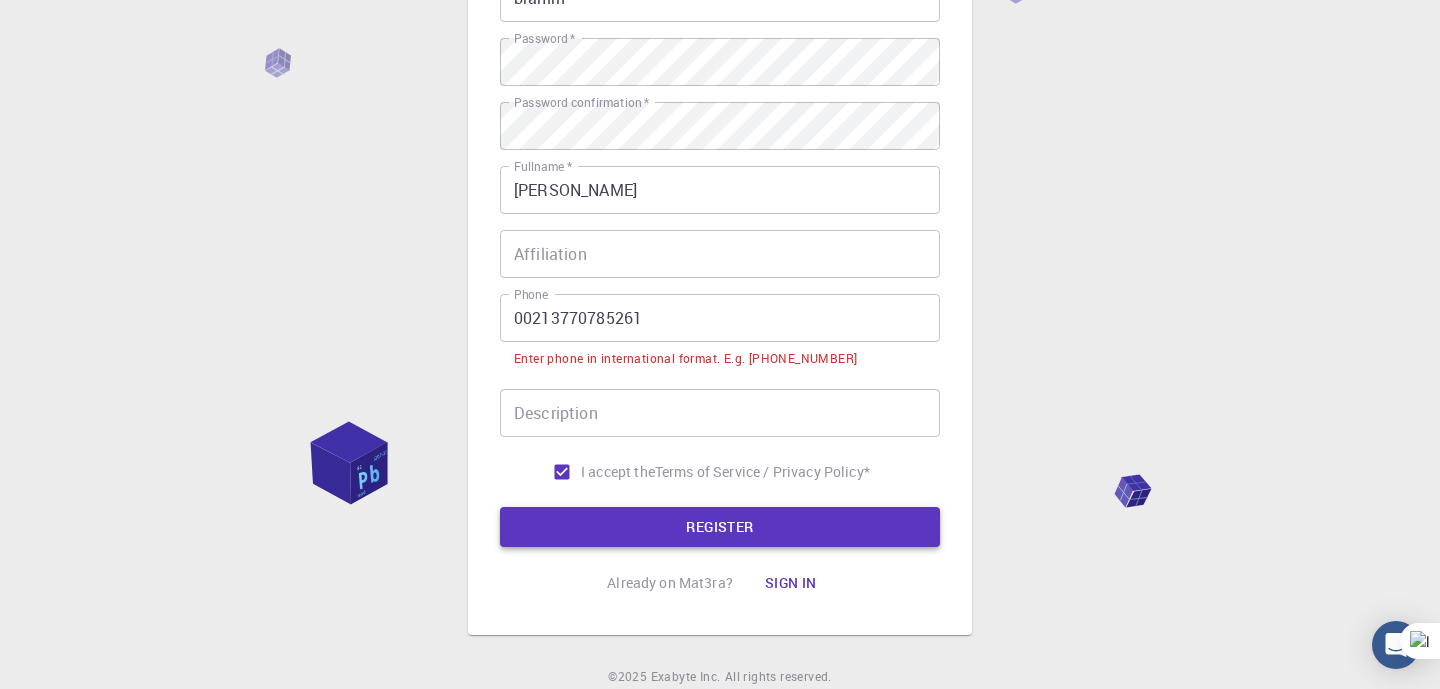 scroll, scrollTop: 285, scrollLeft: 0, axis: vertical 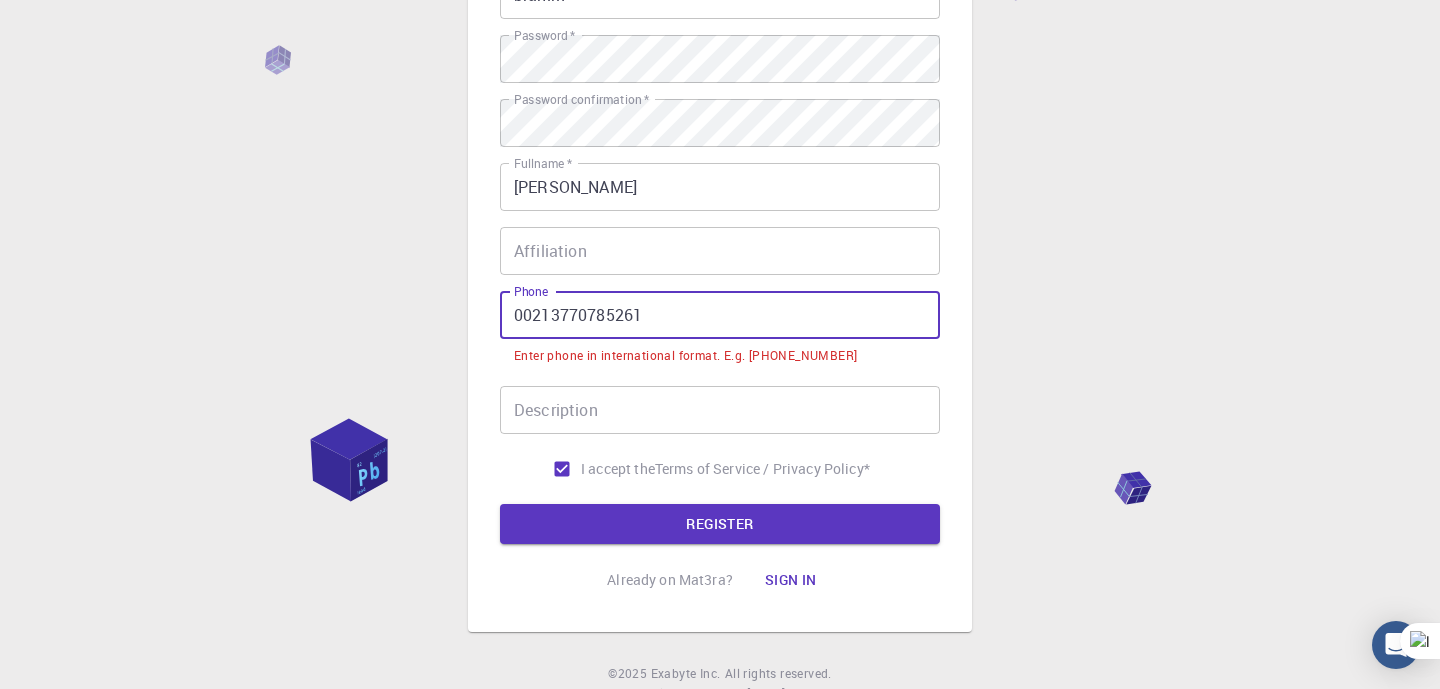 drag, startPoint x: 534, startPoint y: 313, endPoint x: 506, endPoint y: 313, distance: 28 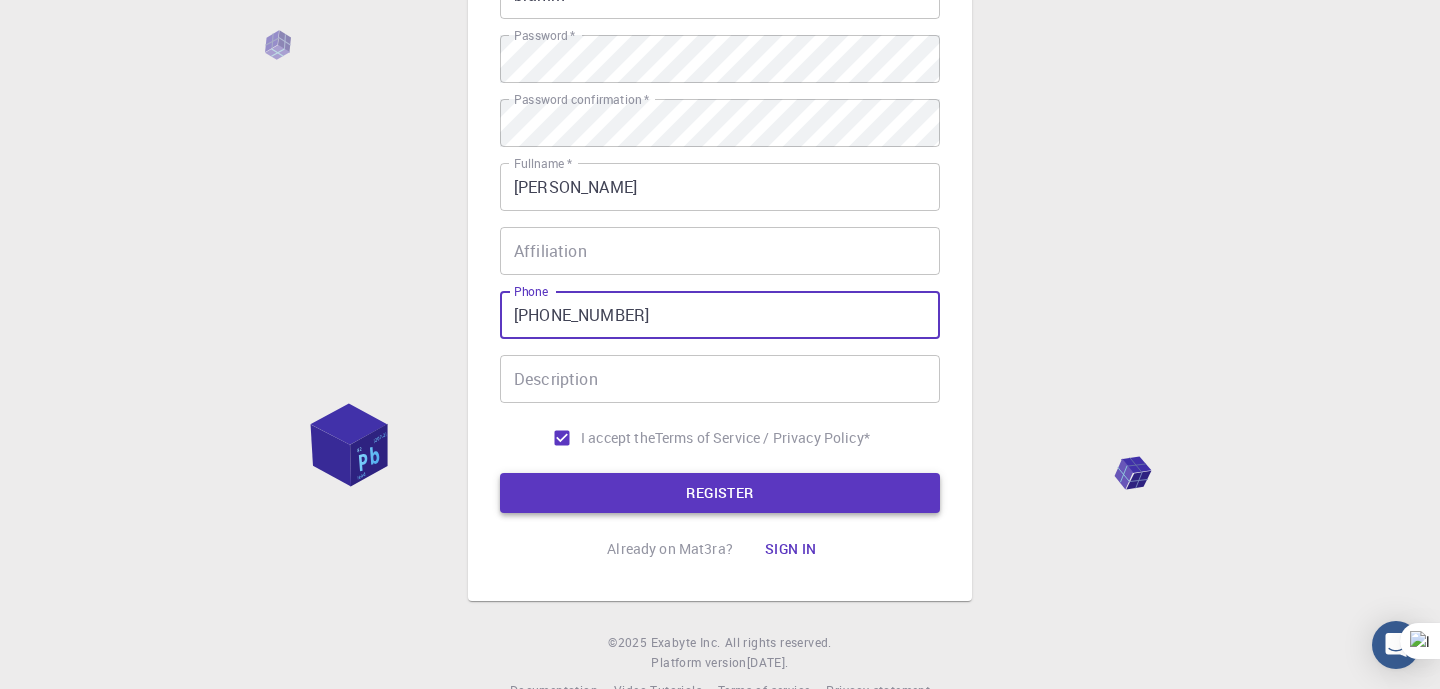type on "+213770785261" 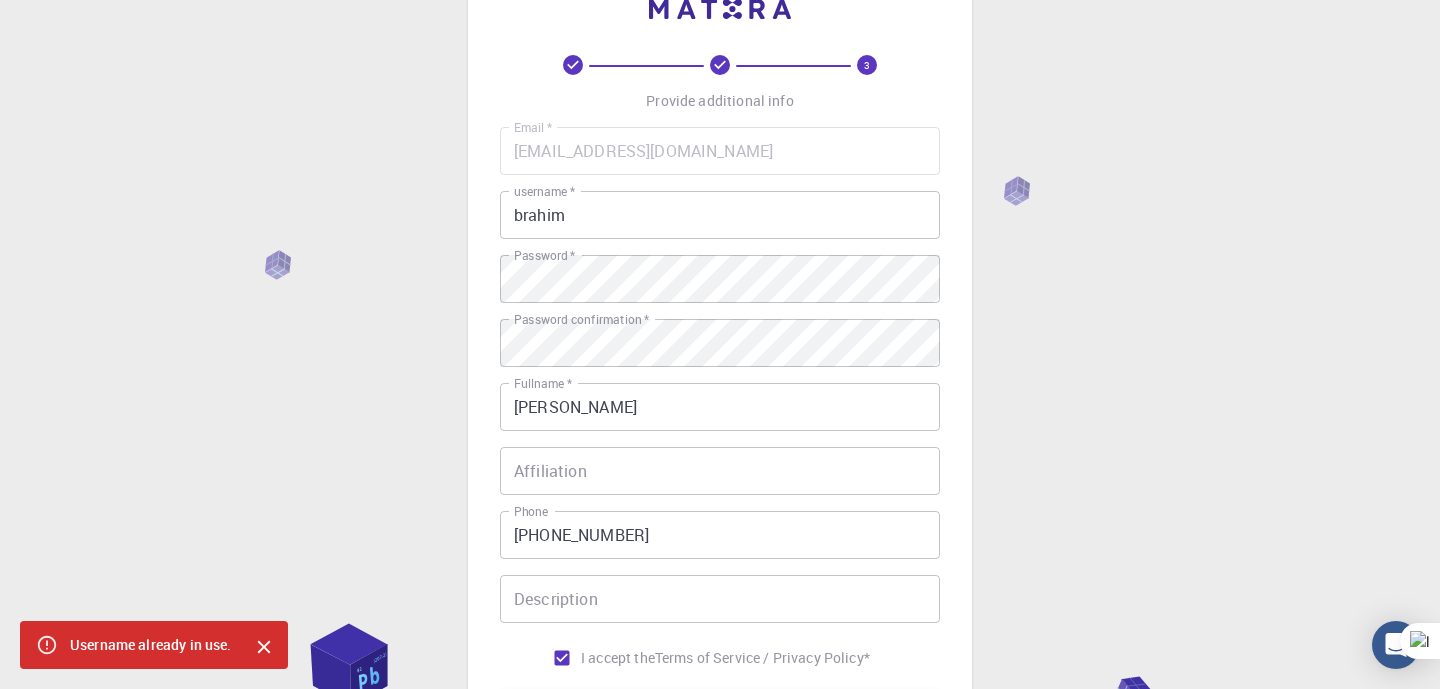 scroll, scrollTop: 0, scrollLeft: 0, axis: both 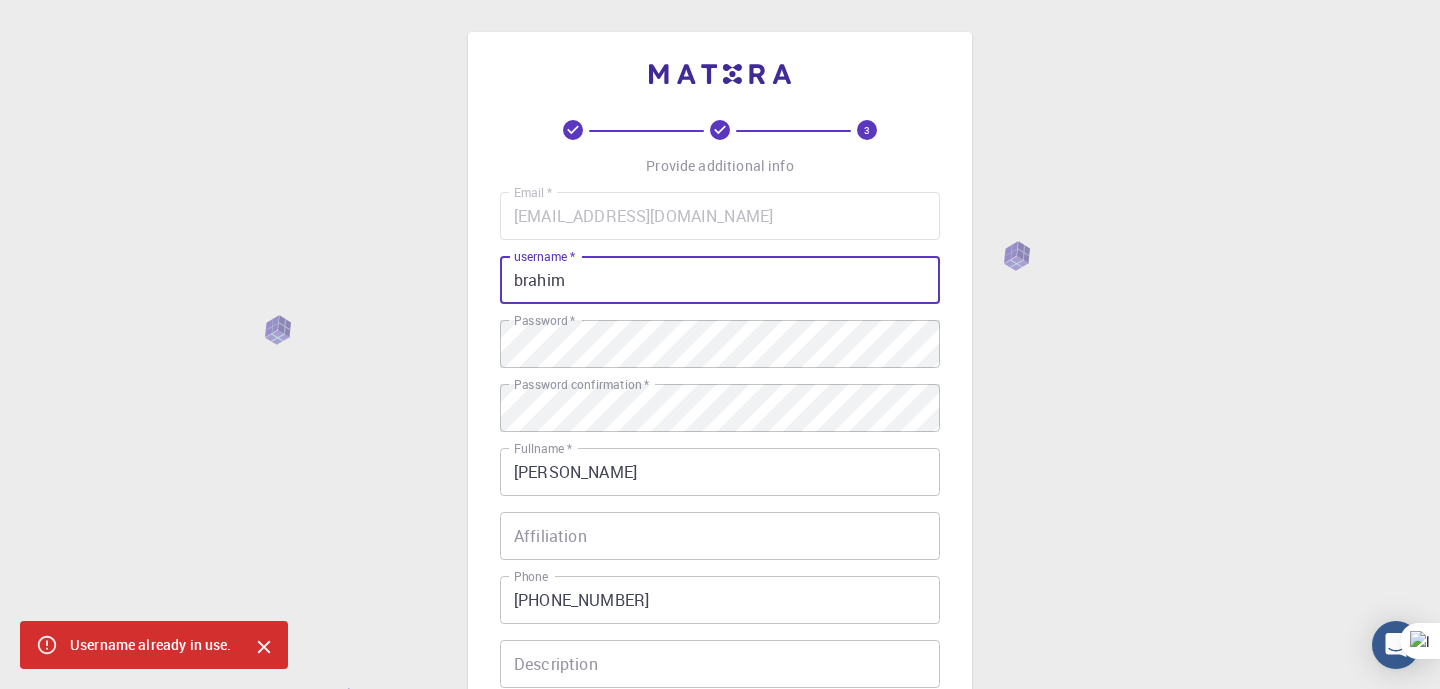 click on "brahim" at bounding box center [720, 280] 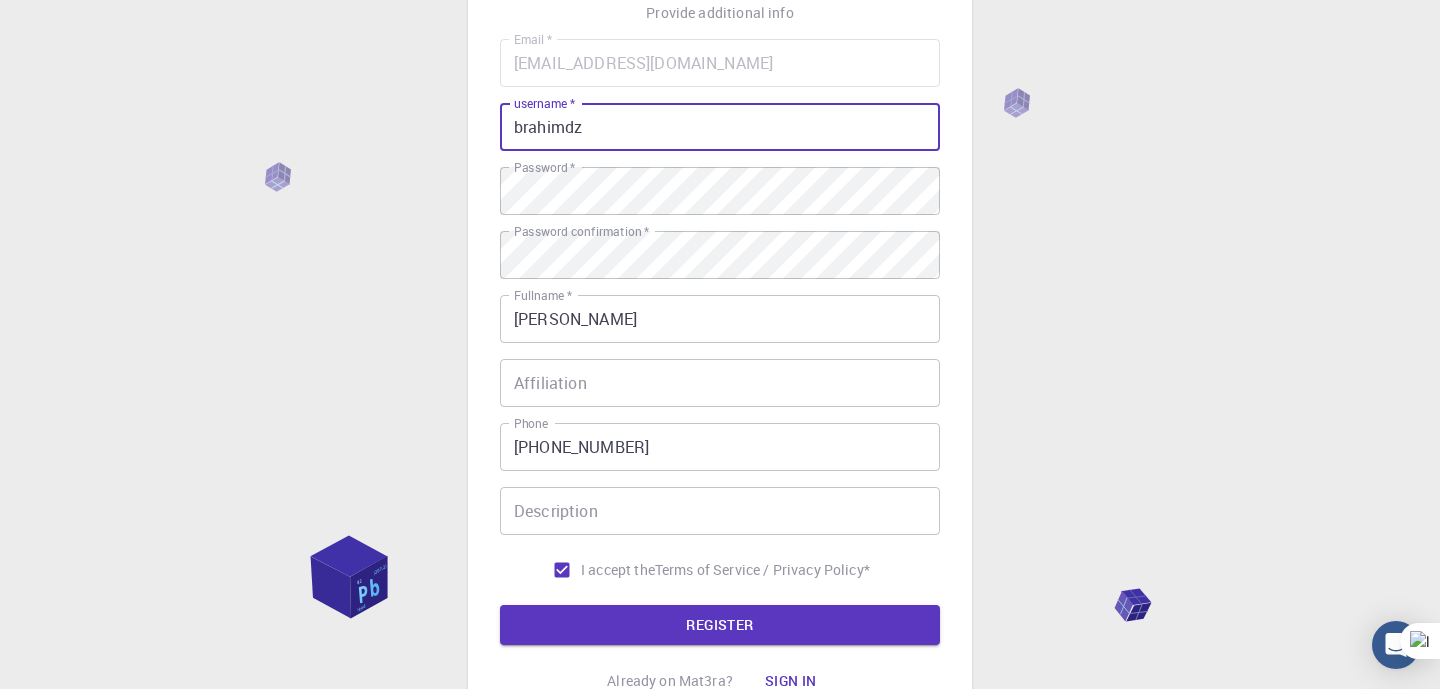 scroll, scrollTop: 331, scrollLeft: 0, axis: vertical 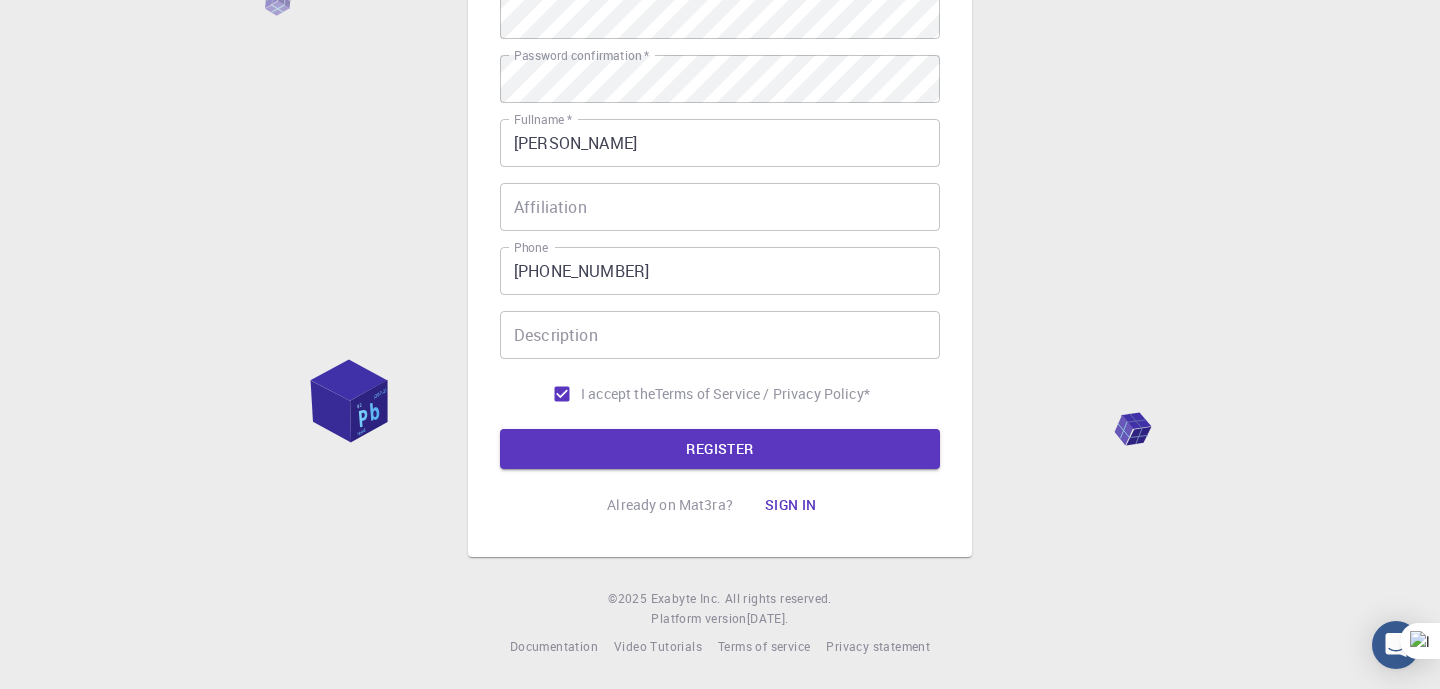 type on "brahimdz" 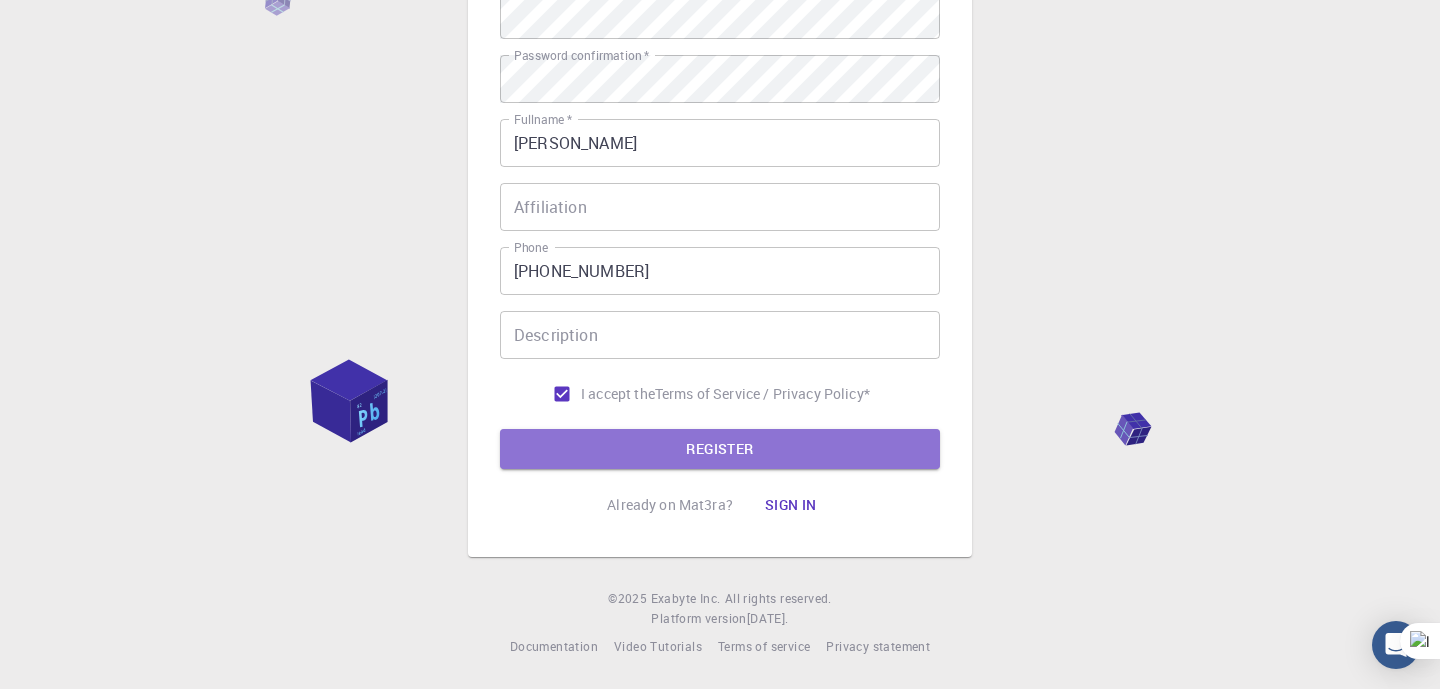 click on "REGISTER" at bounding box center [720, 449] 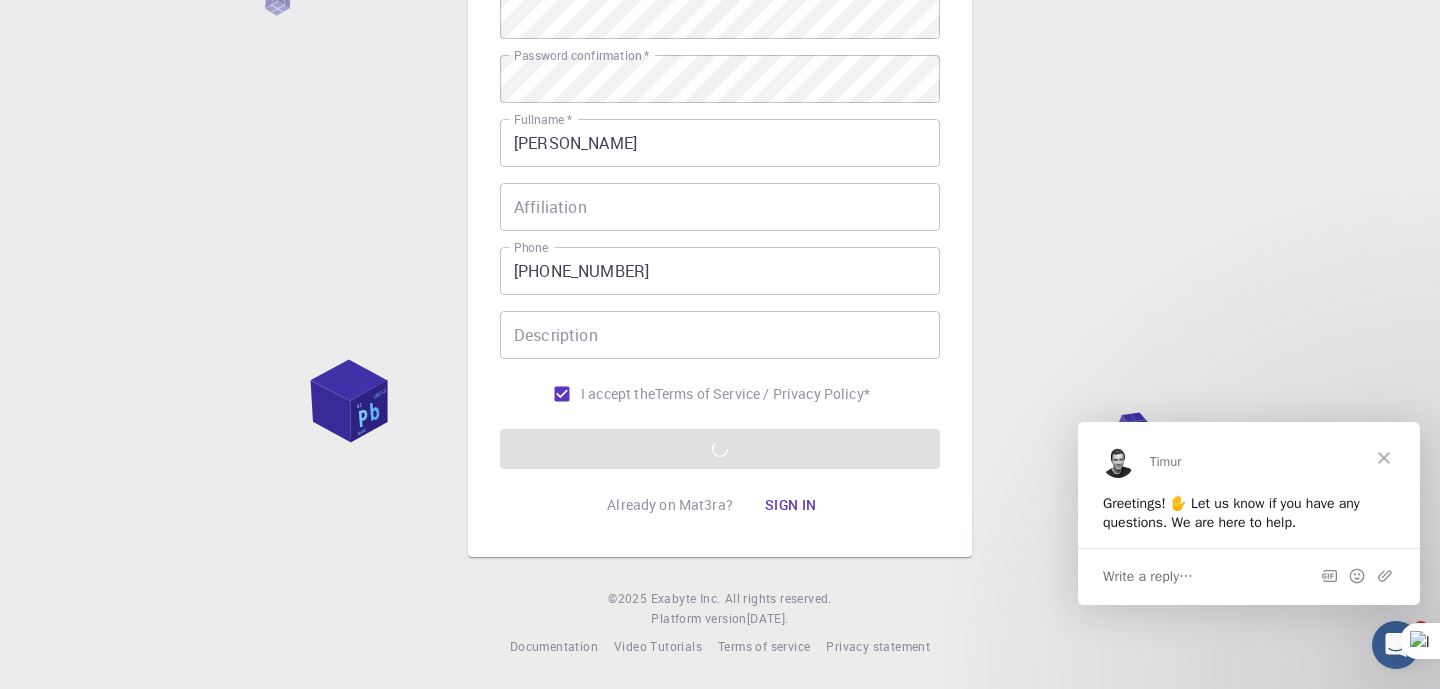 scroll, scrollTop: 0, scrollLeft: 0, axis: both 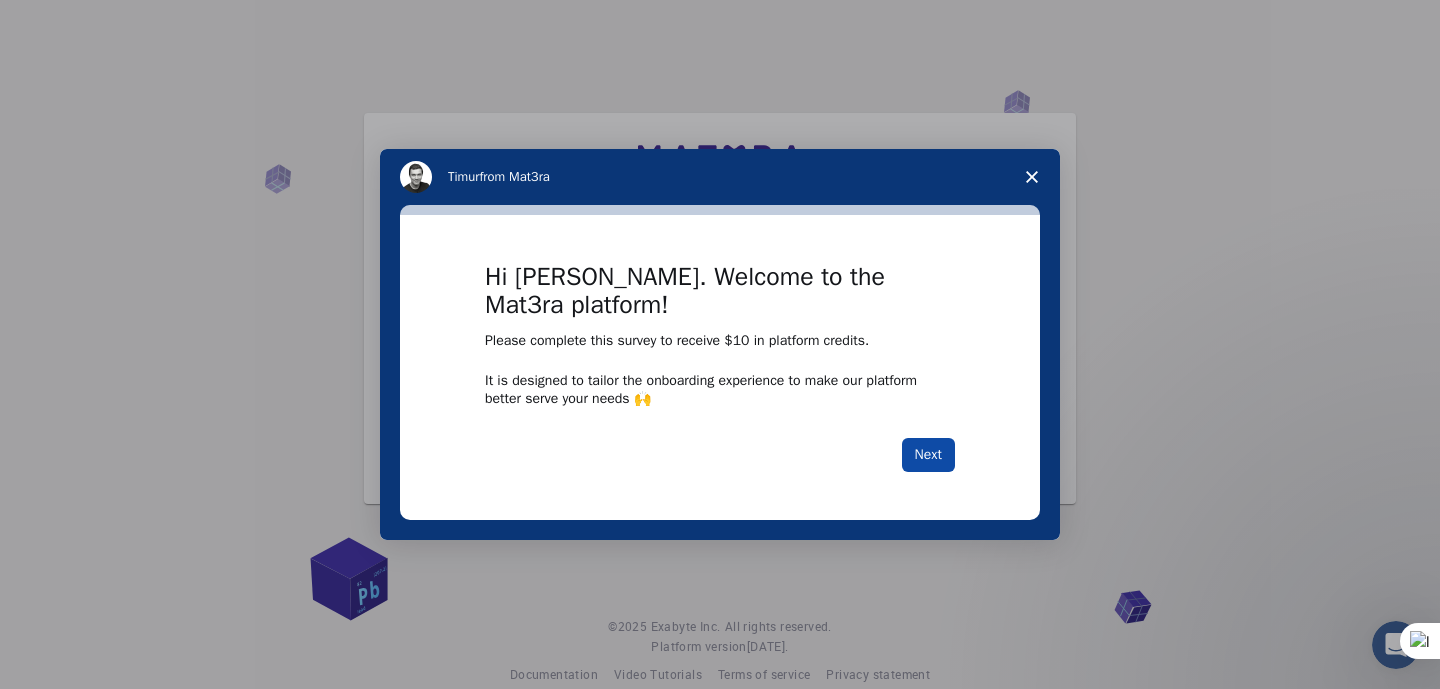 click on "Next" at bounding box center [928, 455] 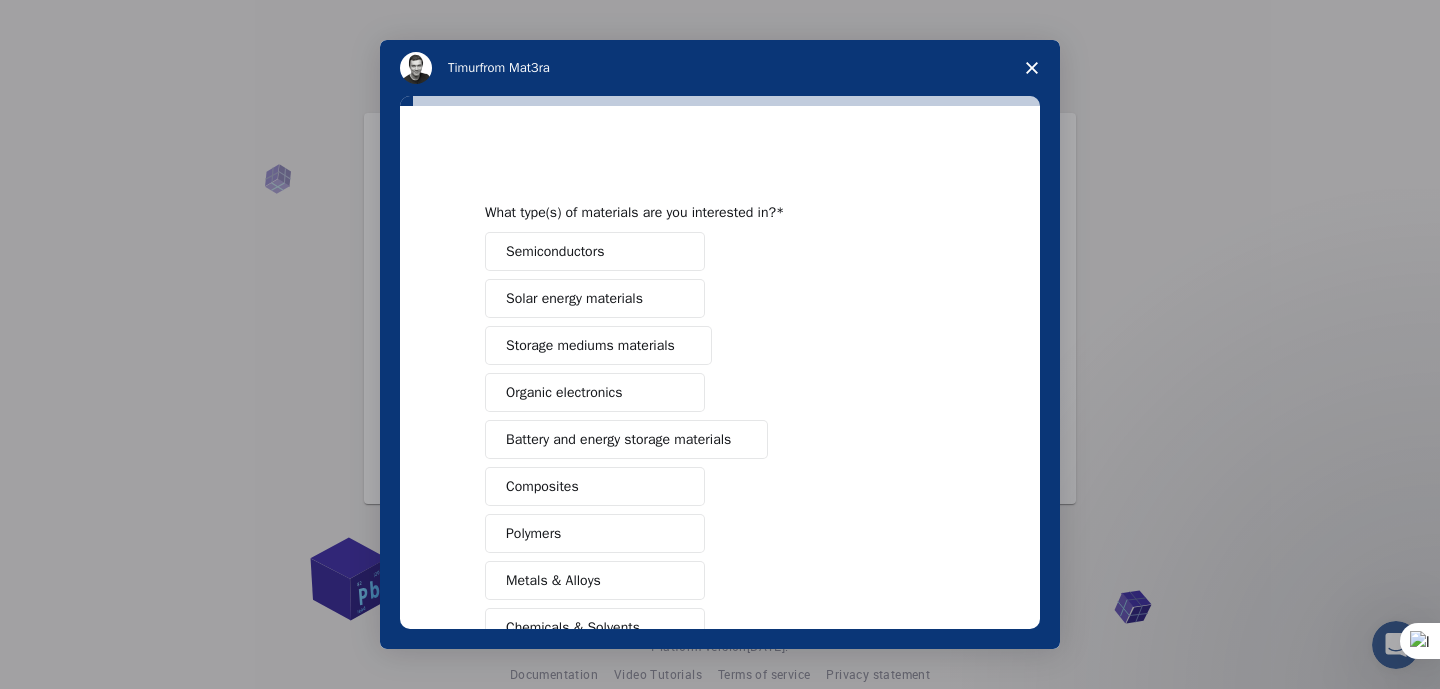 click on "Semiconductors" at bounding box center [555, 251] 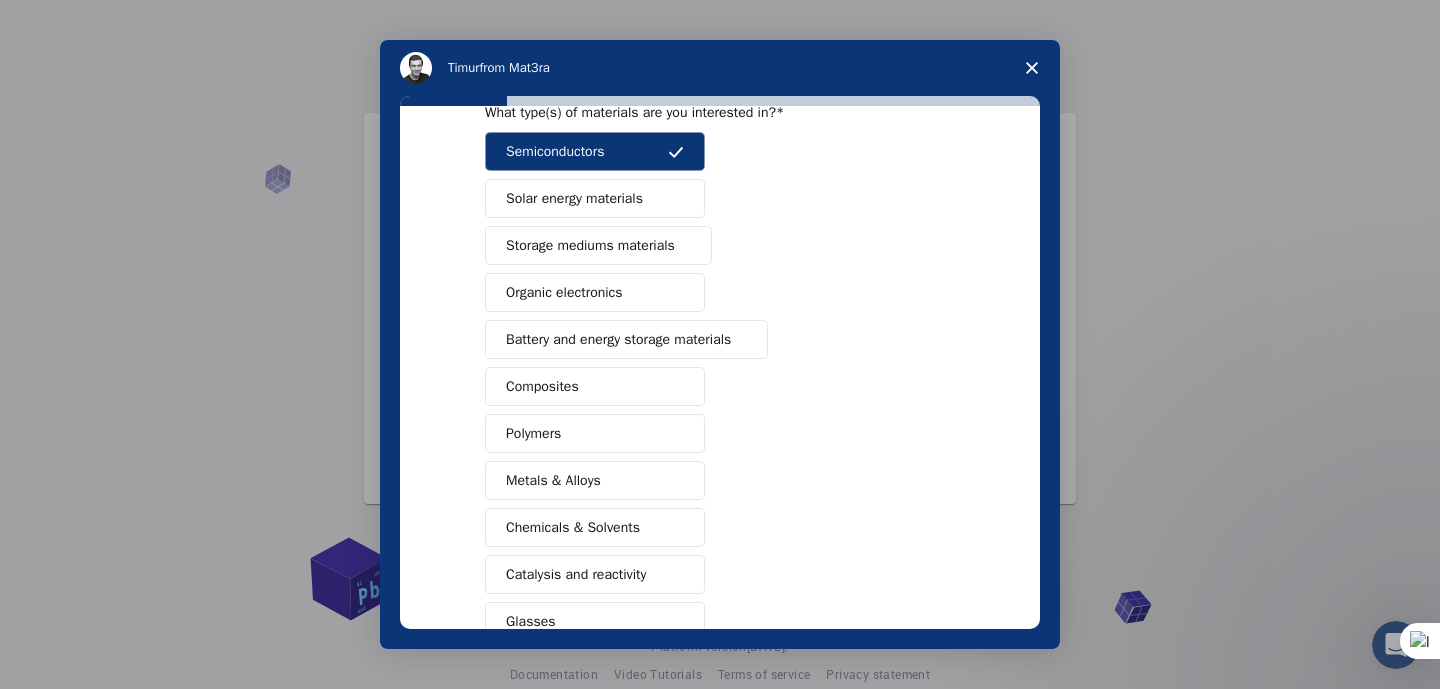scroll, scrollTop: 104, scrollLeft: 0, axis: vertical 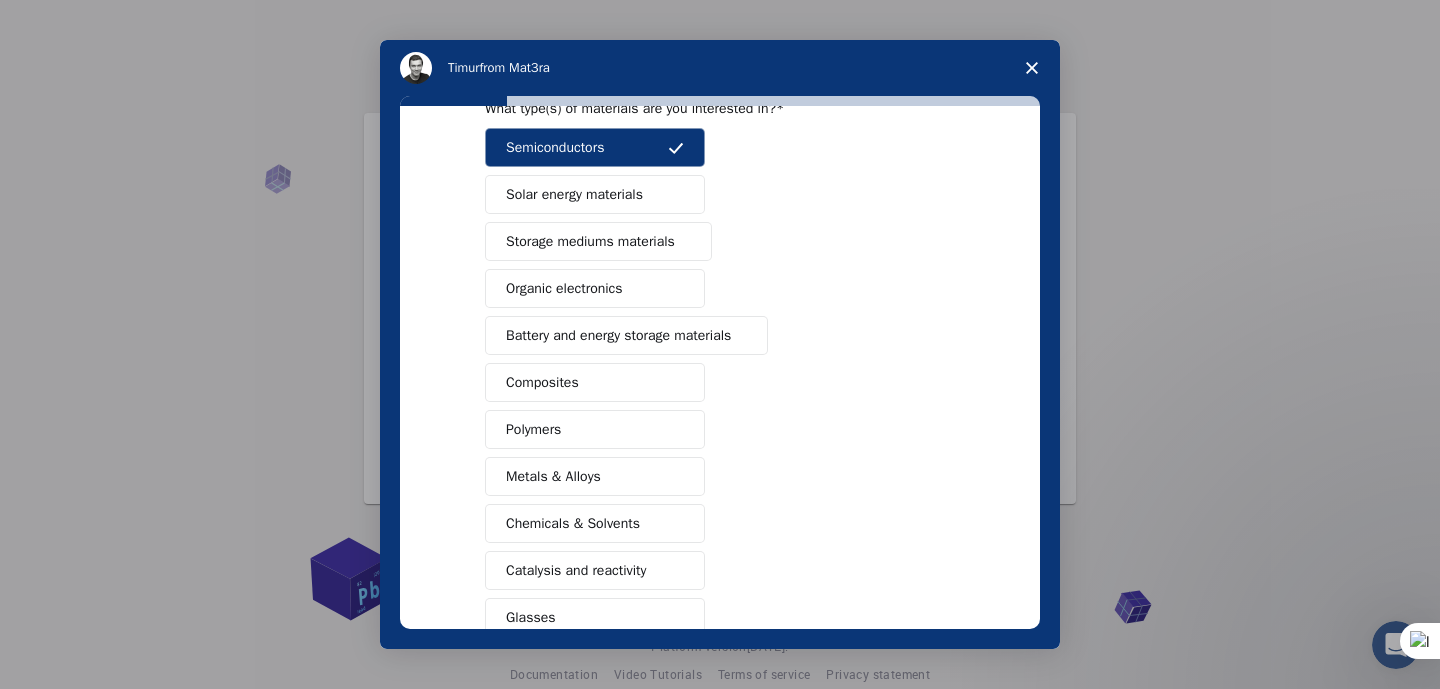 click on "Composites" at bounding box center (595, 382) 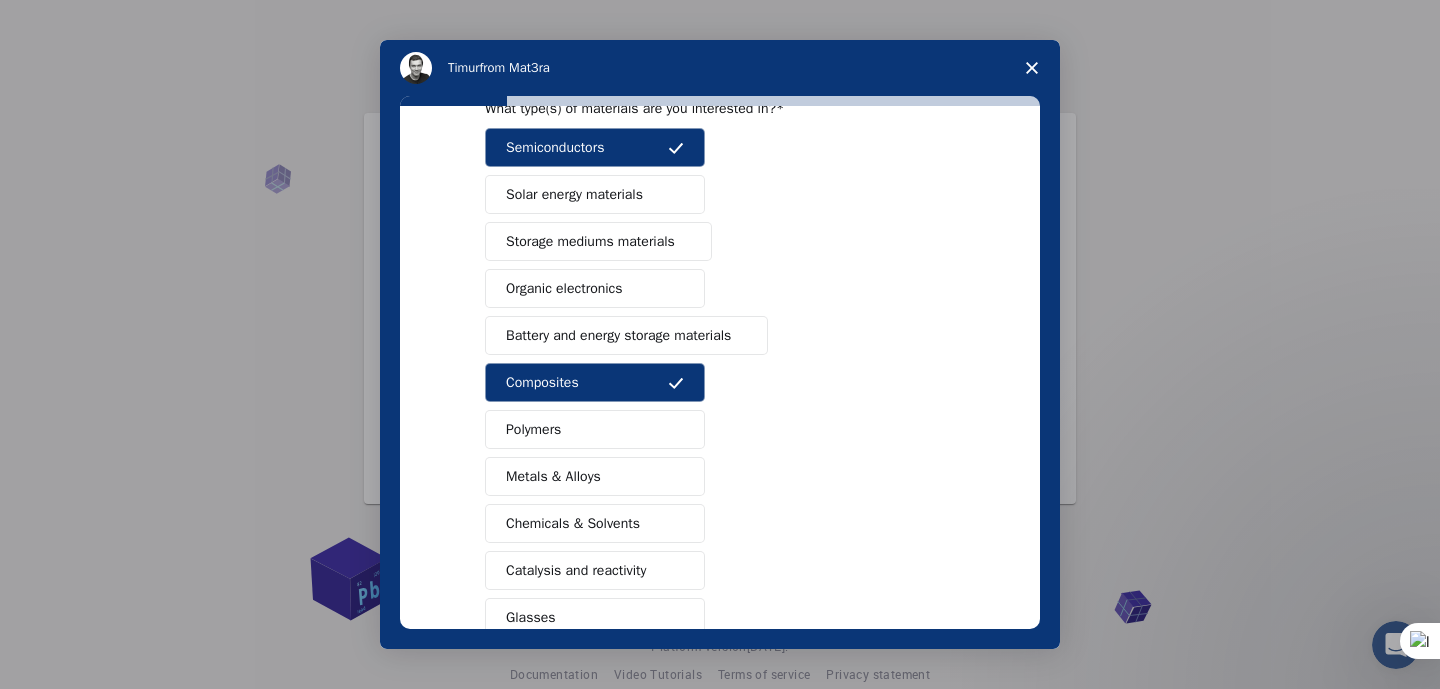 click on "Polymers" at bounding box center [595, 429] 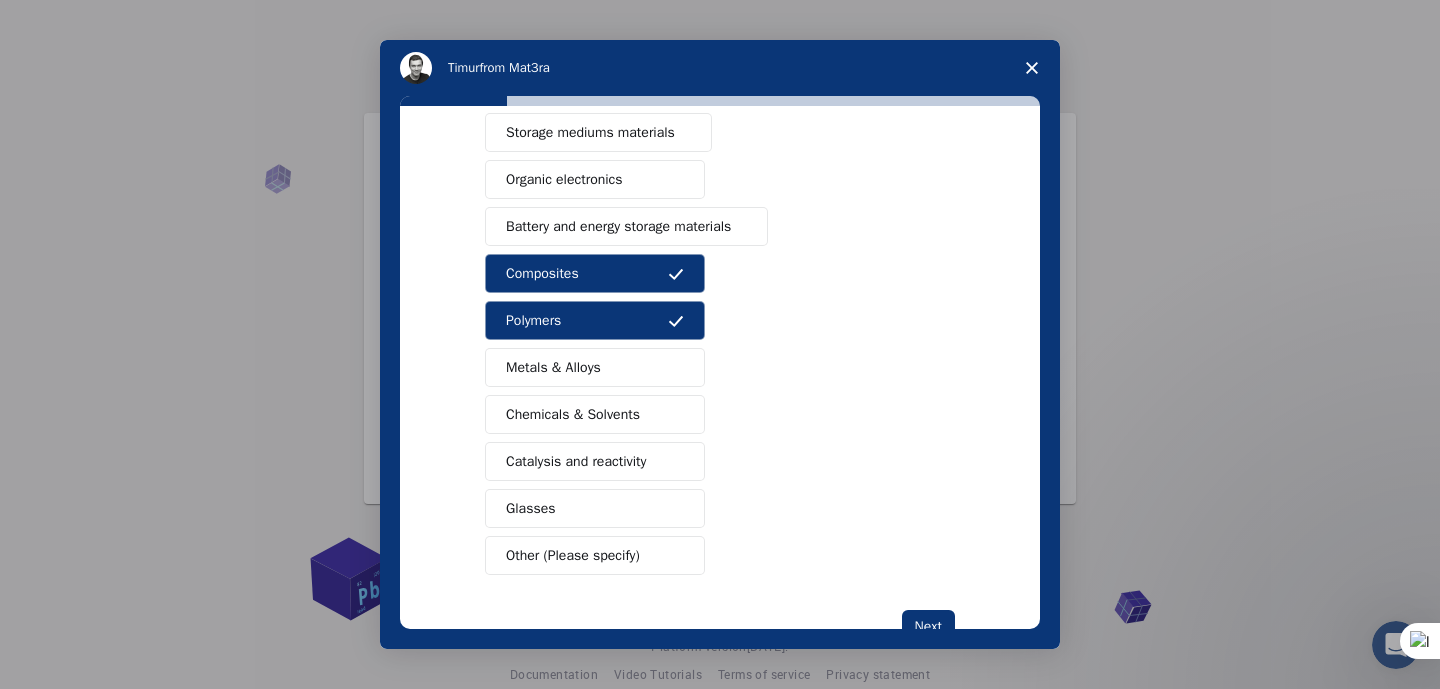 scroll, scrollTop: 218, scrollLeft: 0, axis: vertical 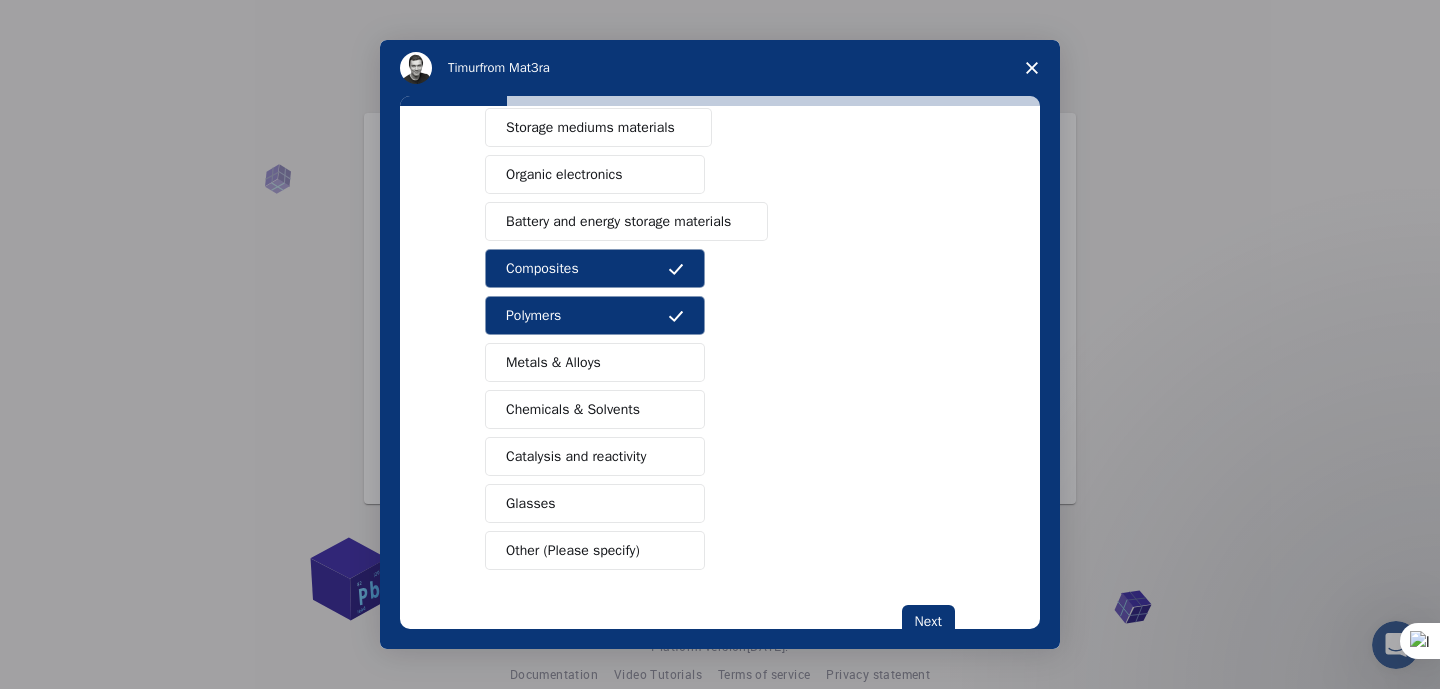 click on "Catalysis and reactivity" at bounding box center [576, 456] 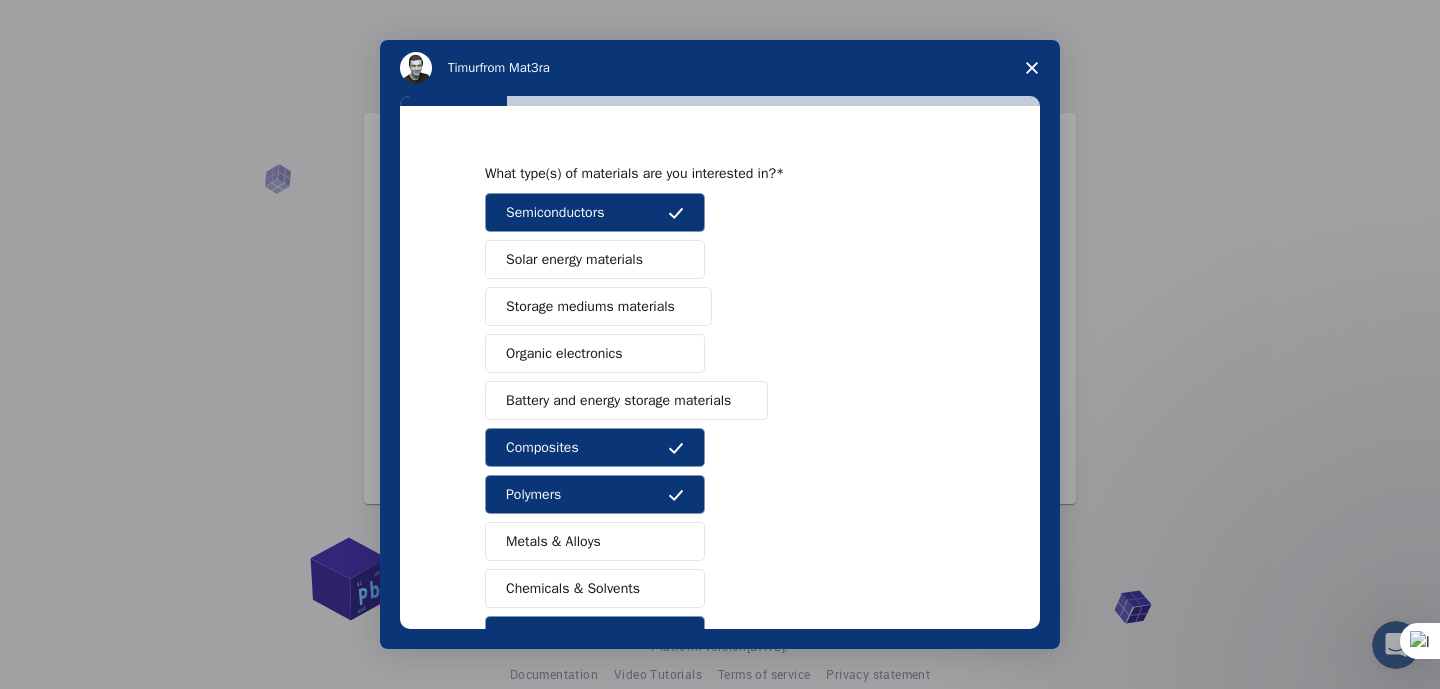 scroll, scrollTop: 38, scrollLeft: 0, axis: vertical 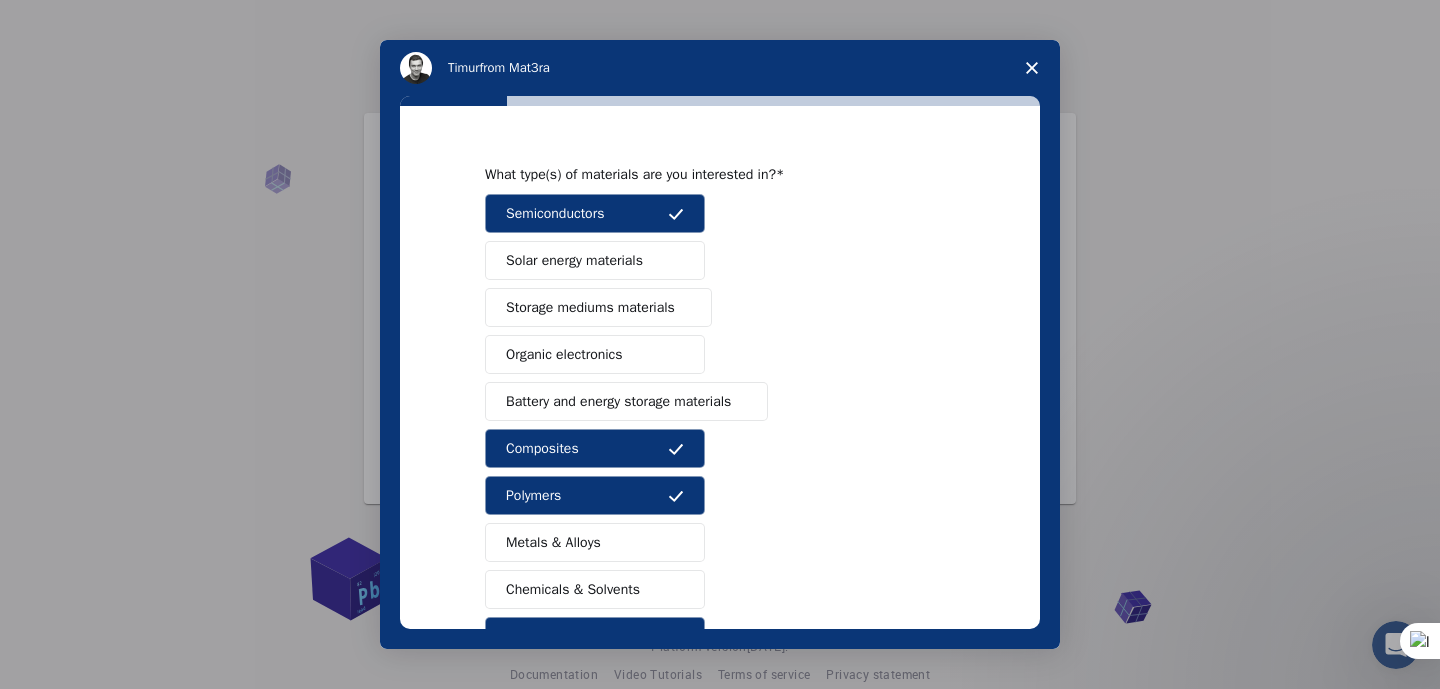 click on "Battery and energy storage materials" at bounding box center [618, 401] 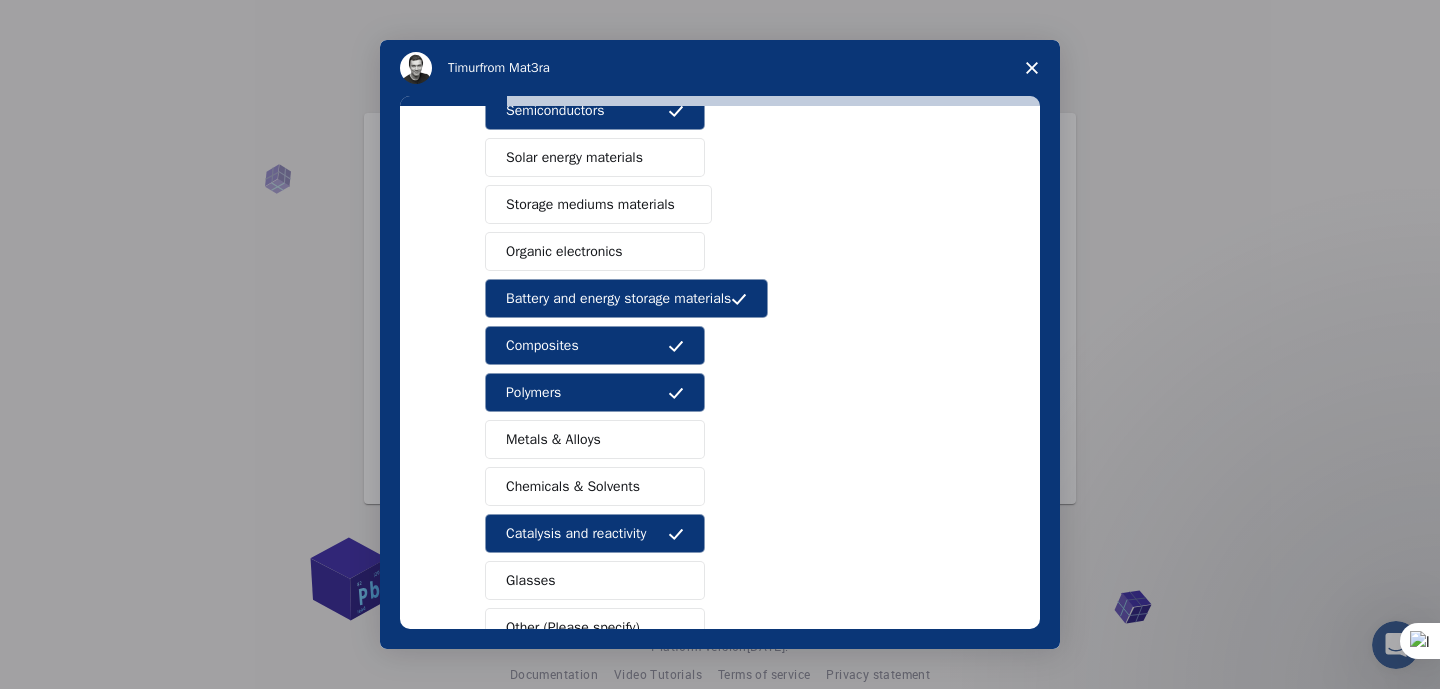 scroll, scrollTop: 276, scrollLeft: 0, axis: vertical 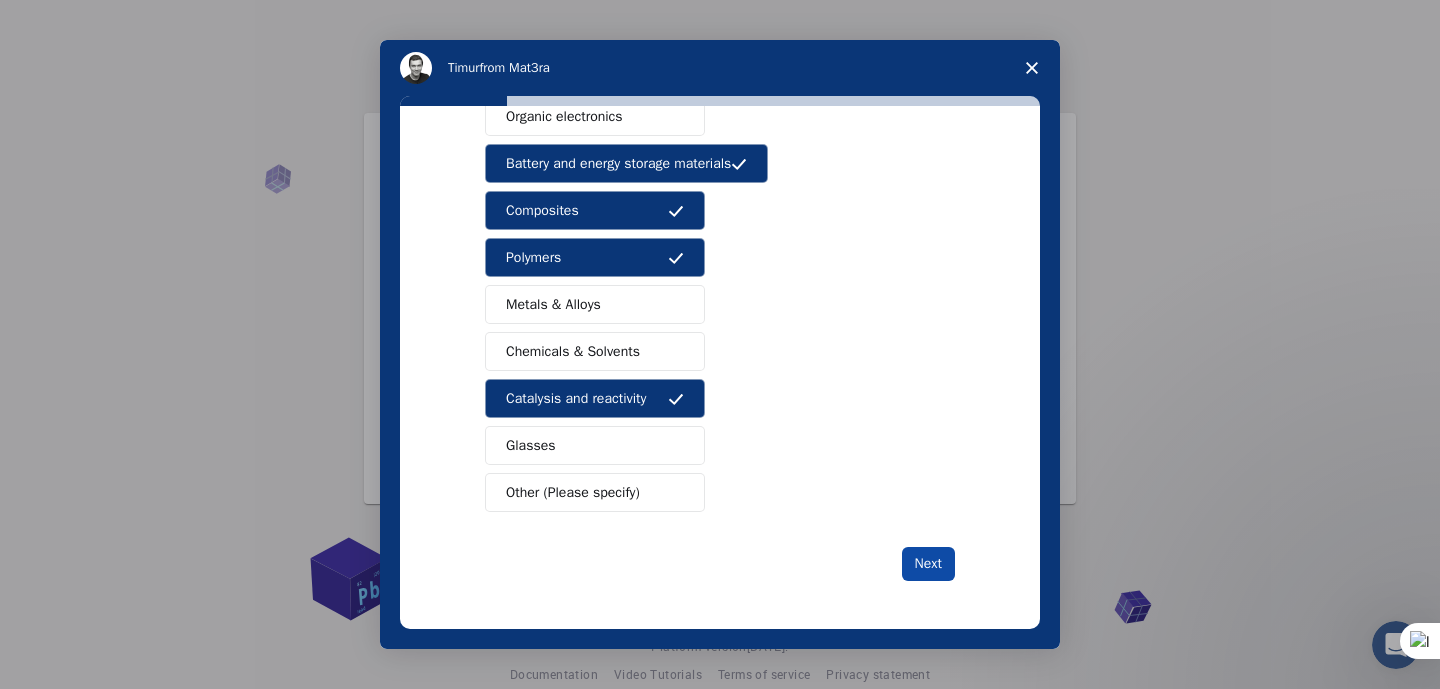 click on "Next" at bounding box center [928, 564] 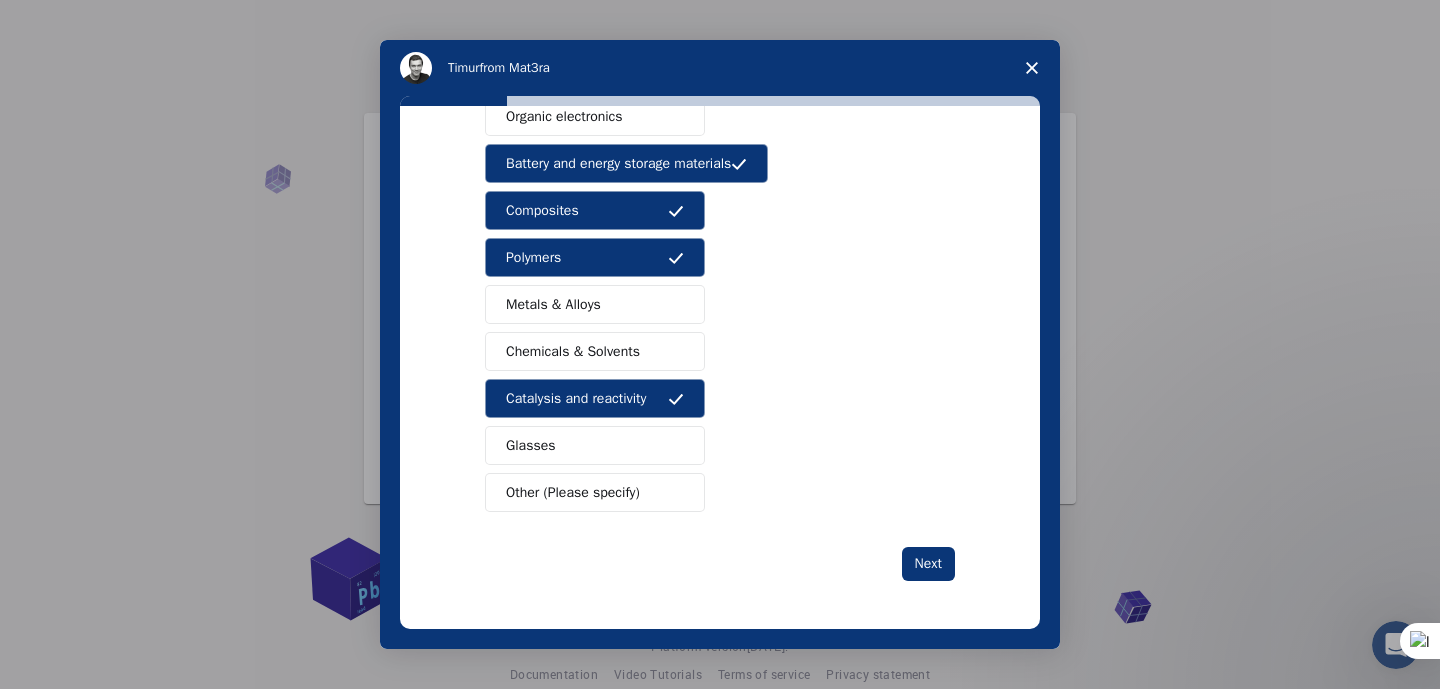 scroll, scrollTop: 0, scrollLeft: 0, axis: both 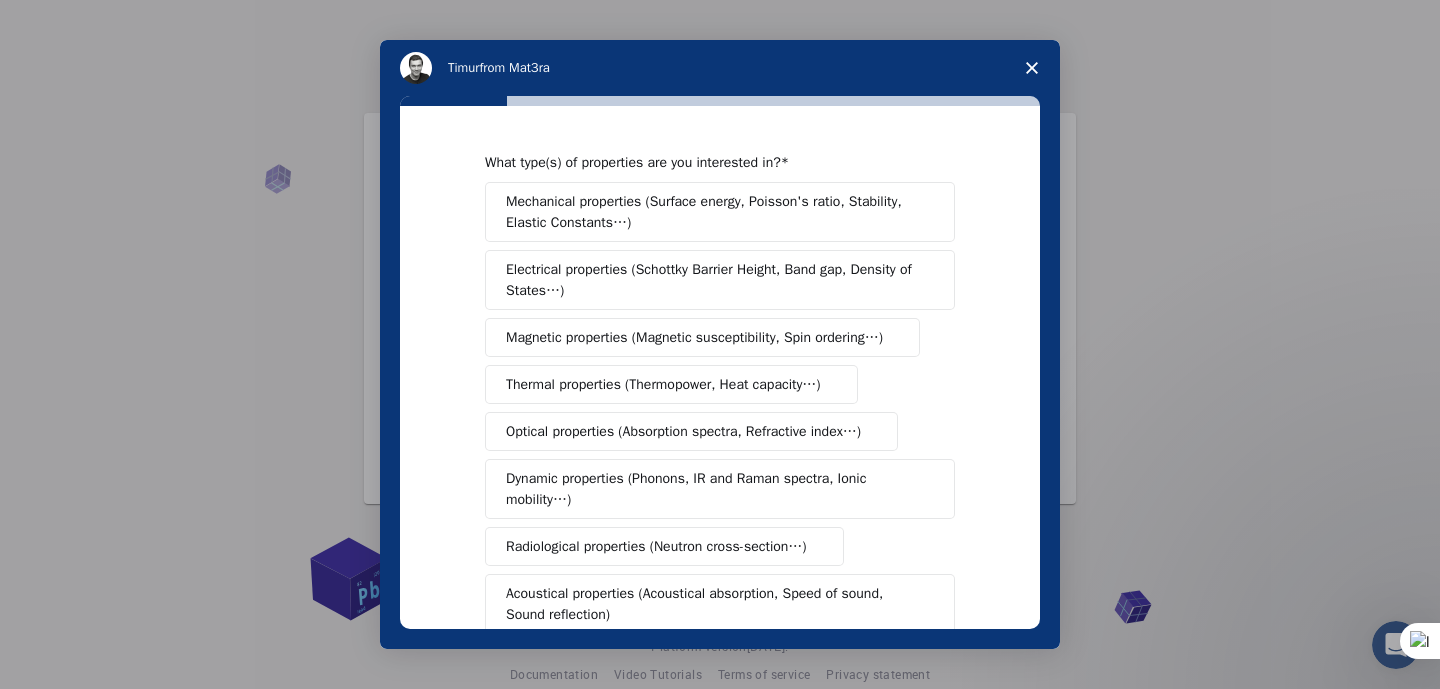 click on "Electrical properties (Schottky Barrier Height, Band gap, Density of States…)" at bounding box center (713, 280) 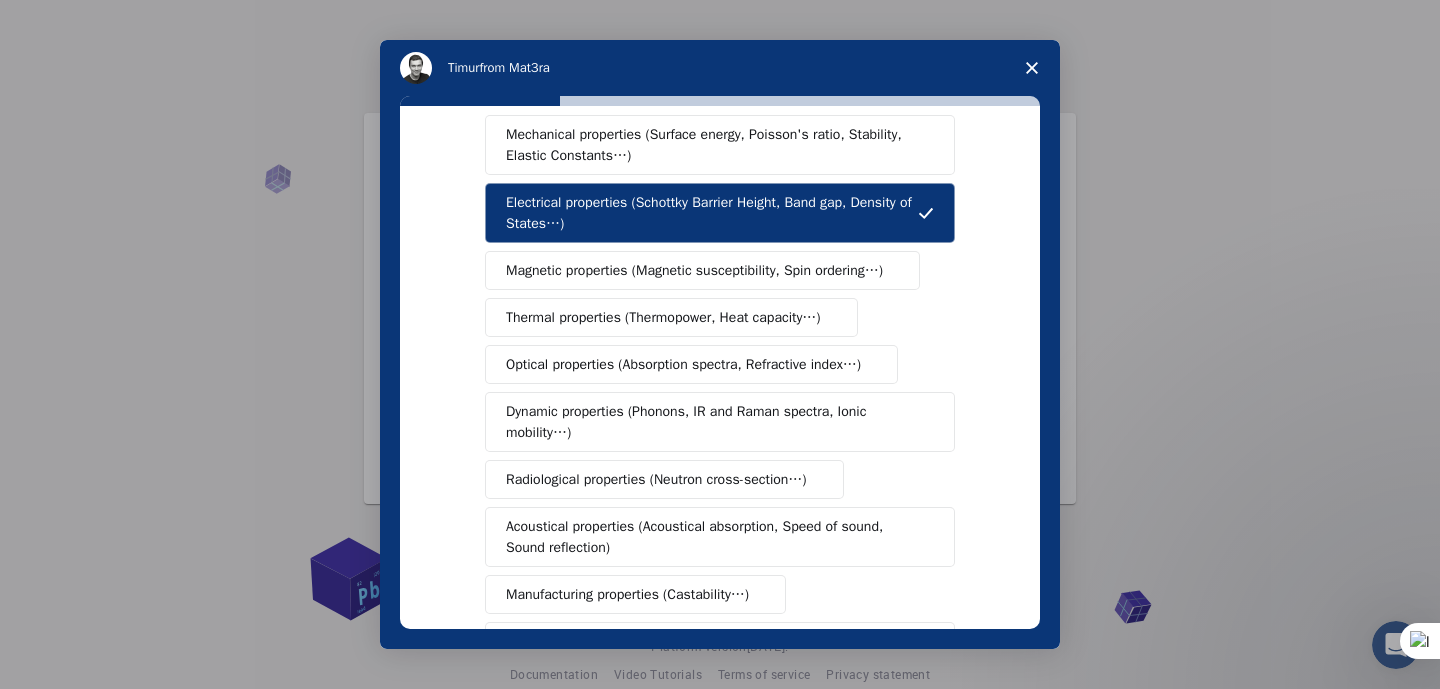 scroll, scrollTop: 68, scrollLeft: 0, axis: vertical 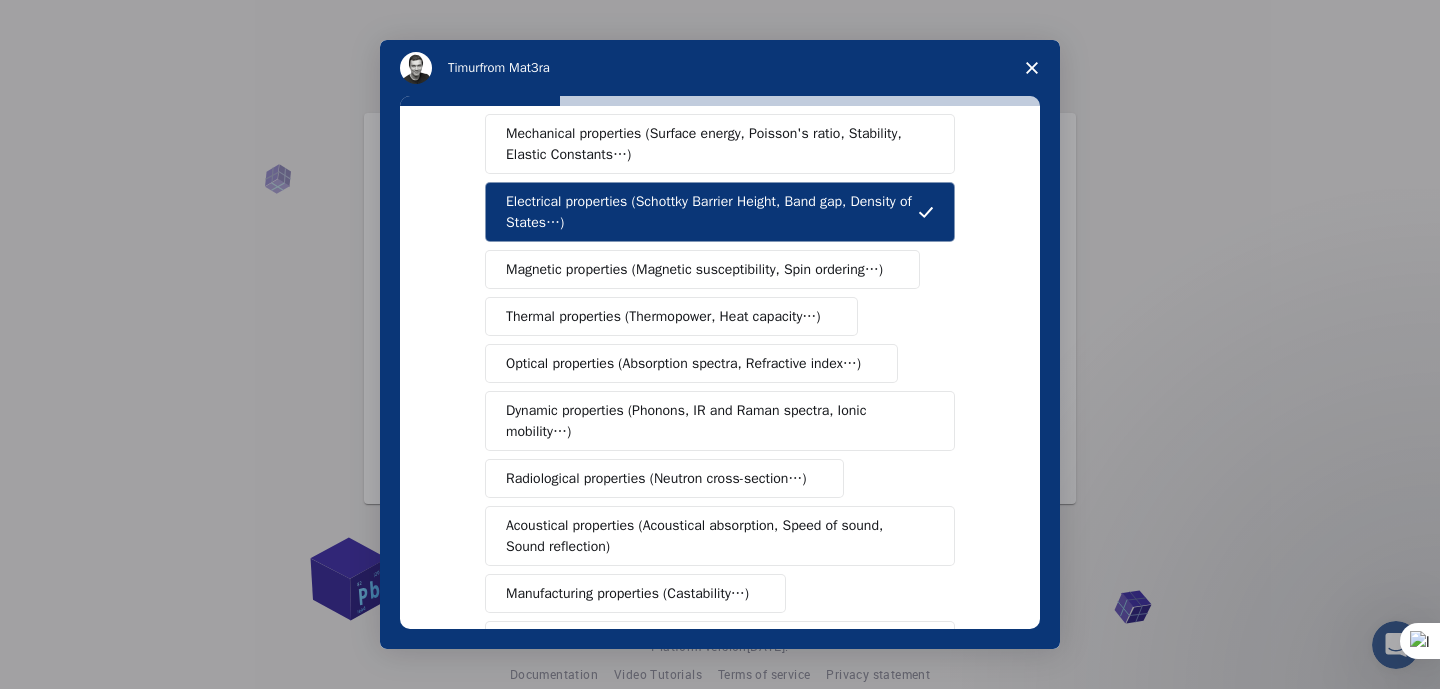 click on "Dynamic properties (Phonons, IR and Raman spectra, Ionic mobility…)" at bounding box center (712, 421) 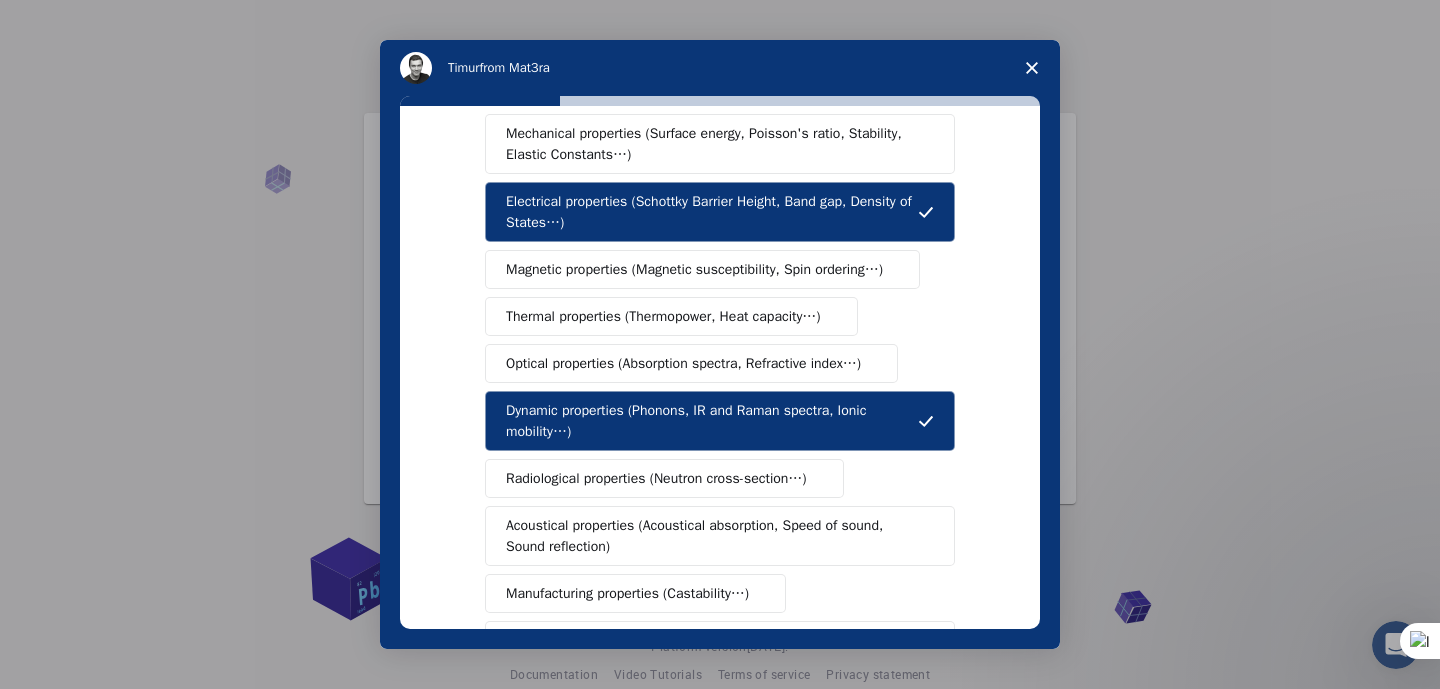 click on "Thermal properties (Thermopower, Heat capacity…)" at bounding box center (663, 316) 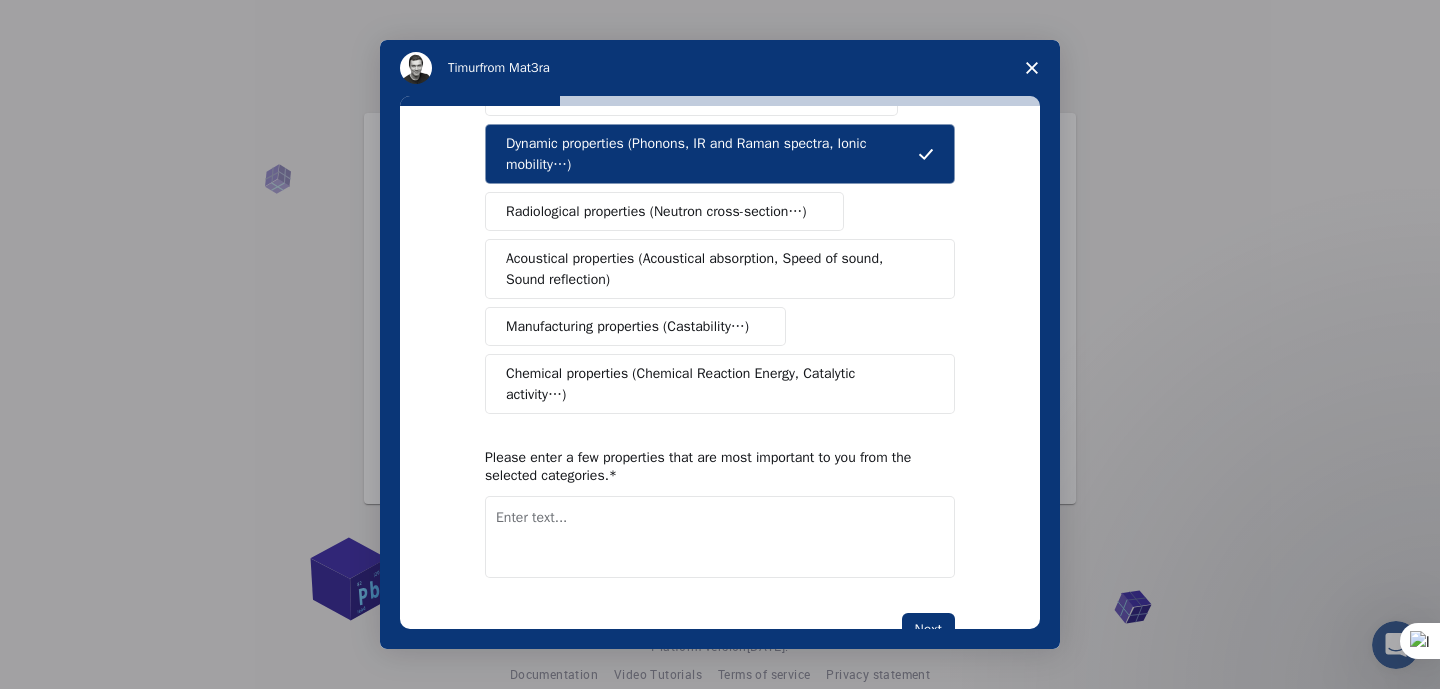 scroll, scrollTop: 337, scrollLeft: 0, axis: vertical 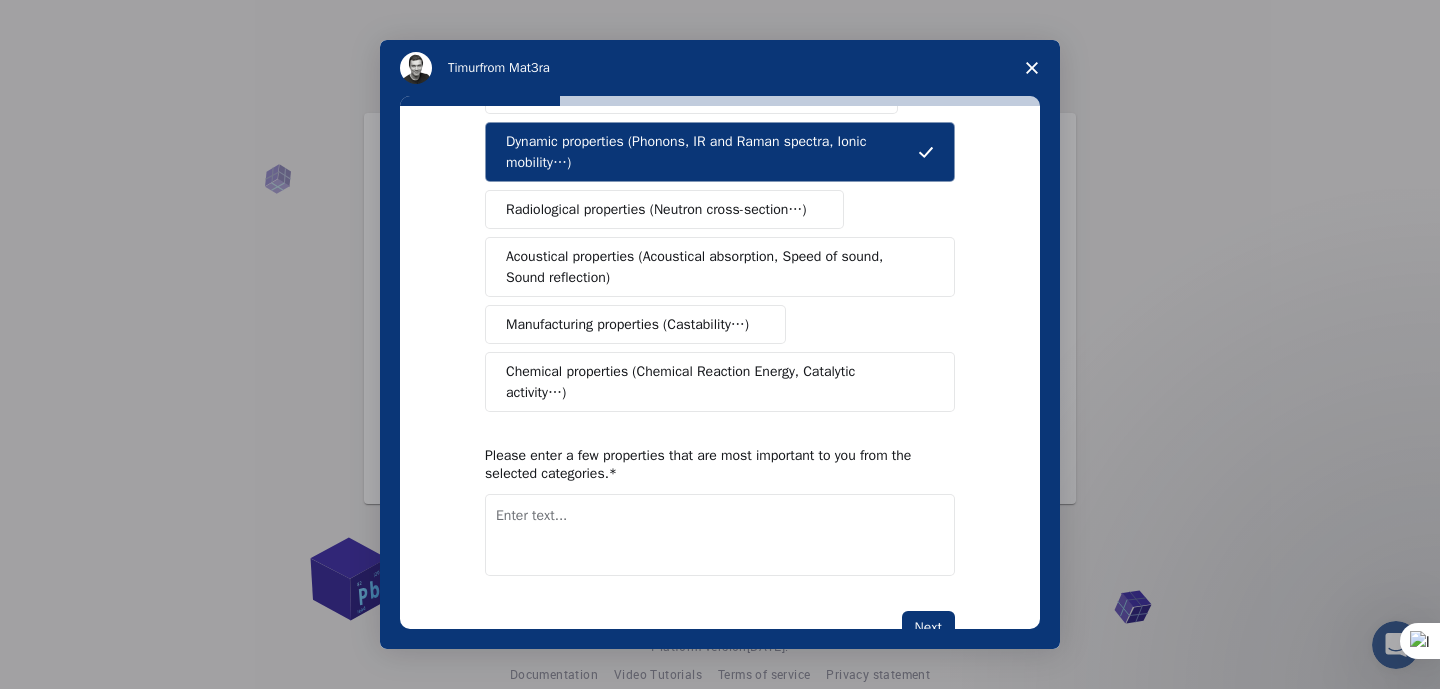 click on "Chemical properties (Chemical Reaction Energy, Catalytic activity…)" at bounding box center [712, 382] 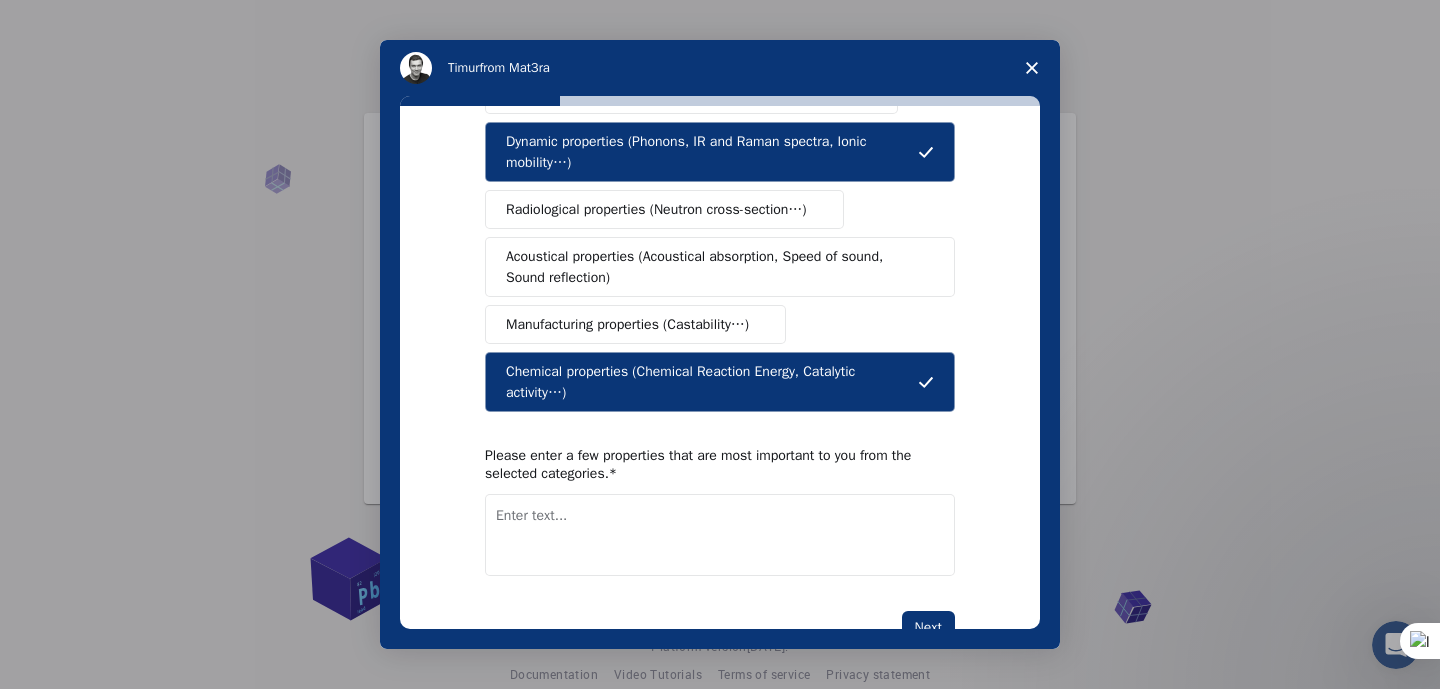 scroll, scrollTop: 400, scrollLeft: 0, axis: vertical 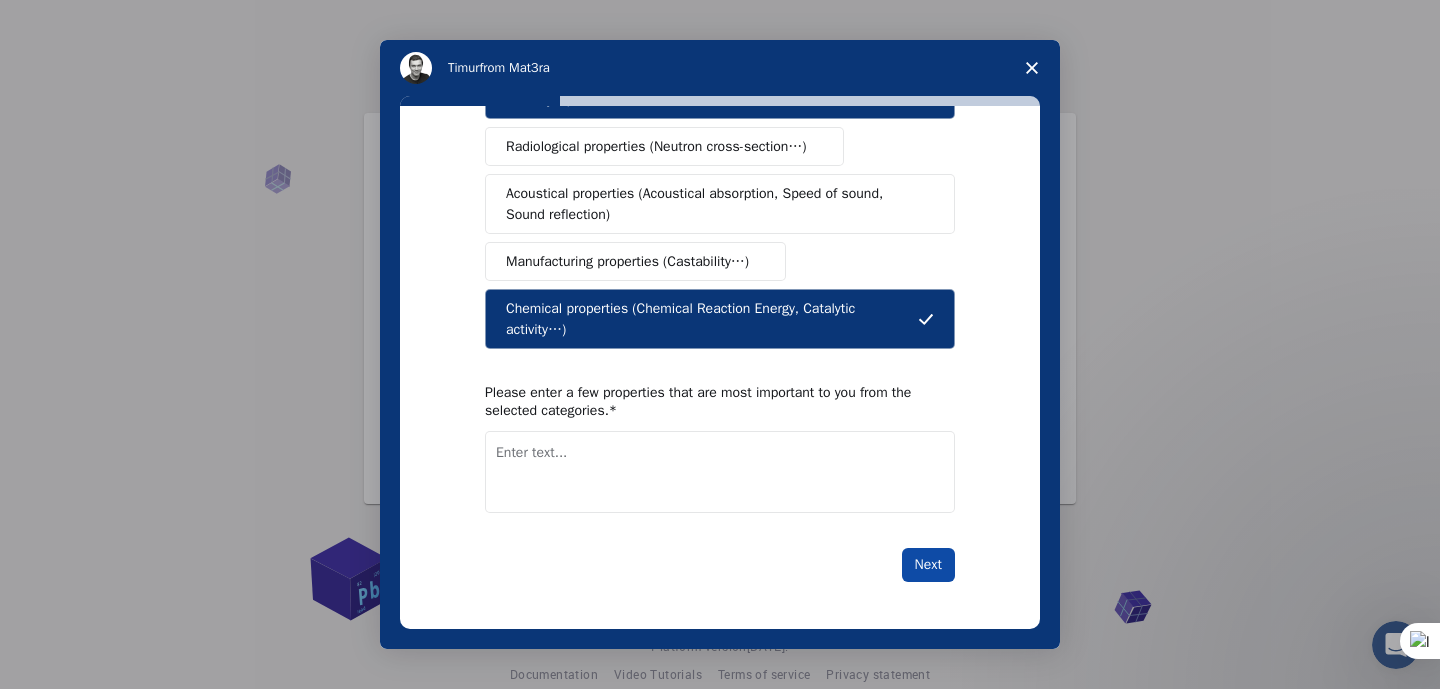 click on "Next" at bounding box center (928, 565) 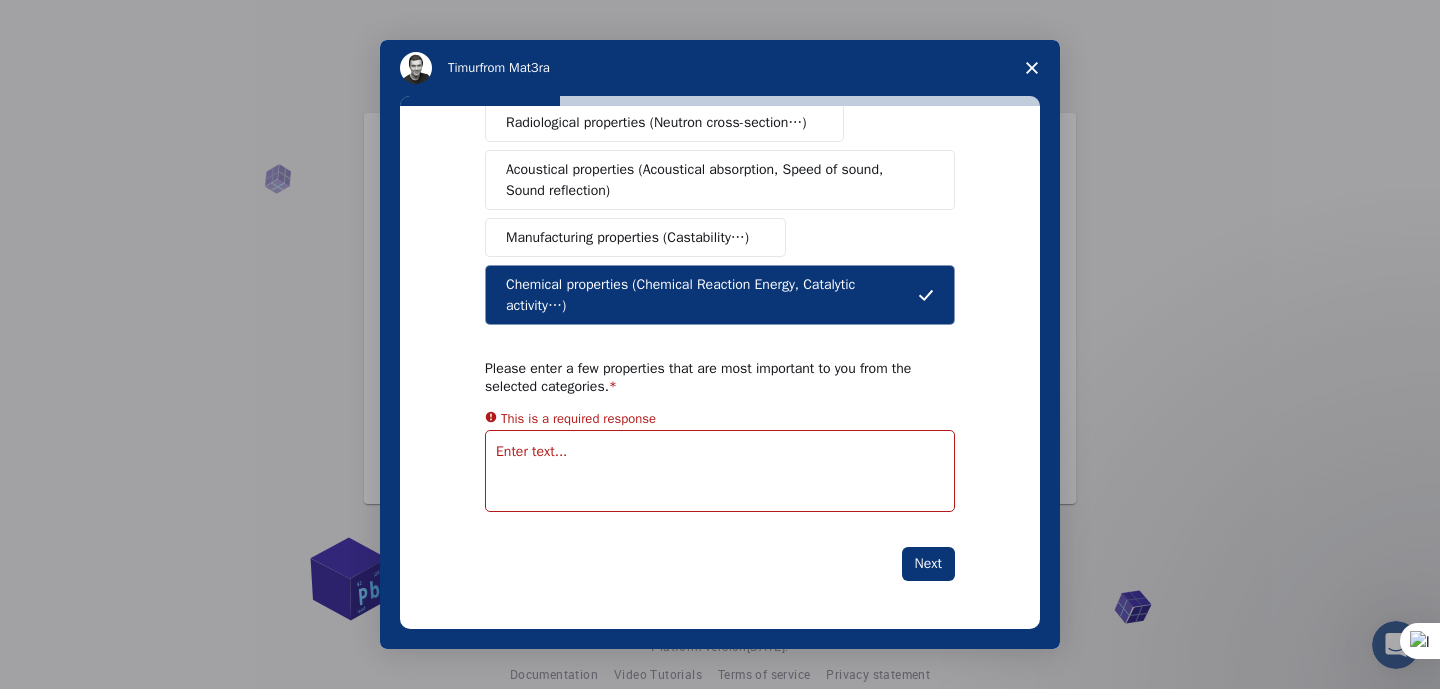 scroll, scrollTop: 400, scrollLeft: 0, axis: vertical 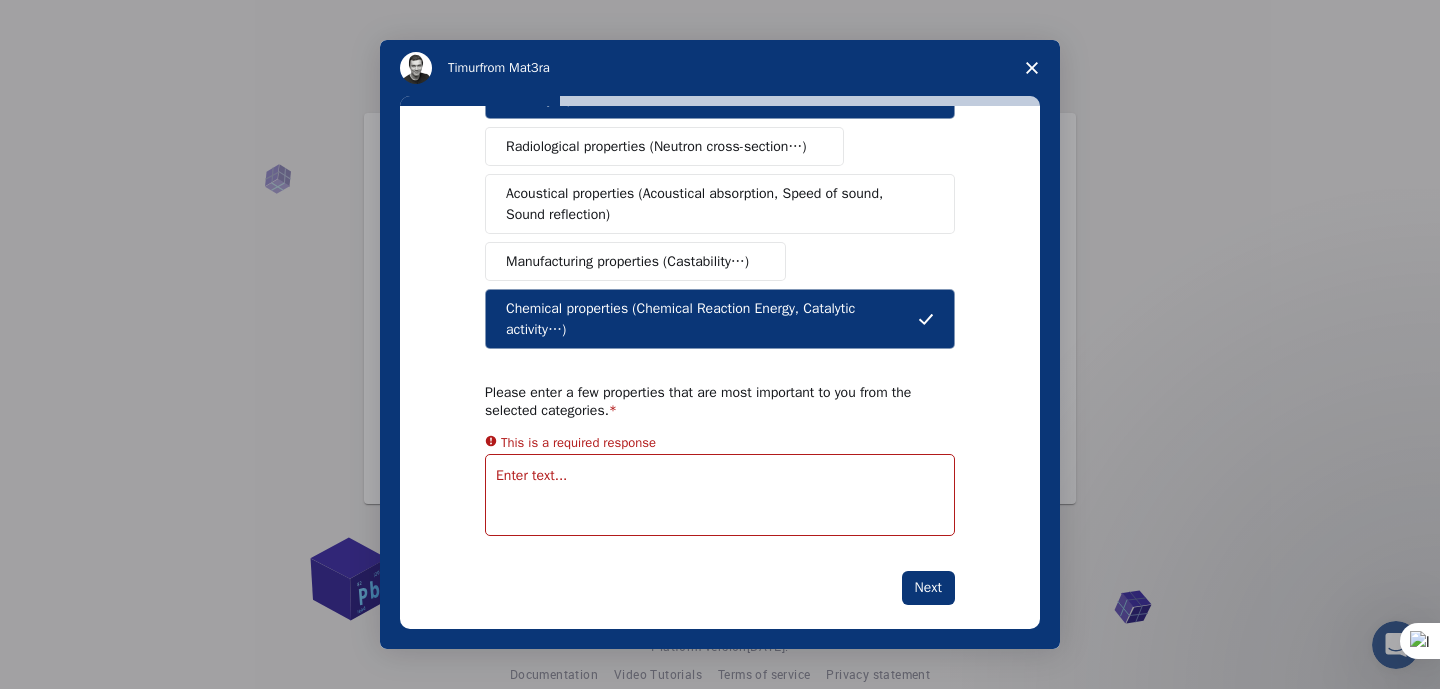 click at bounding box center (720, 495) 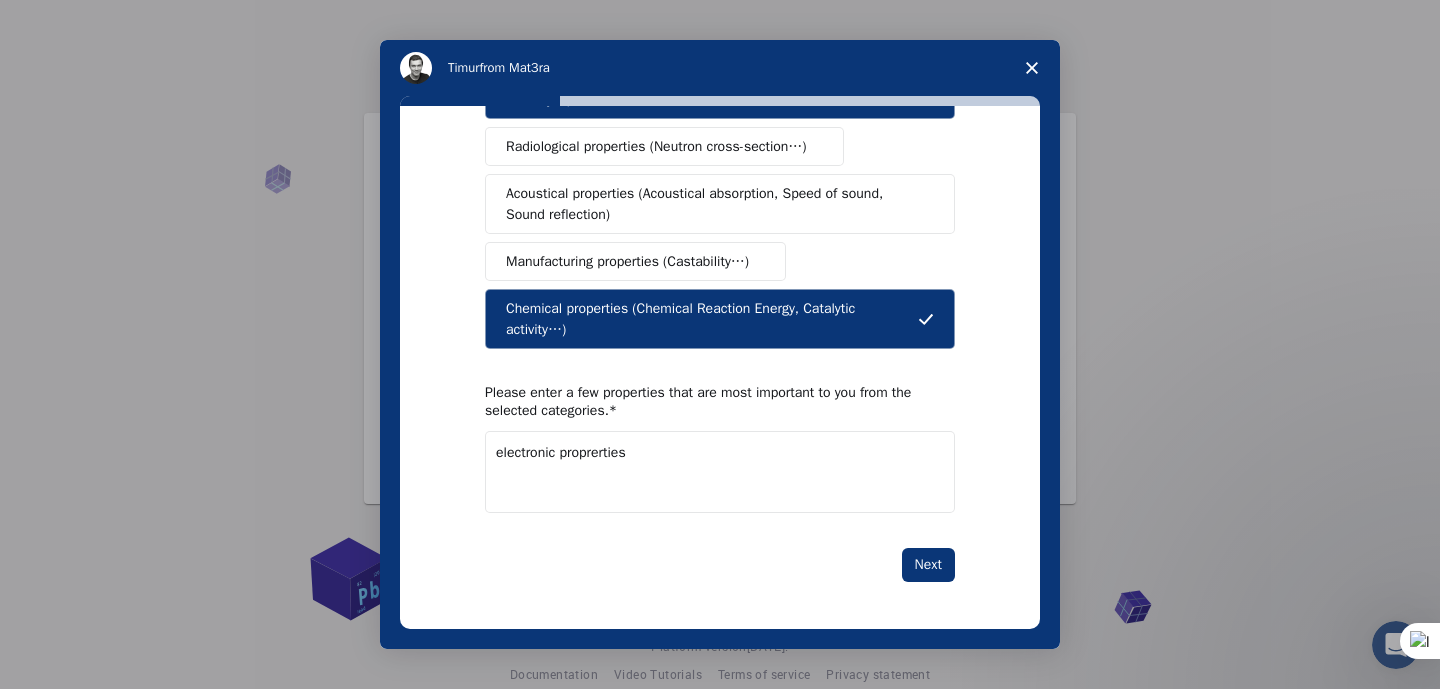 click on "electronic proprerties" at bounding box center (720, 472) 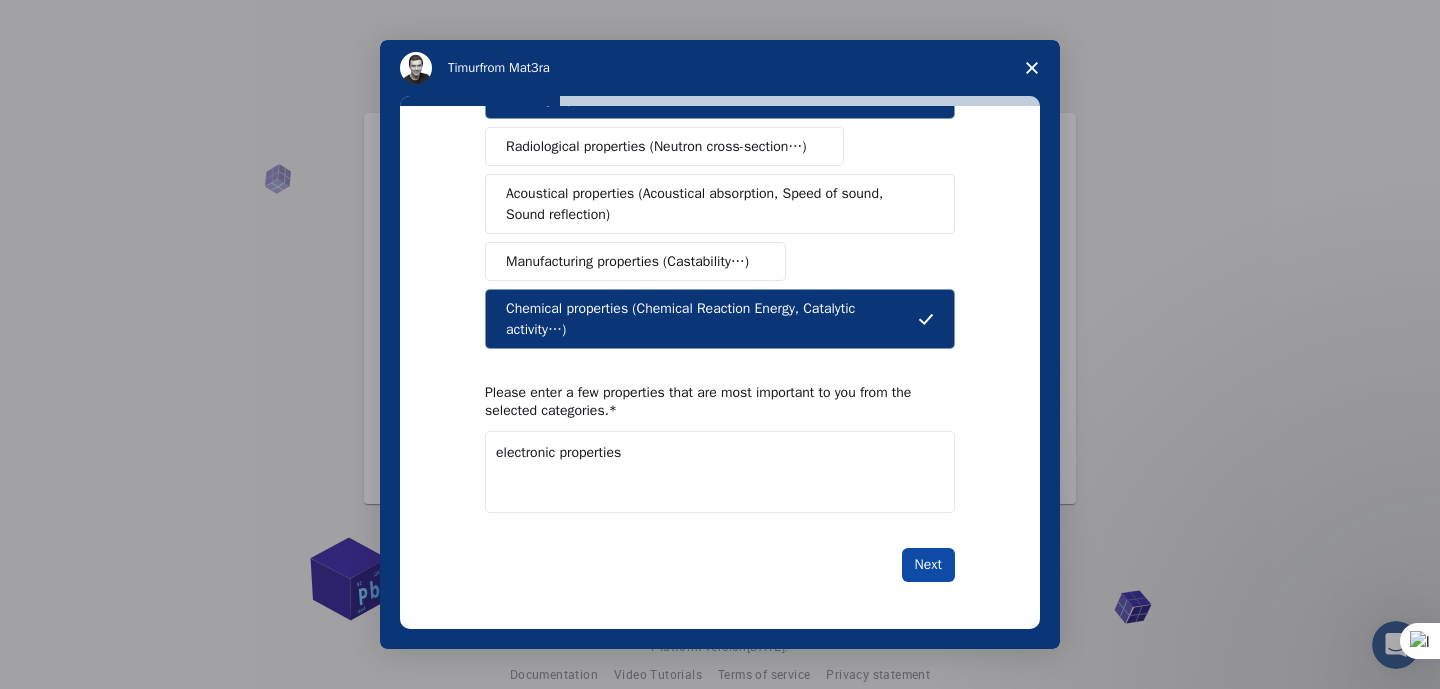 type on "electronic properties" 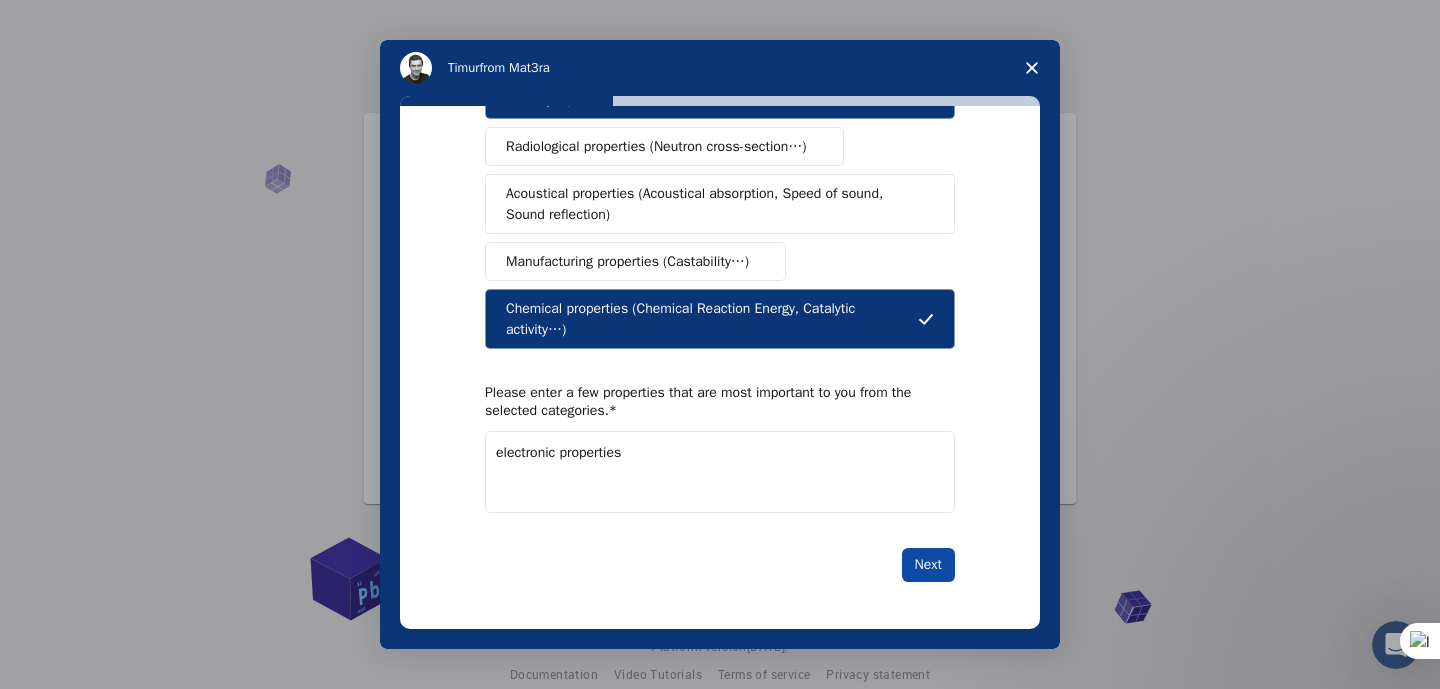 click on "Next" at bounding box center (928, 565) 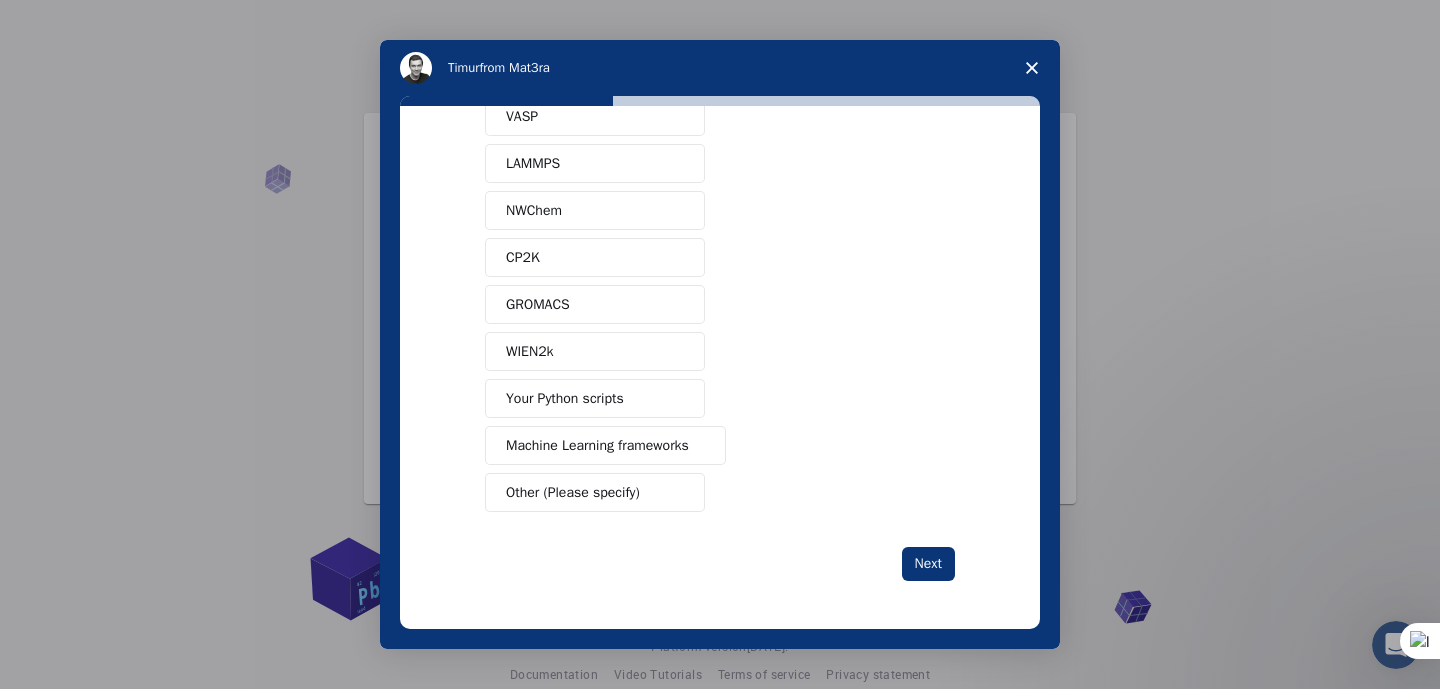 scroll, scrollTop: 0, scrollLeft: 0, axis: both 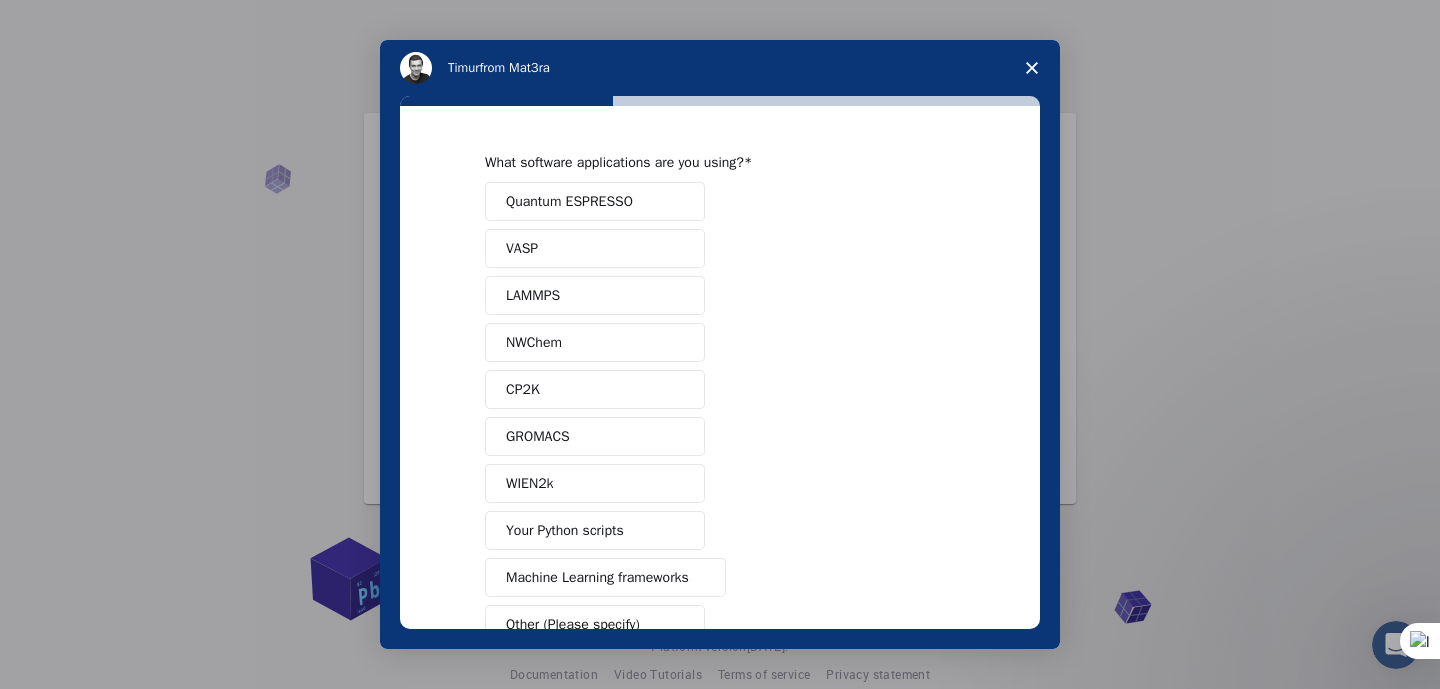 click on "CP2K" at bounding box center [595, 389] 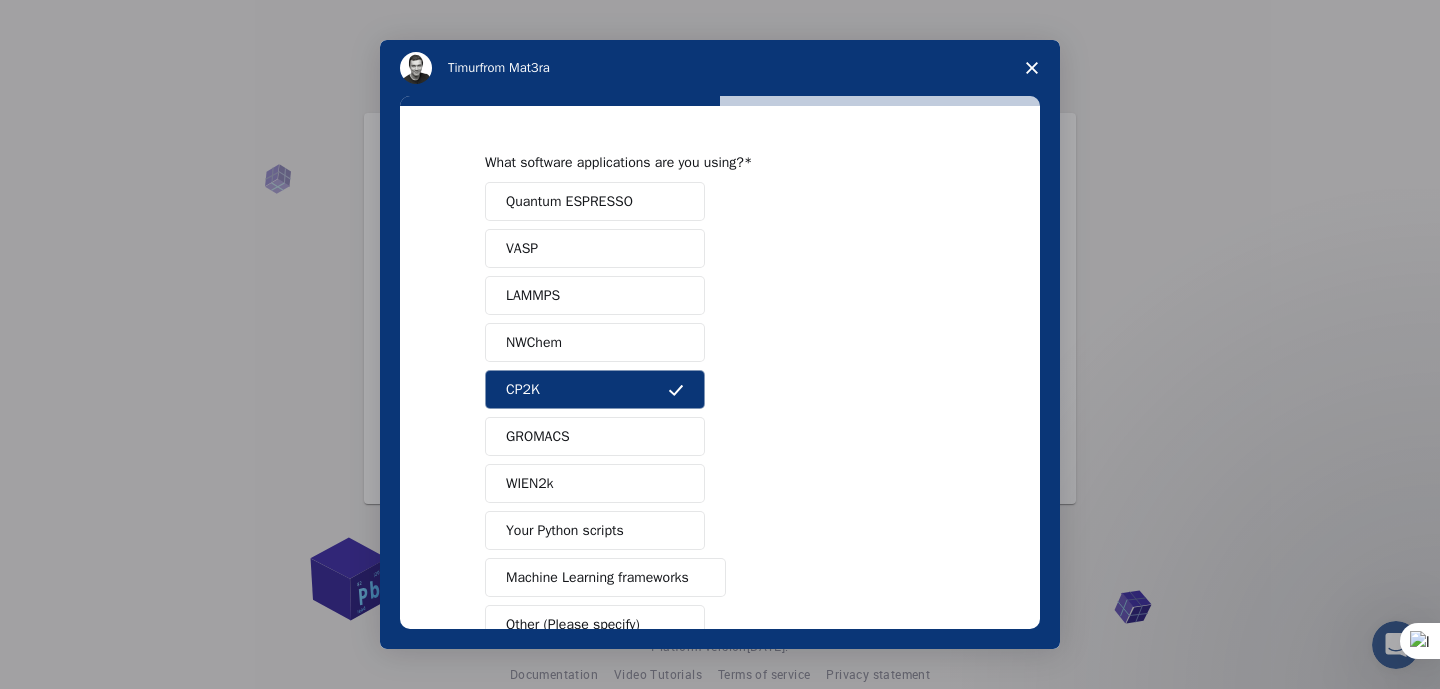 click on "NWChem" at bounding box center (595, 342) 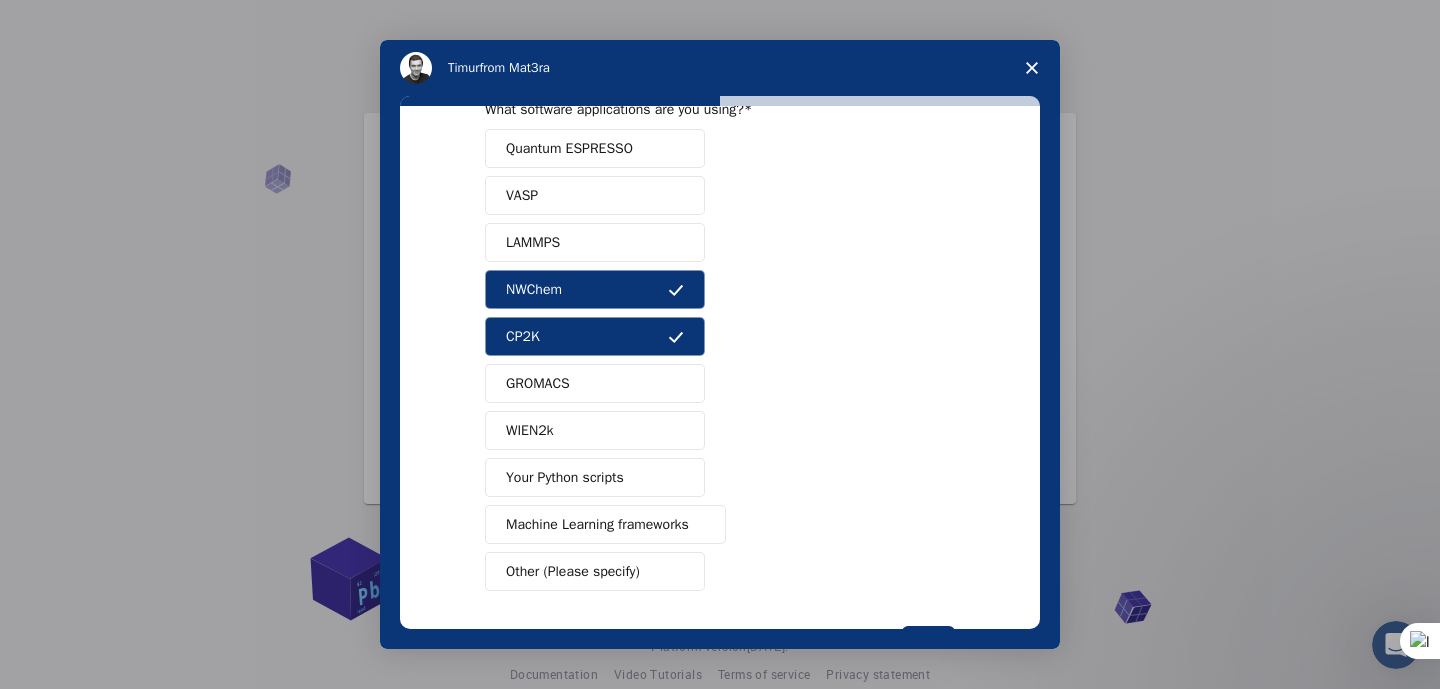scroll, scrollTop: 0, scrollLeft: 0, axis: both 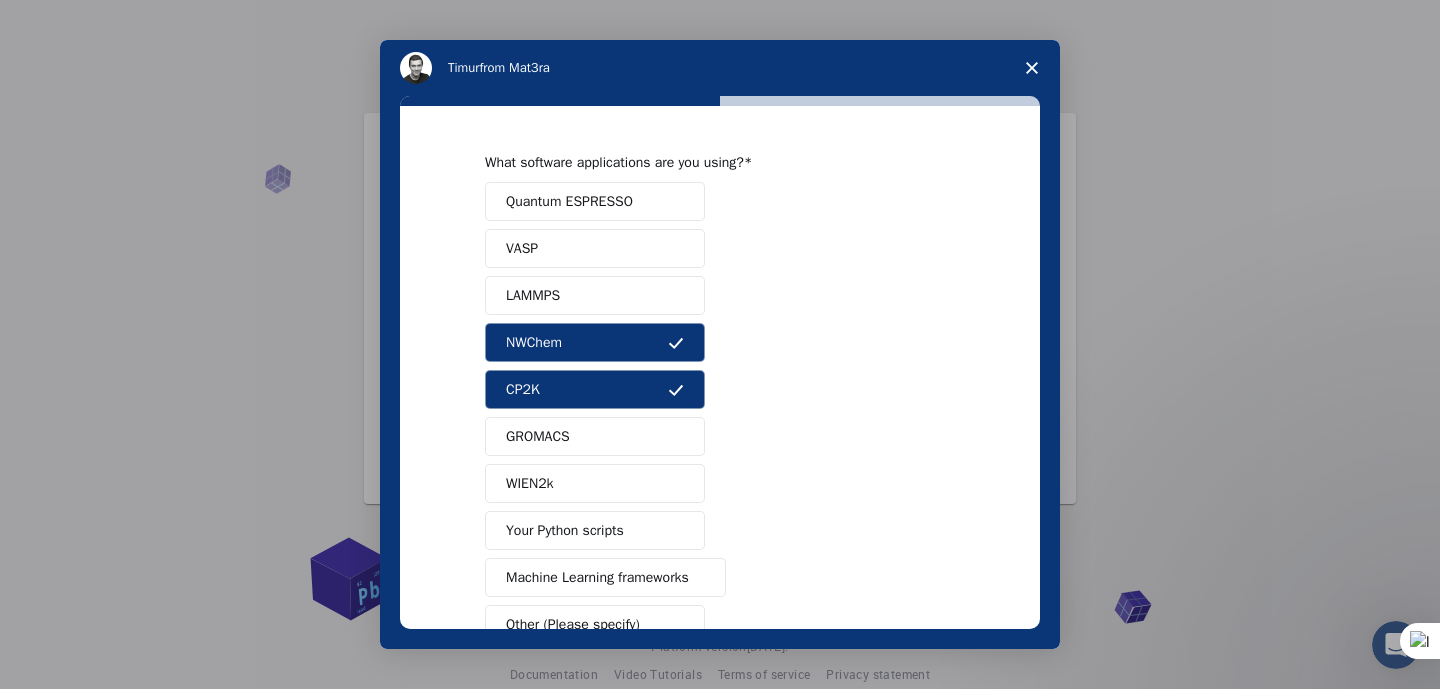 click on "LAMMPS" at bounding box center [595, 295] 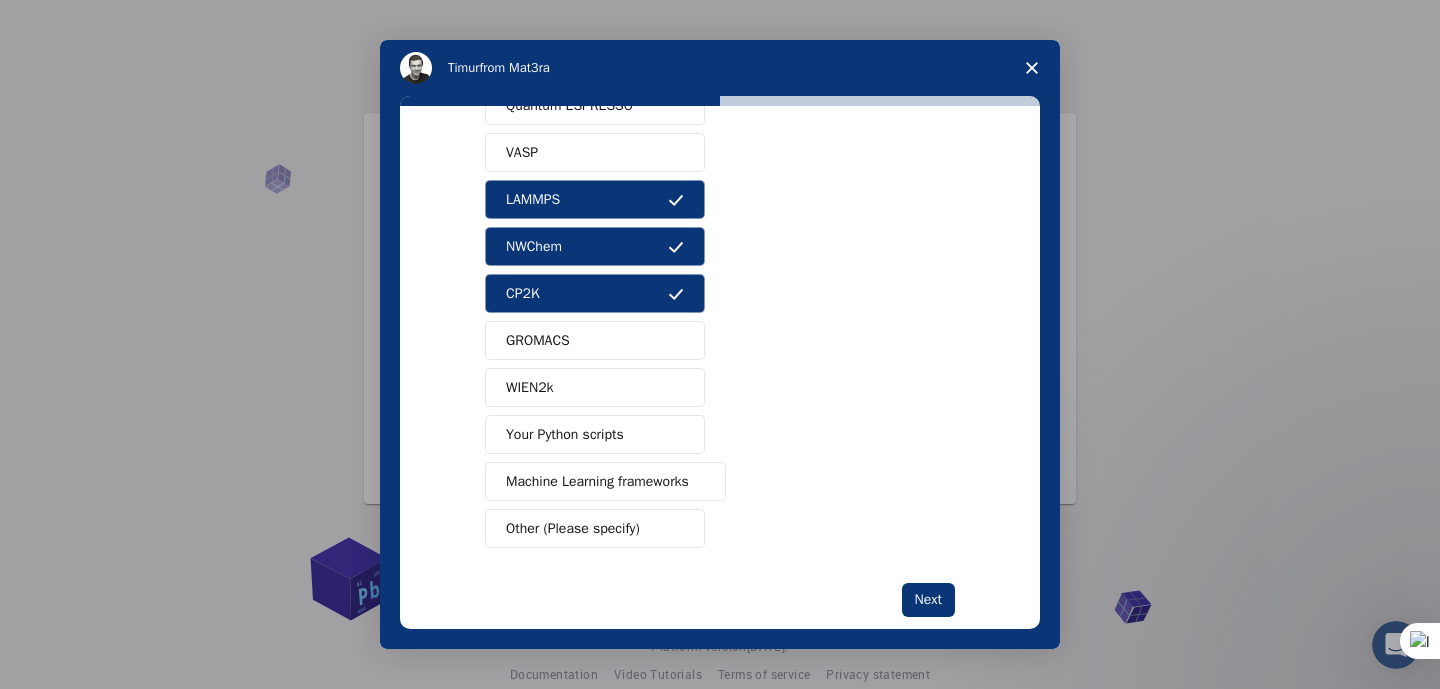 scroll, scrollTop: 95, scrollLeft: 0, axis: vertical 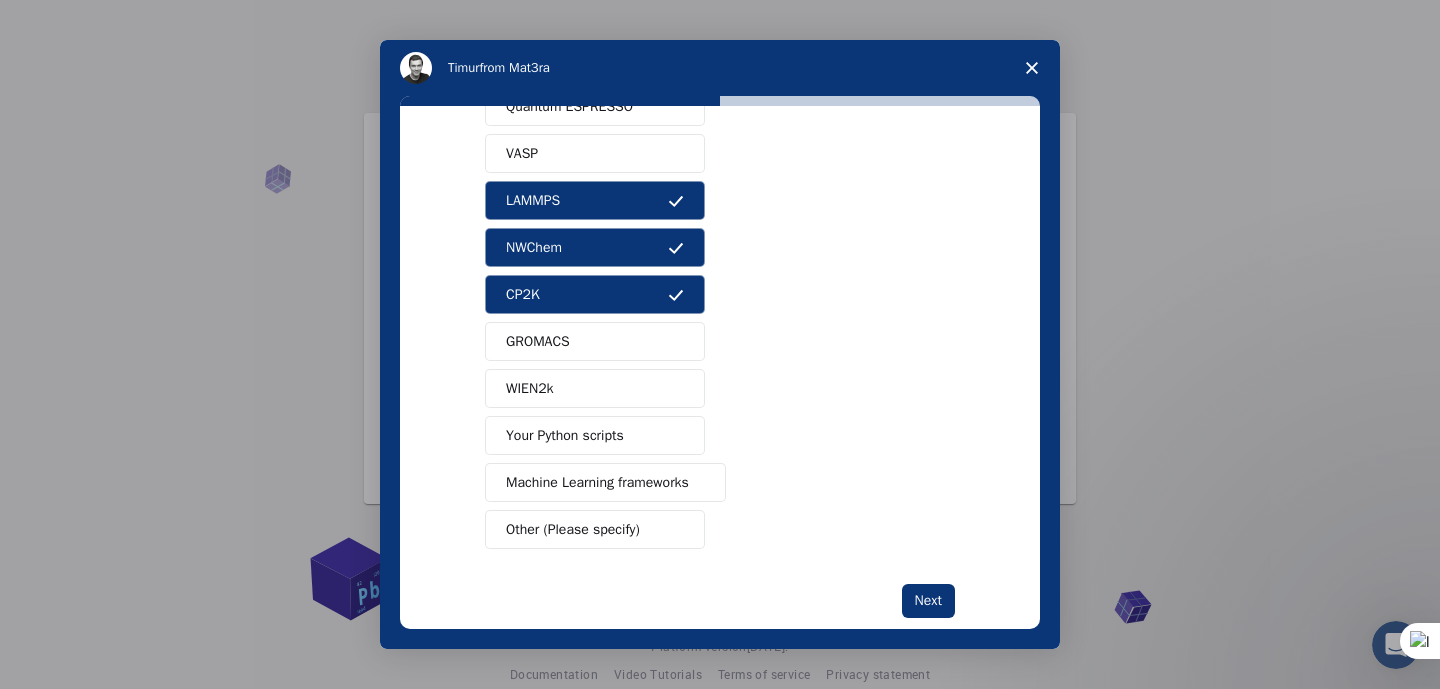 click on "GROMACS" at bounding box center [538, 341] 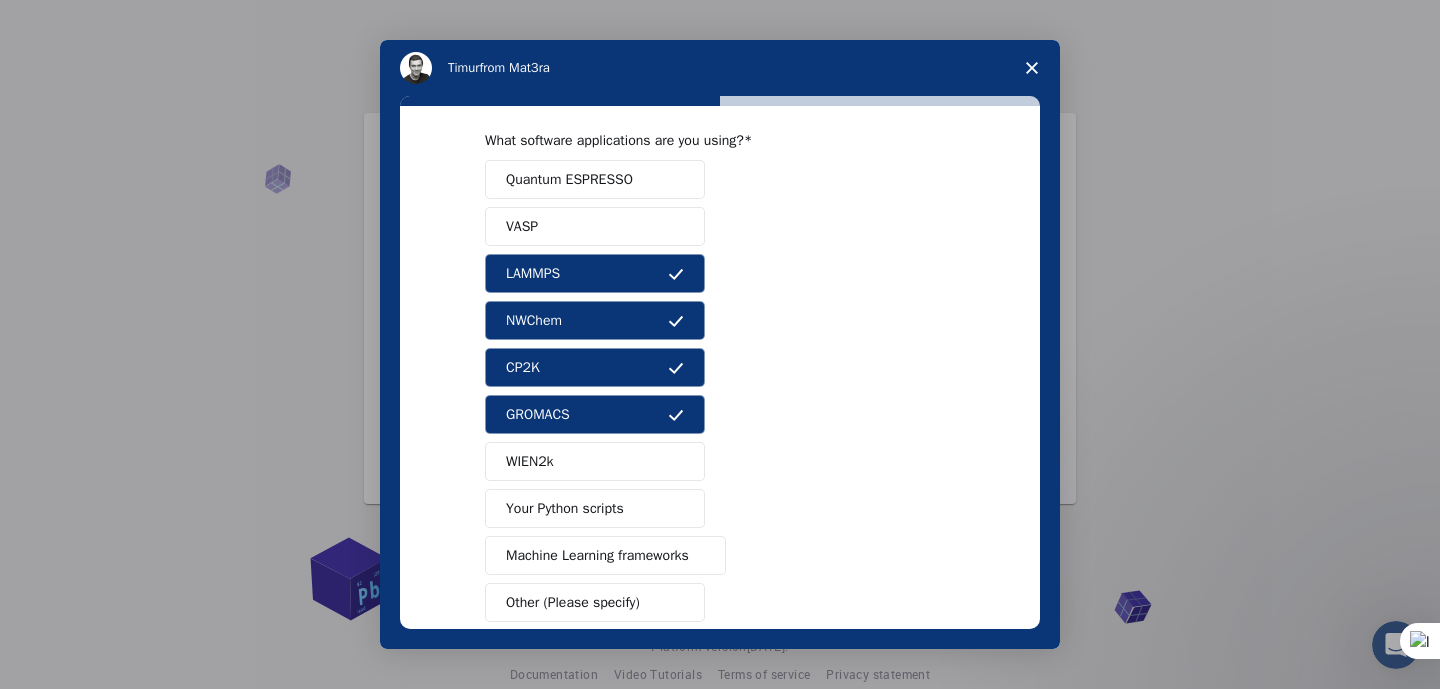 scroll, scrollTop: 132, scrollLeft: 0, axis: vertical 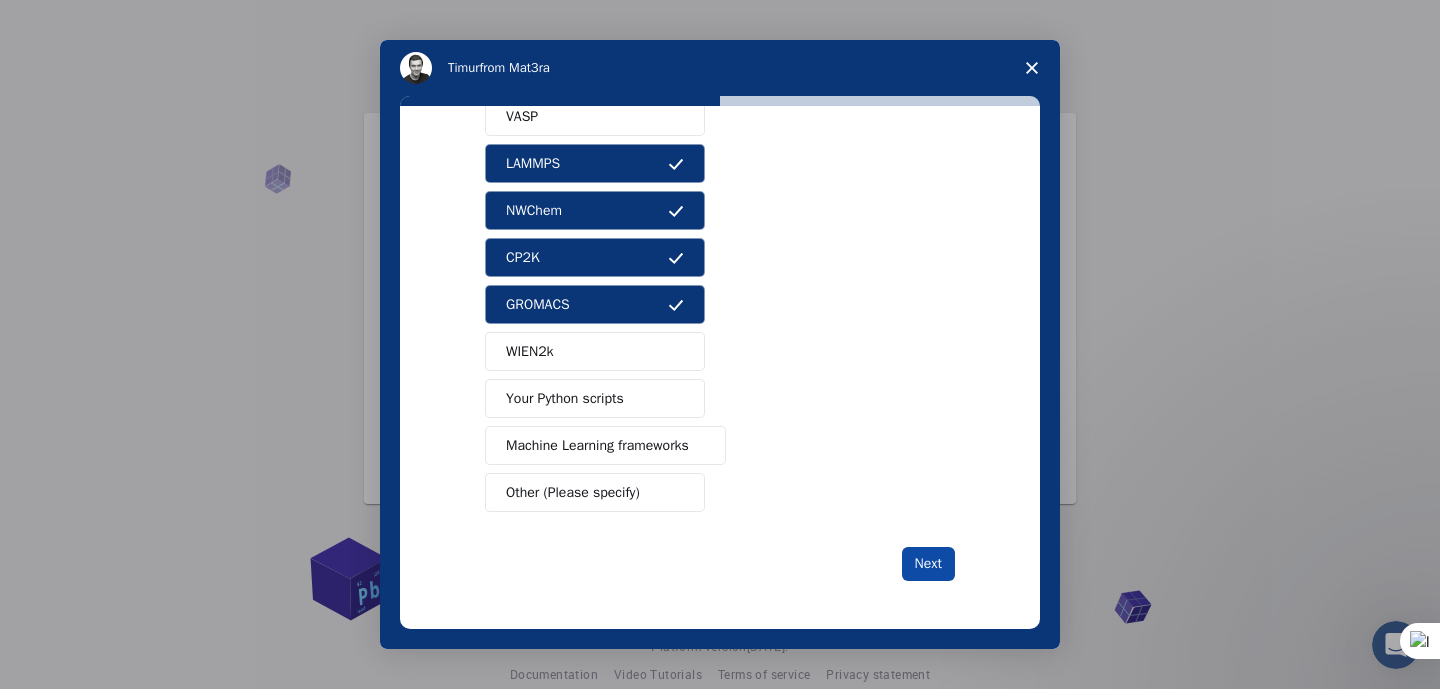 click on "Next" at bounding box center (928, 564) 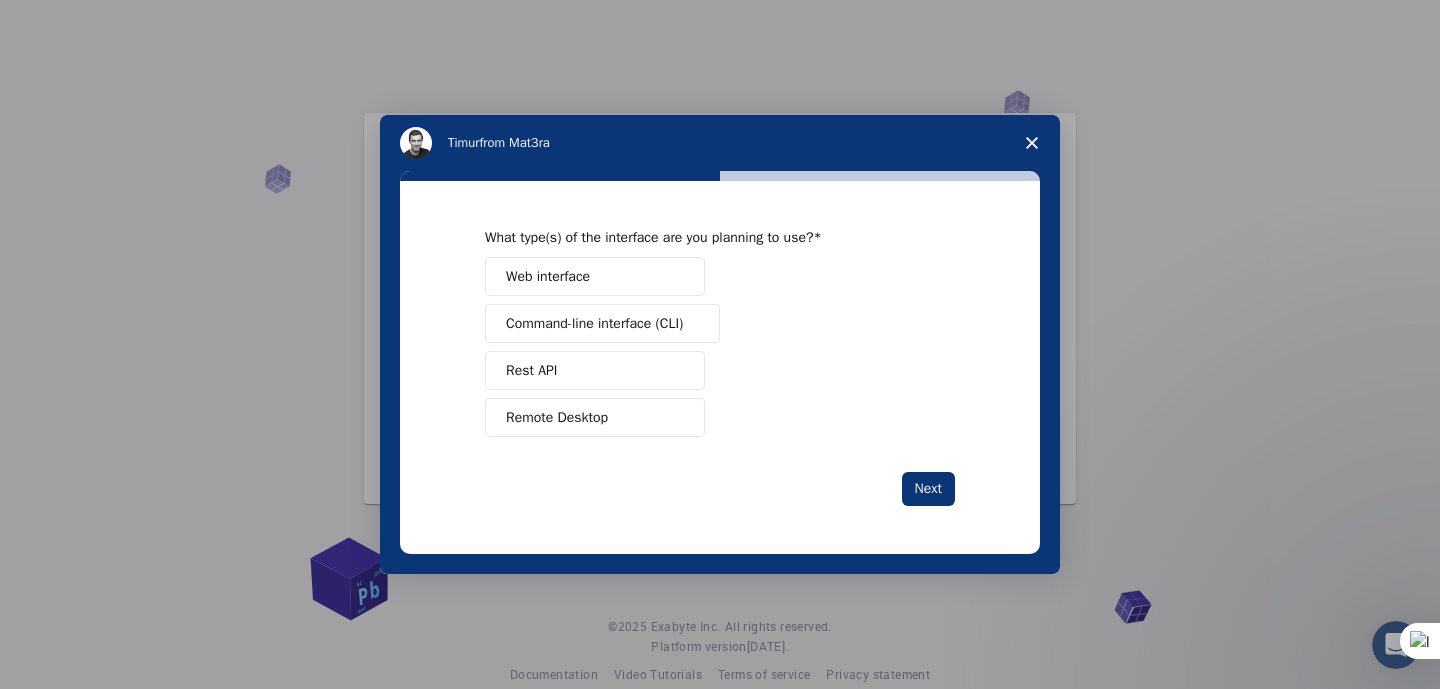 scroll, scrollTop: 0, scrollLeft: 0, axis: both 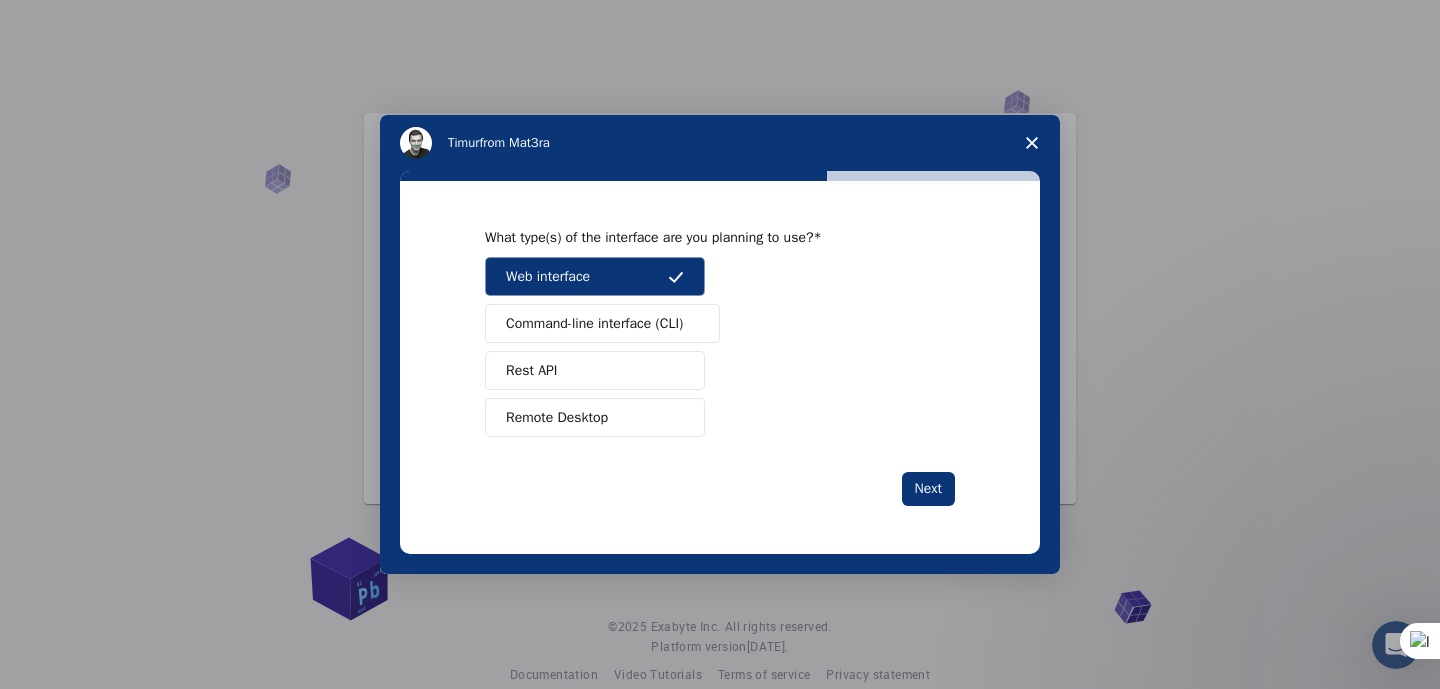 click on "Remote Desktop" at bounding box center [557, 417] 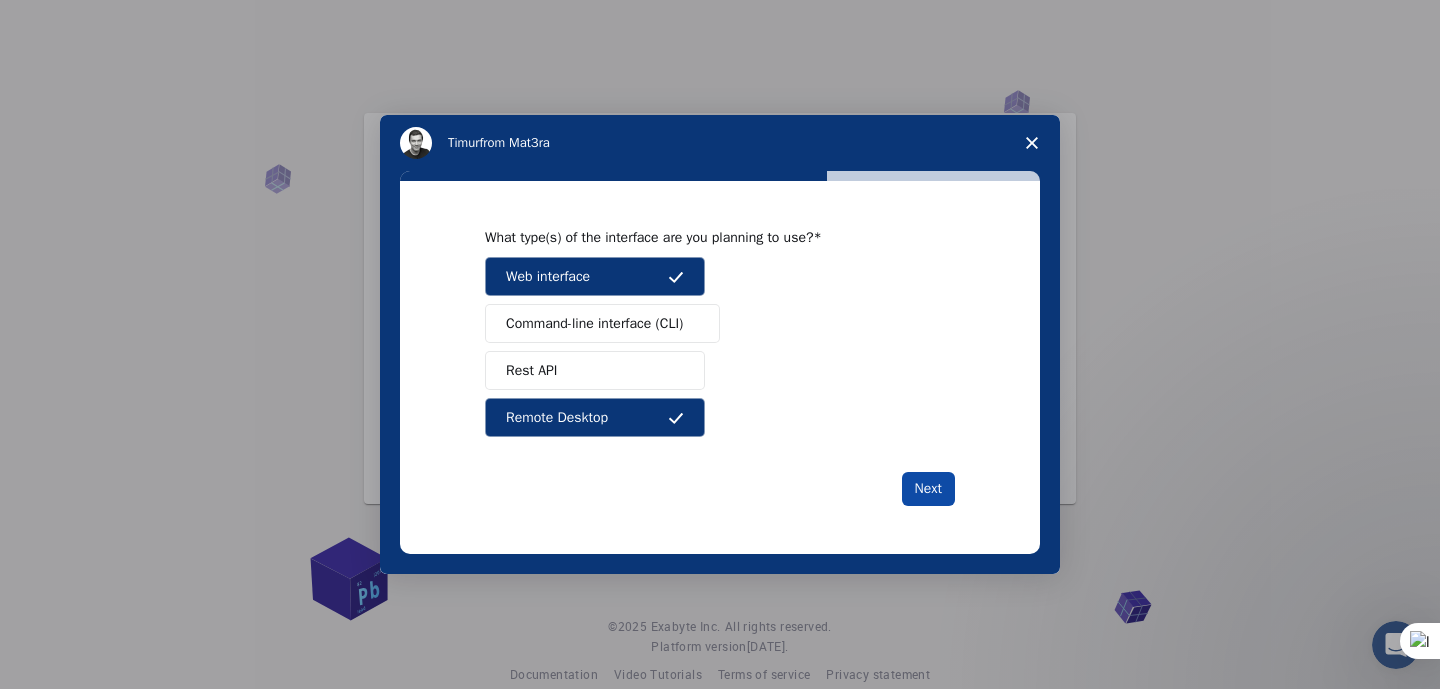 click on "Next" at bounding box center (928, 489) 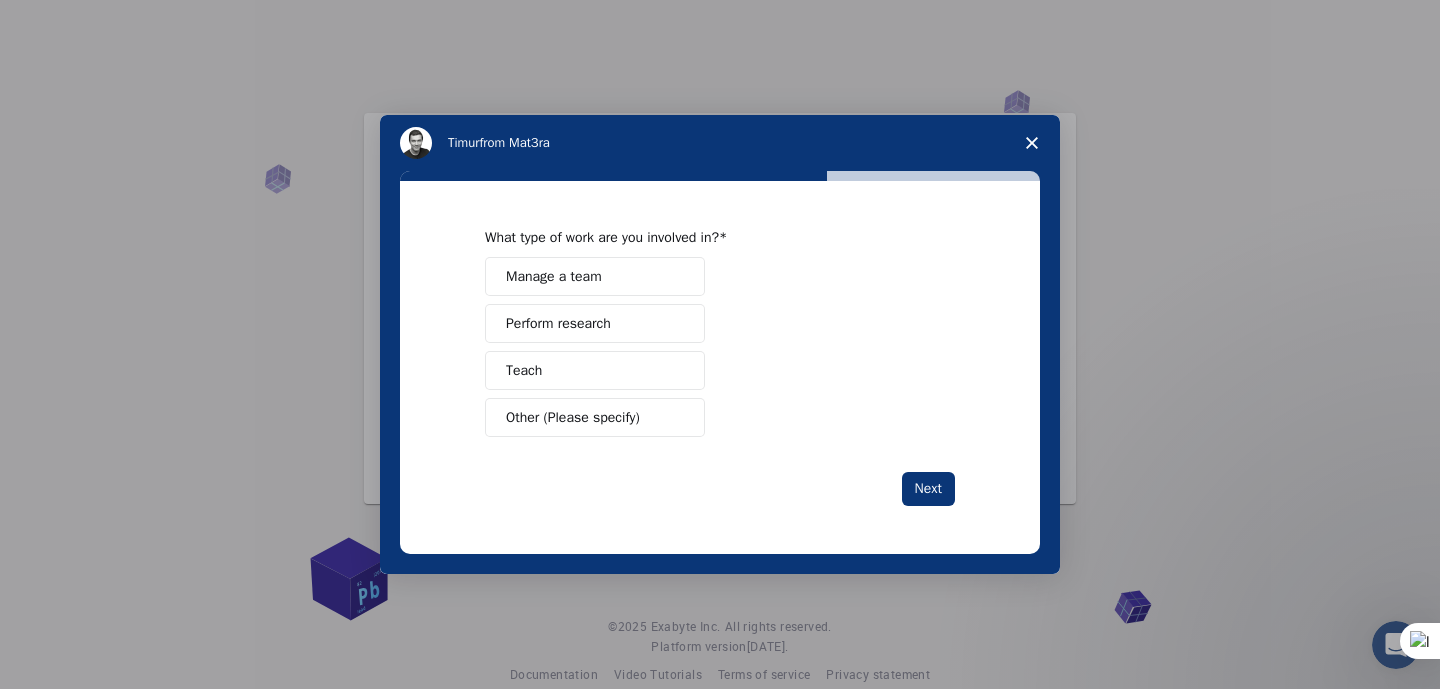 click on "Perform research" at bounding box center (595, 323) 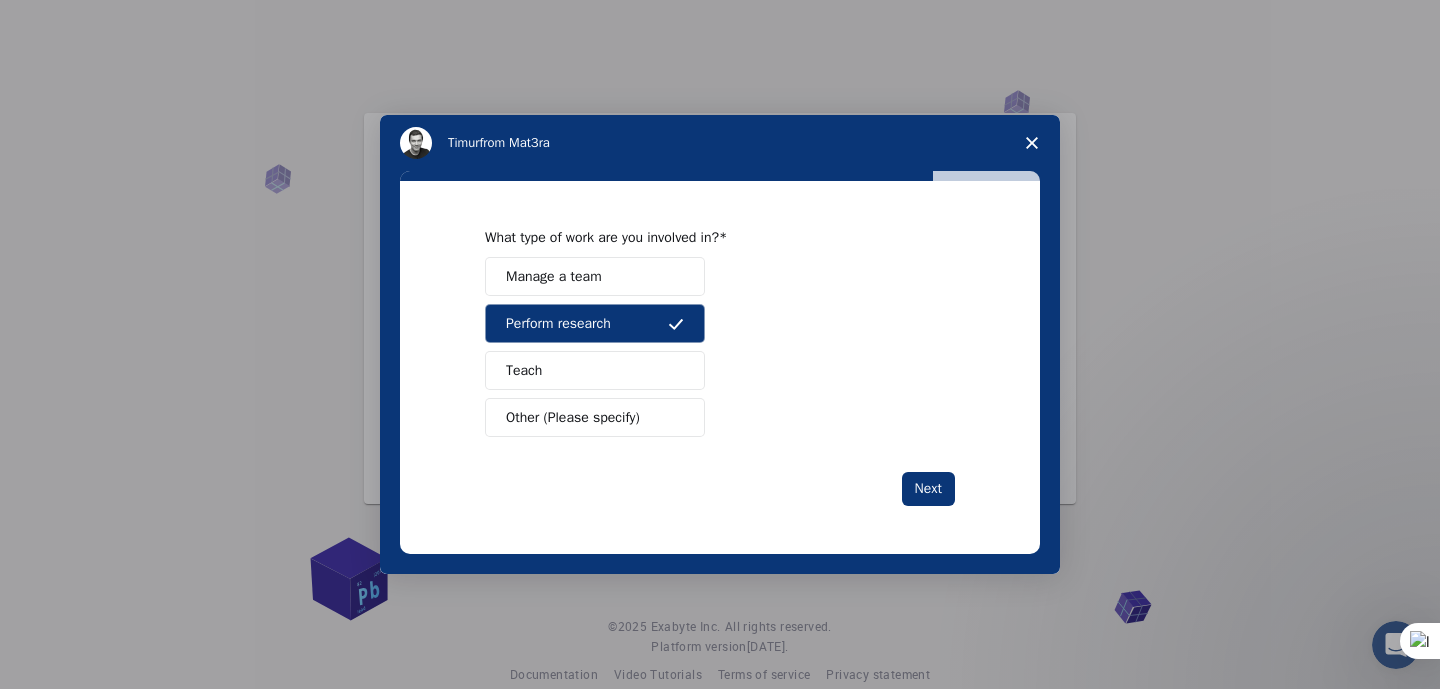 click at bounding box center [676, 418] 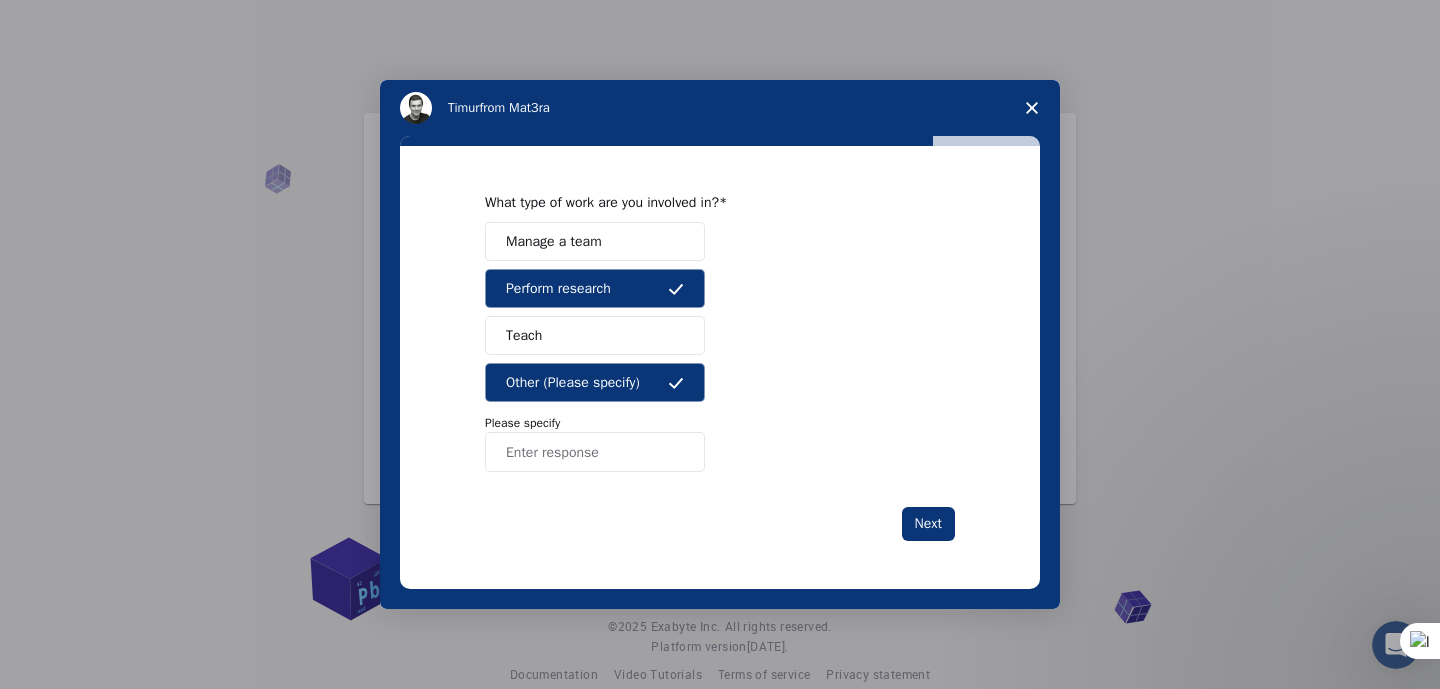 click on "Other (Please specify)" at bounding box center [595, 382] 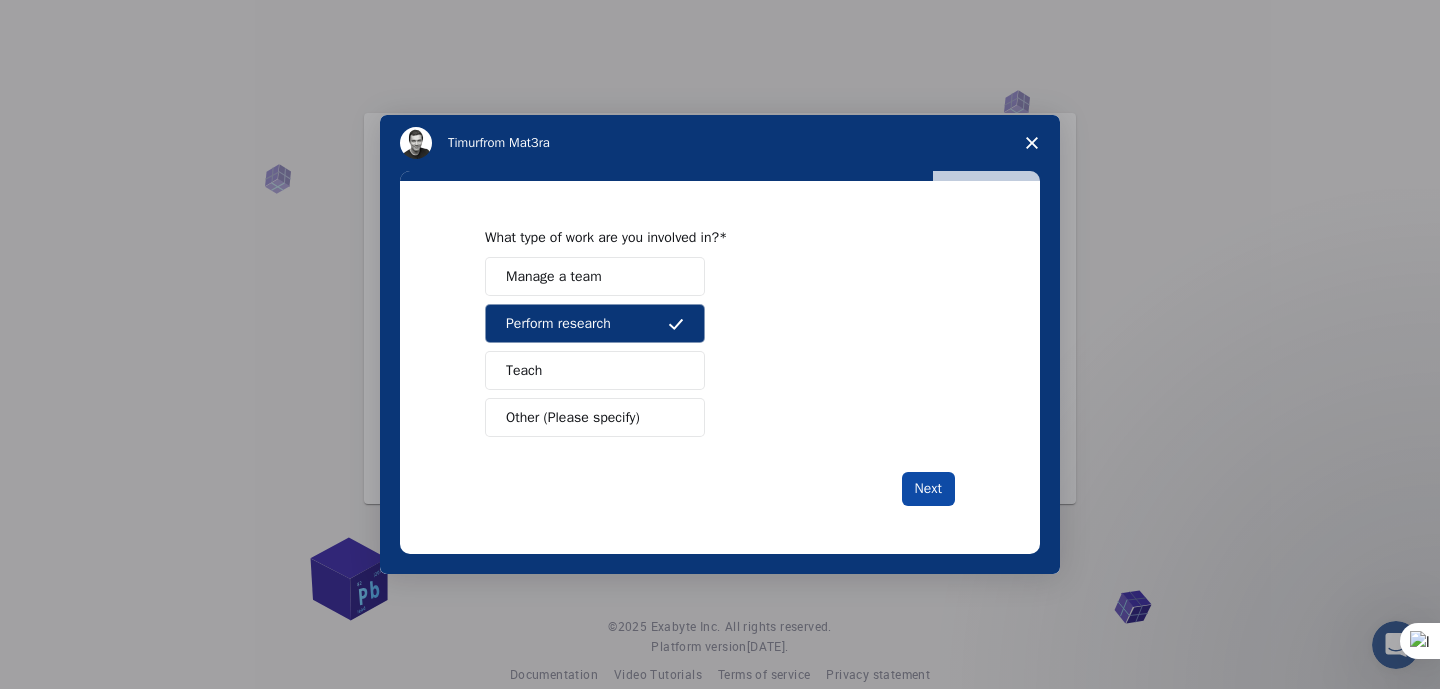 click on "Next" at bounding box center (928, 489) 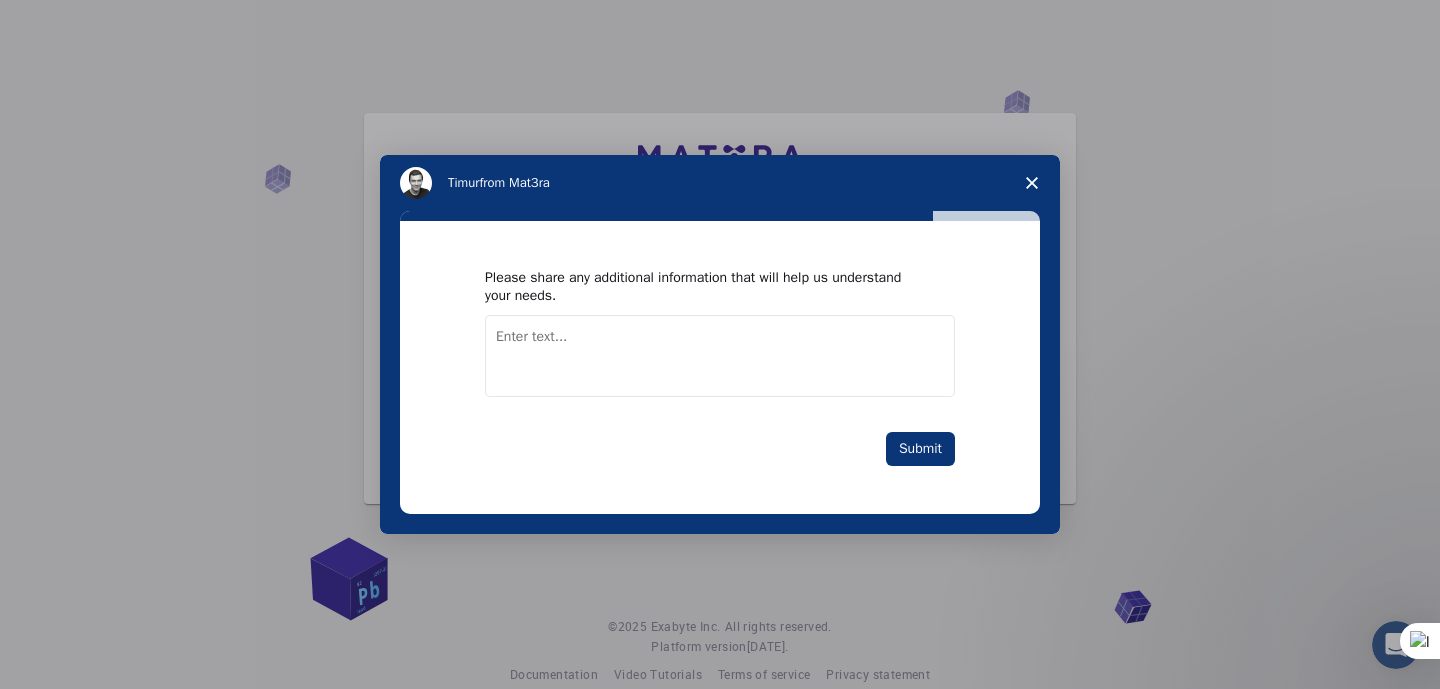 click at bounding box center [720, 356] 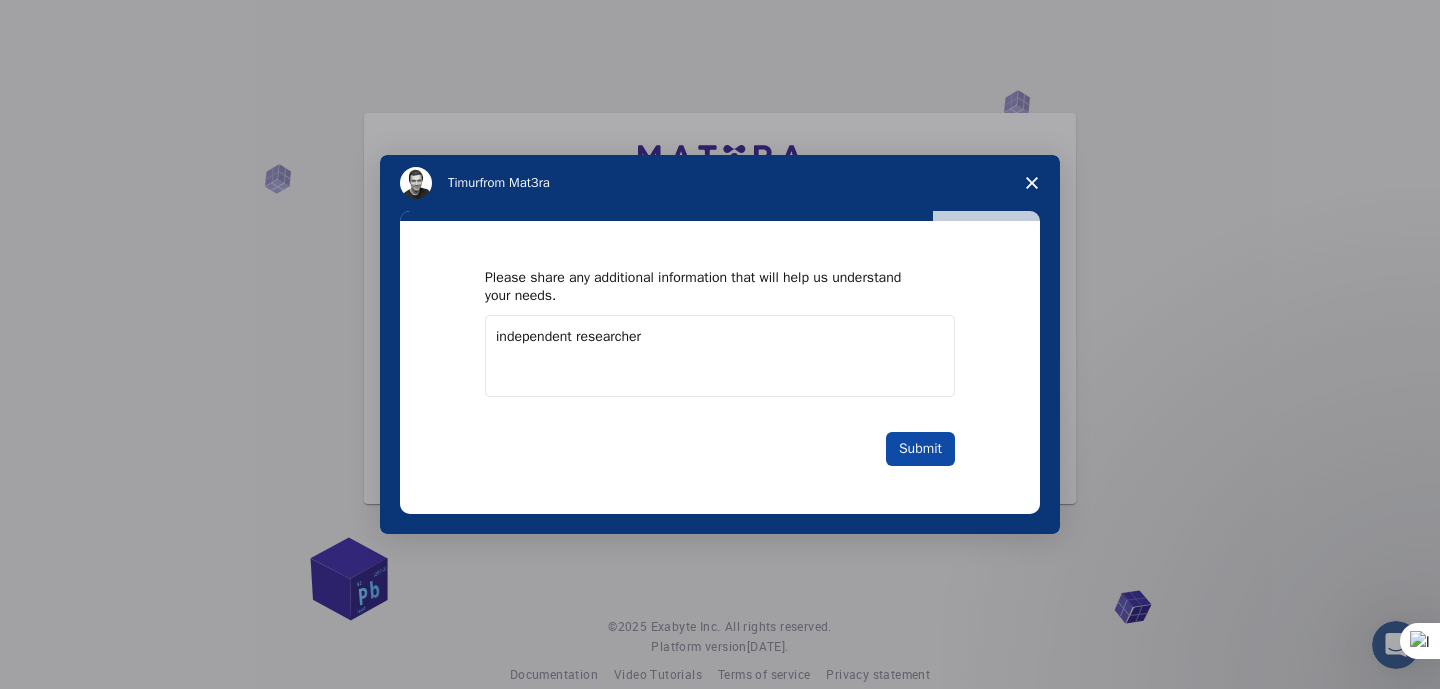type on "independent researcher" 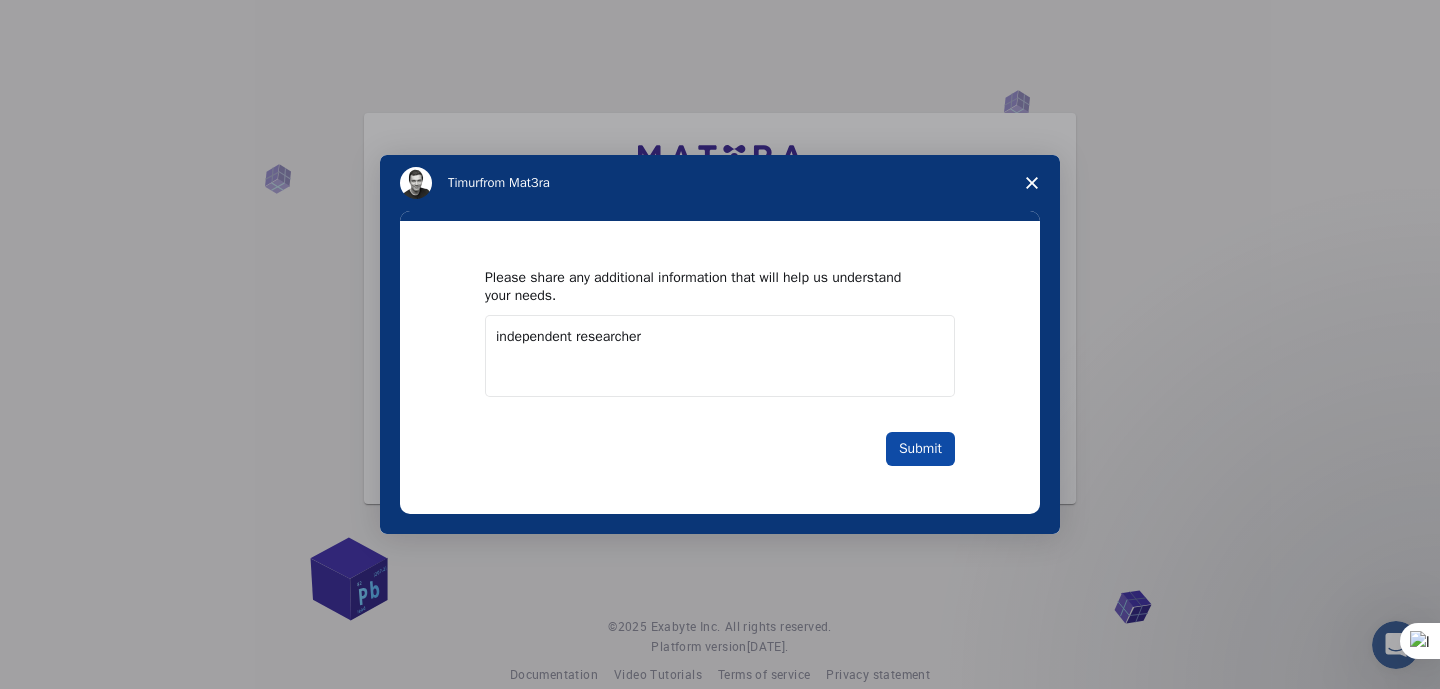 click on "Submit" at bounding box center (920, 449) 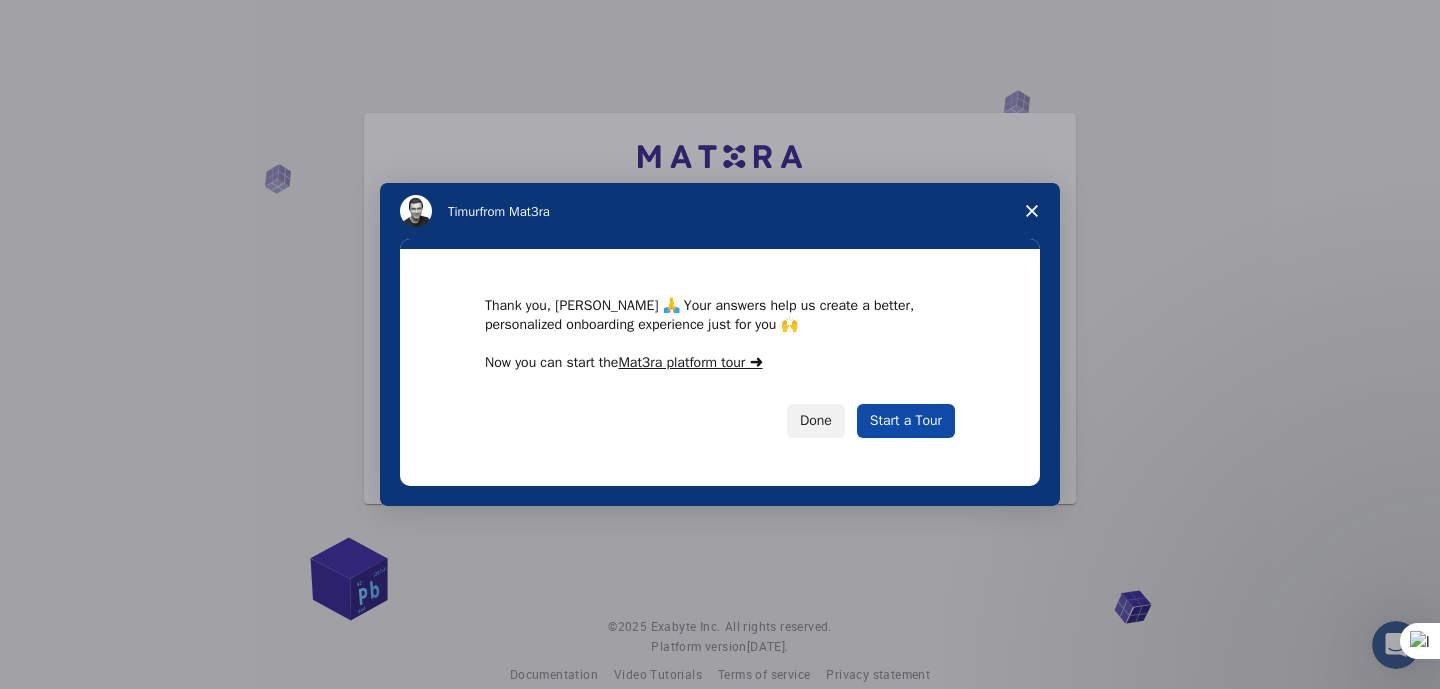 click on "Start a Tour" at bounding box center [906, 421] 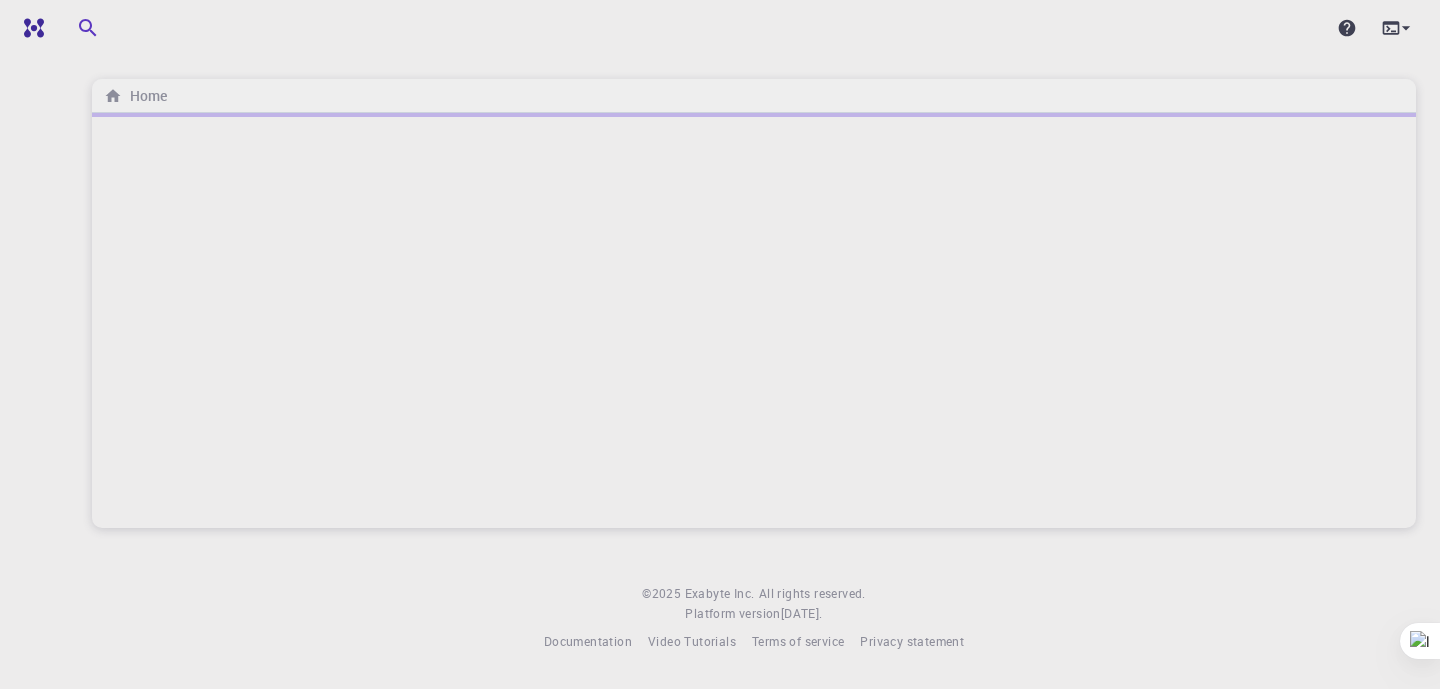 scroll, scrollTop: 0, scrollLeft: 0, axis: both 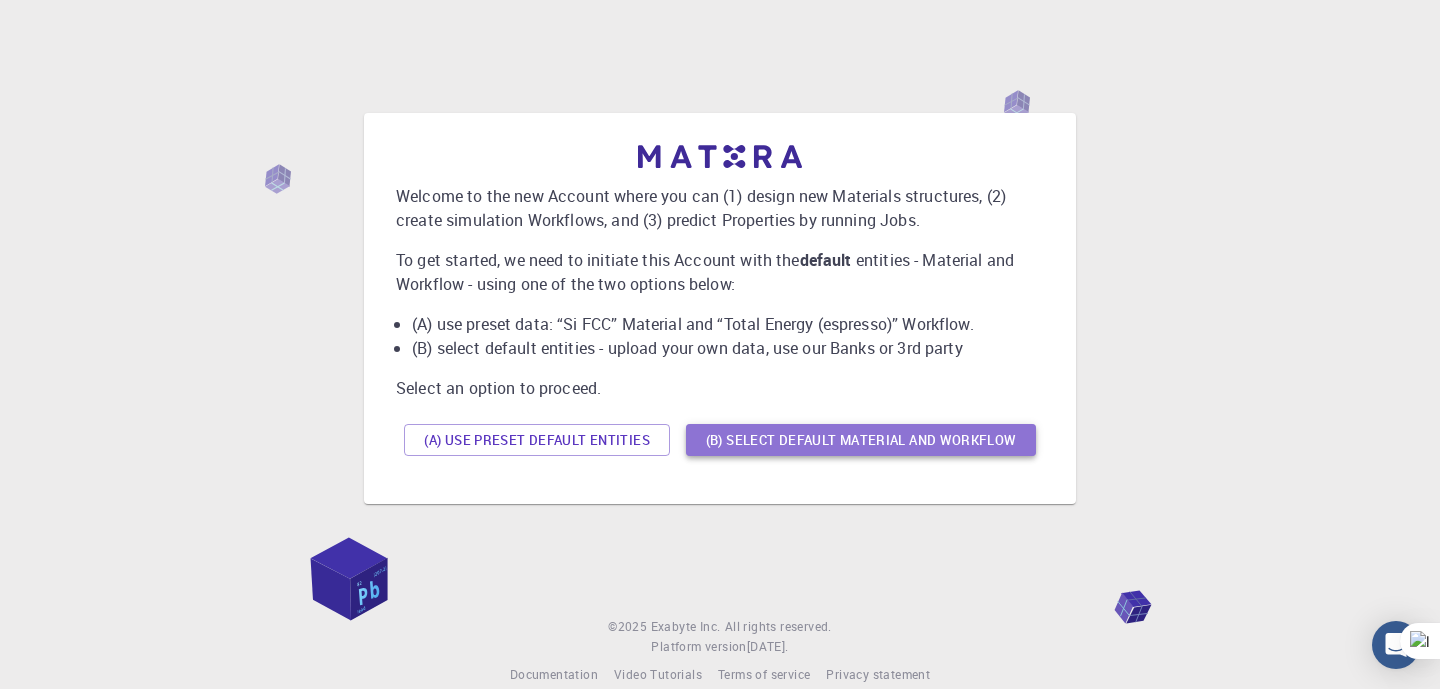 click on "(B) Select default material and workflow" at bounding box center (861, 440) 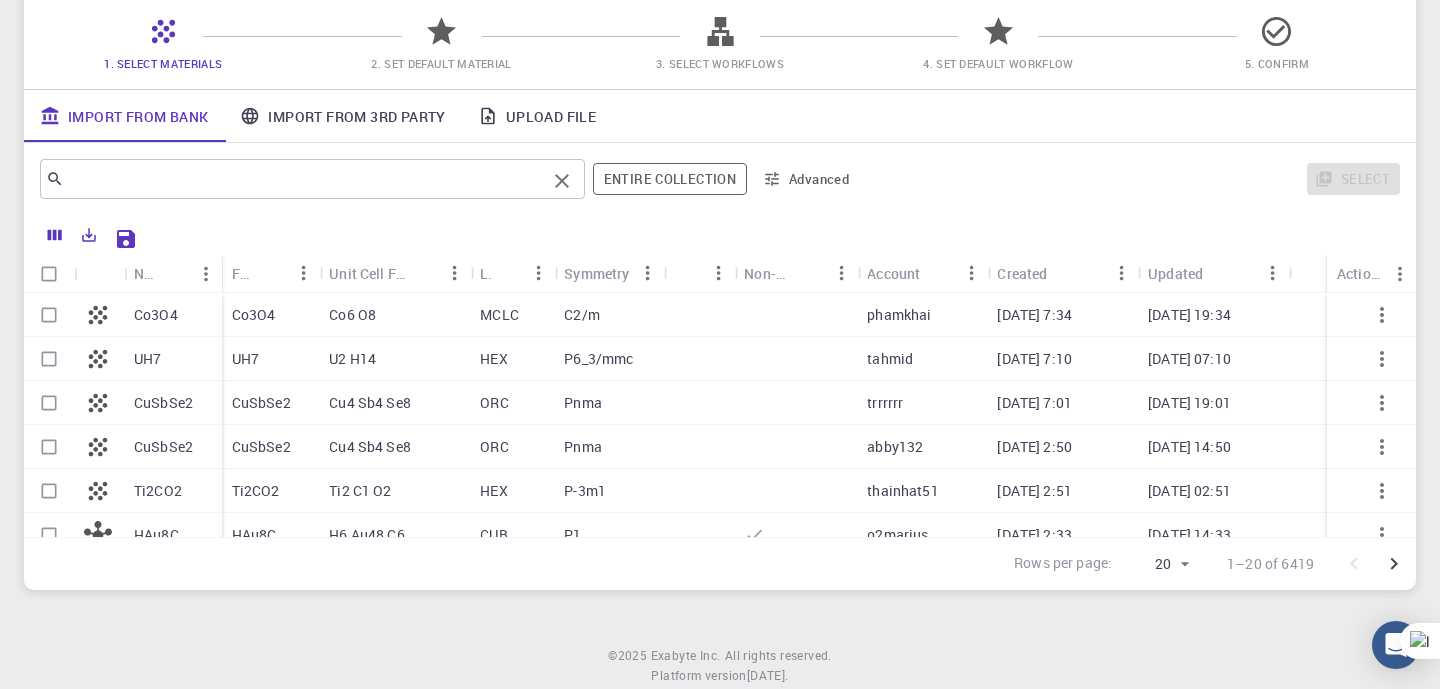 scroll, scrollTop: 161, scrollLeft: 0, axis: vertical 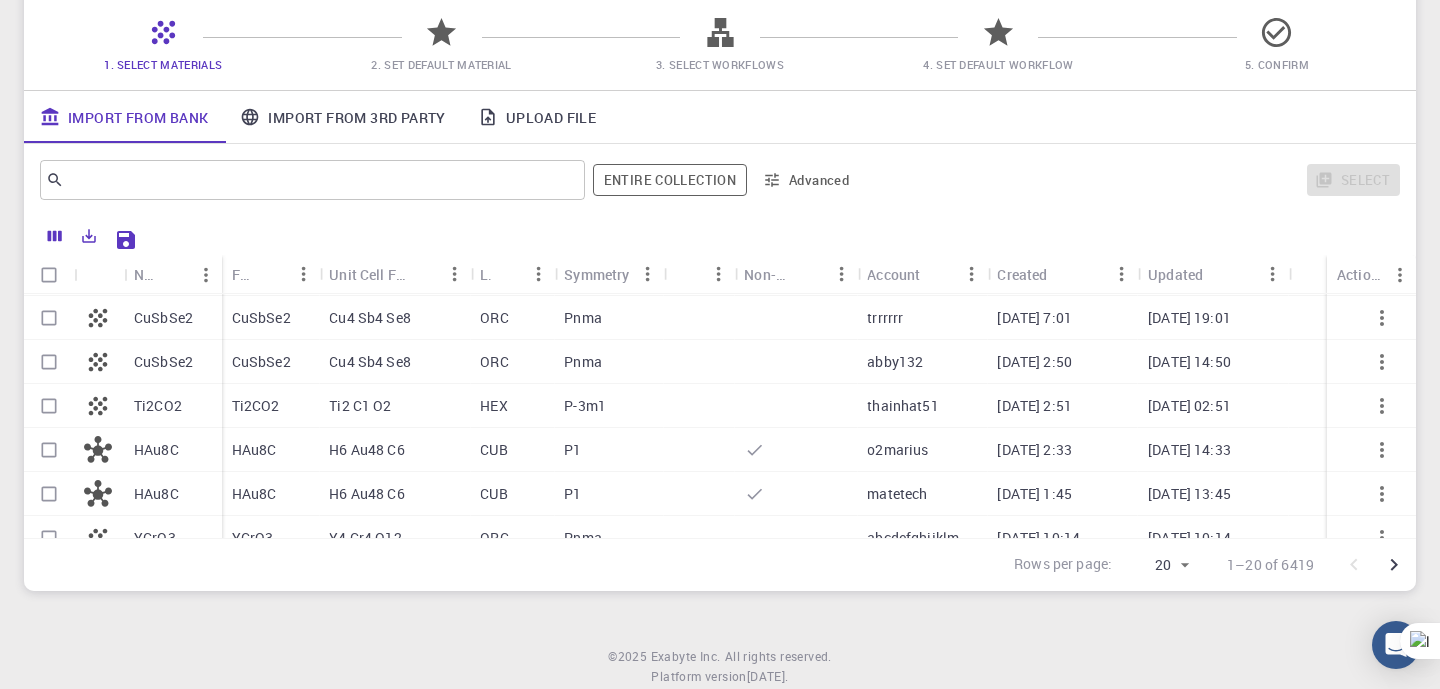 click on "ORC" at bounding box center (512, 318) 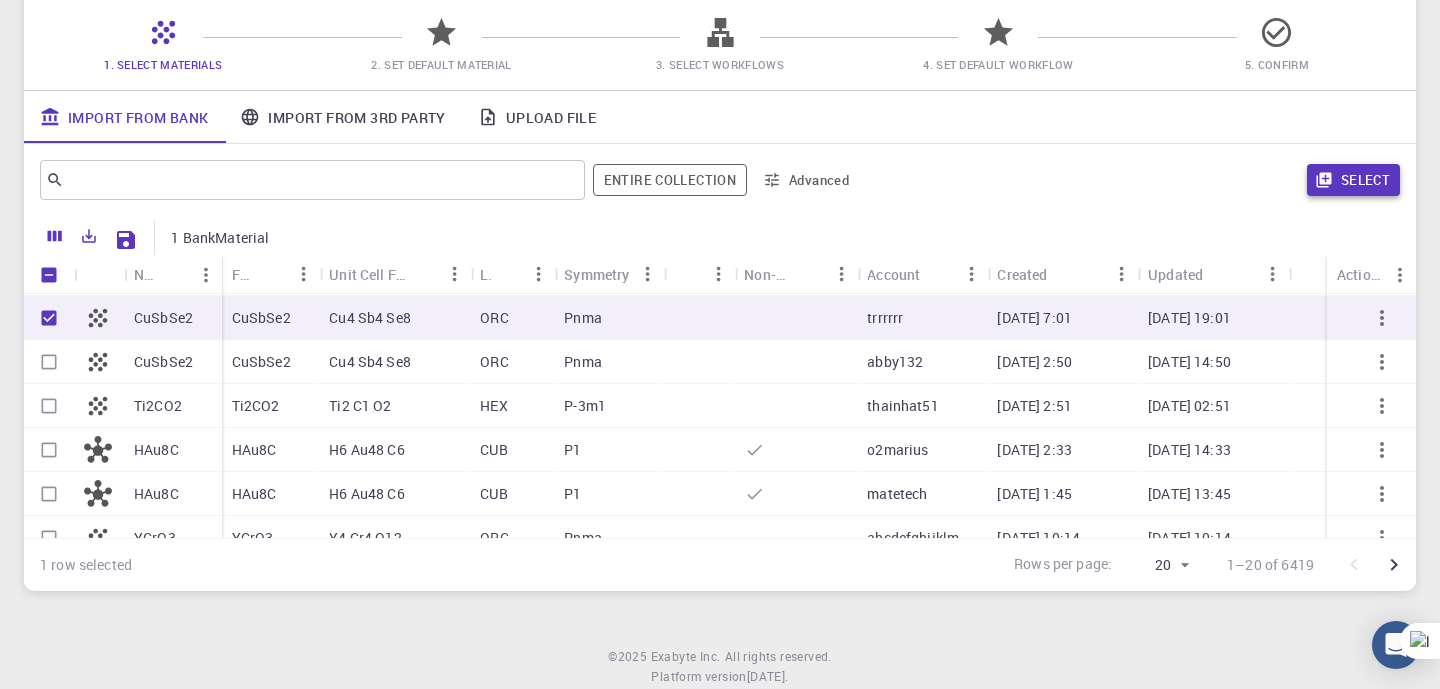 click on "Select" at bounding box center [1353, 180] 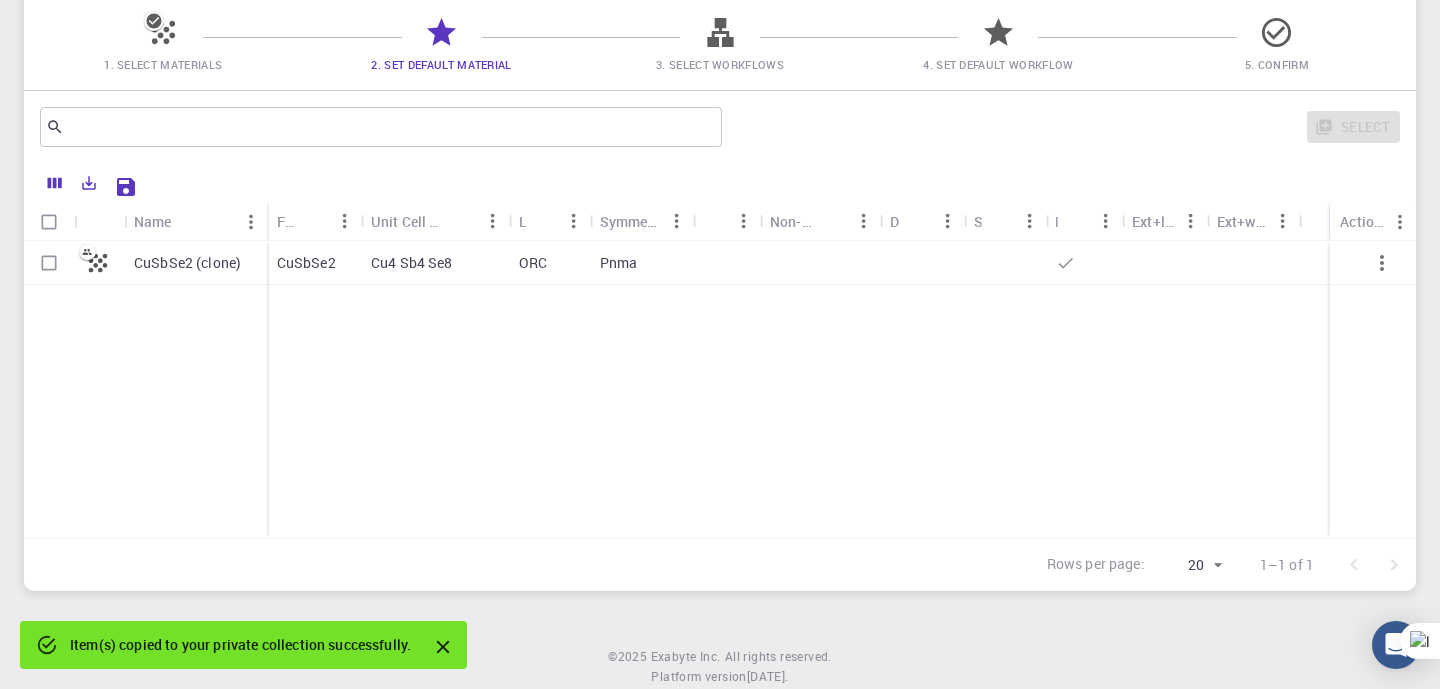 click on "Cu4 Sb4 Se8" at bounding box center (435, 263) 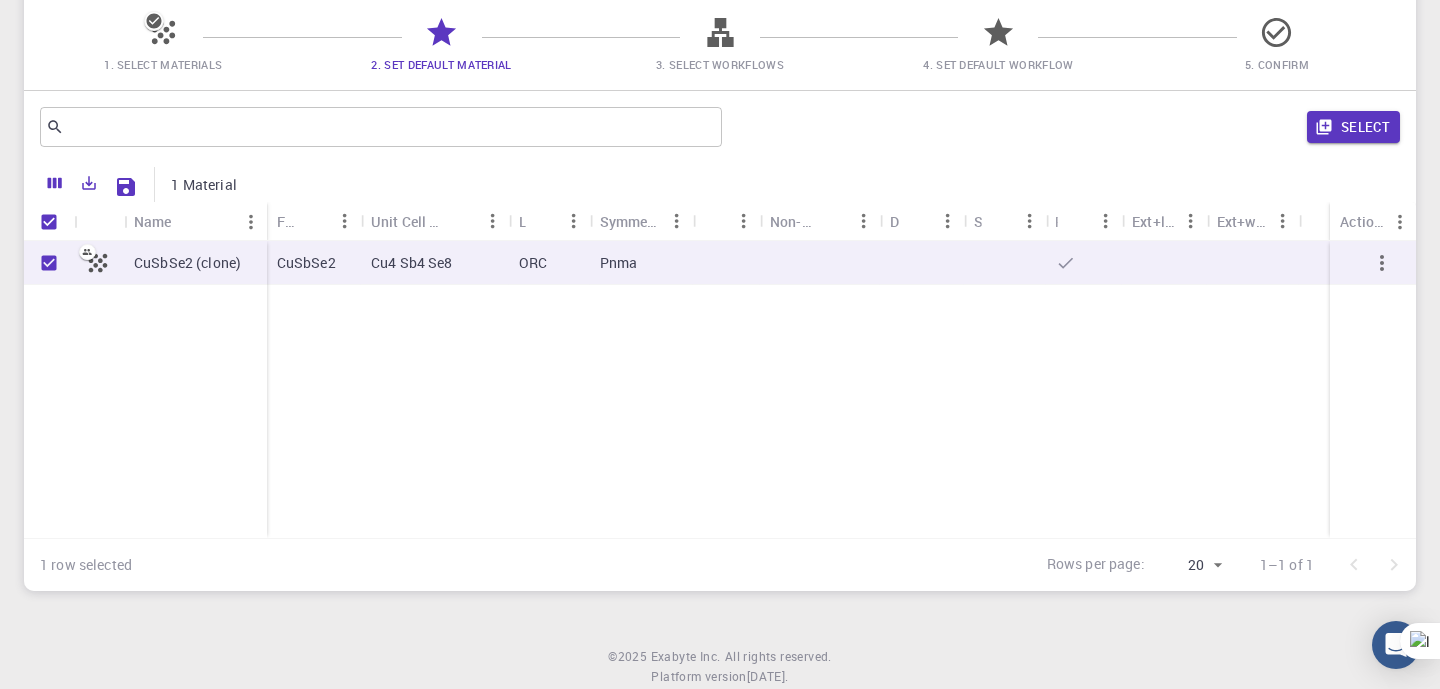 click on "CuSbSe2 (clone)" at bounding box center [187, 263] 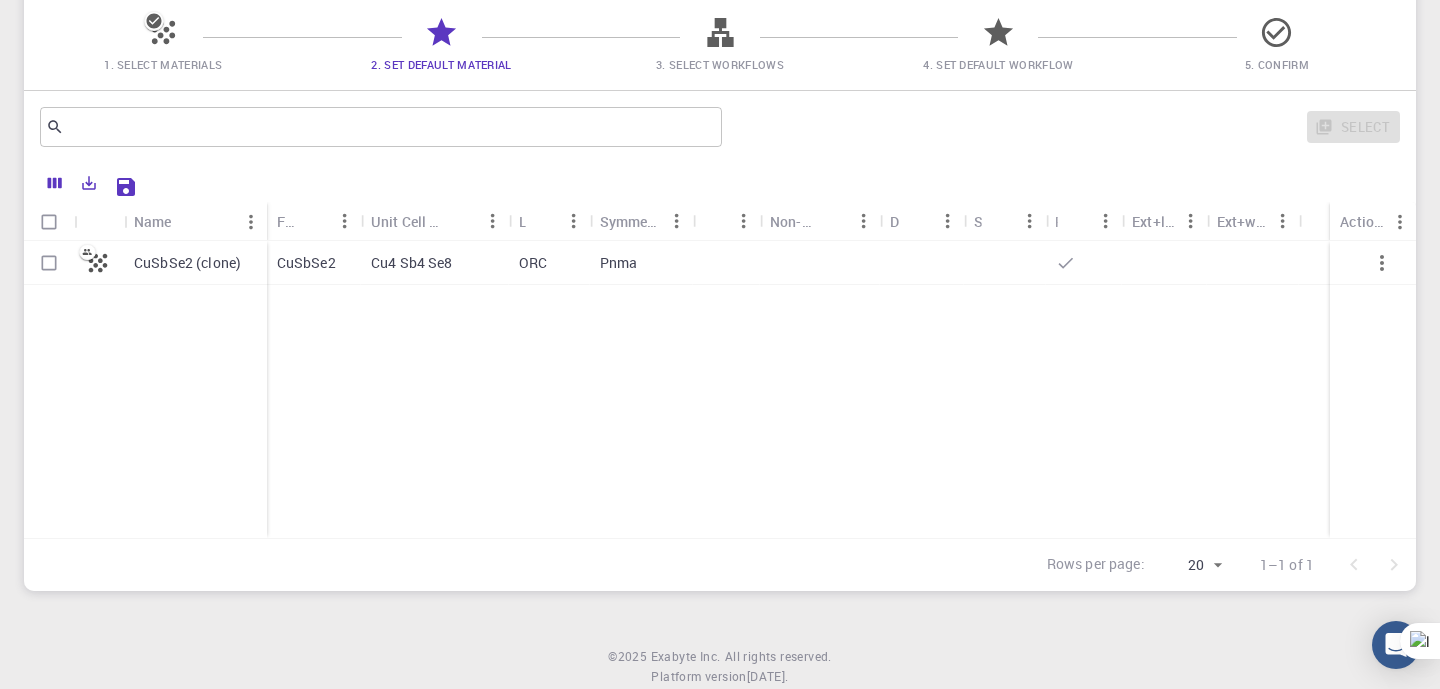click 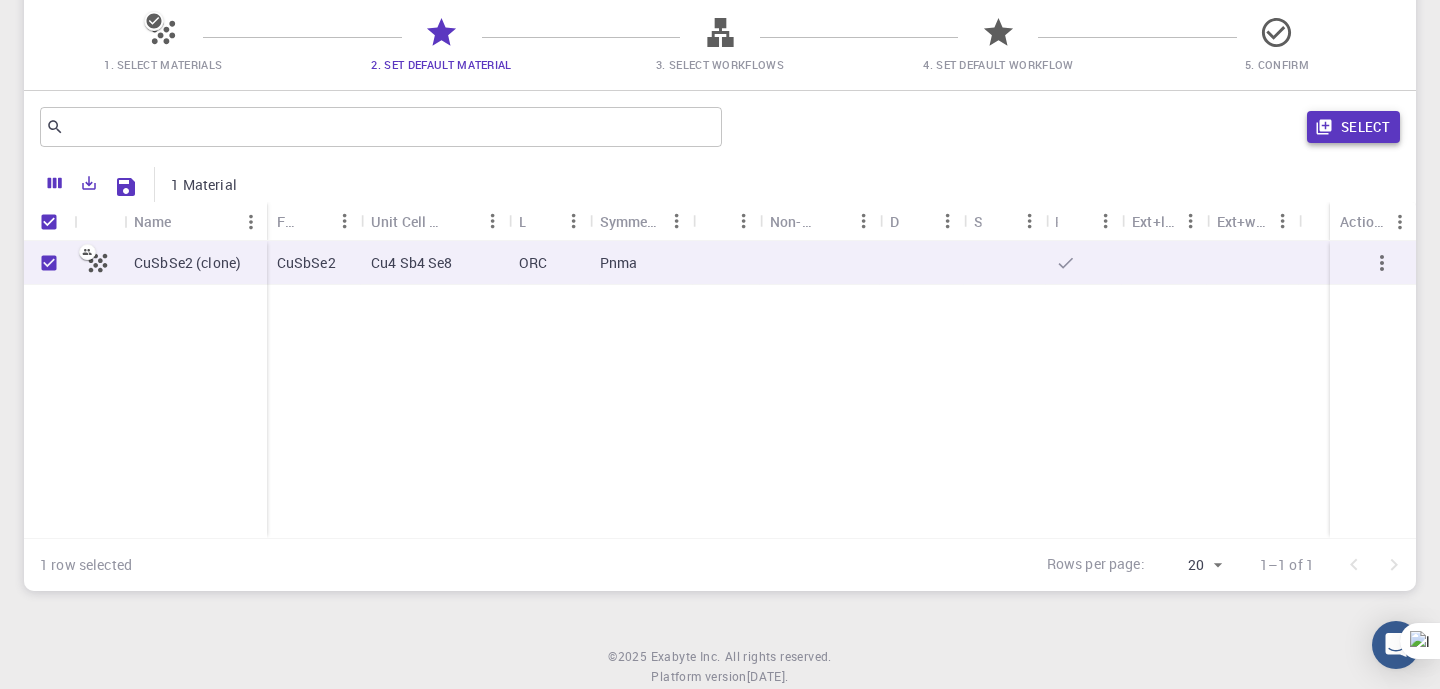 click on "Select" at bounding box center (1353, 127) 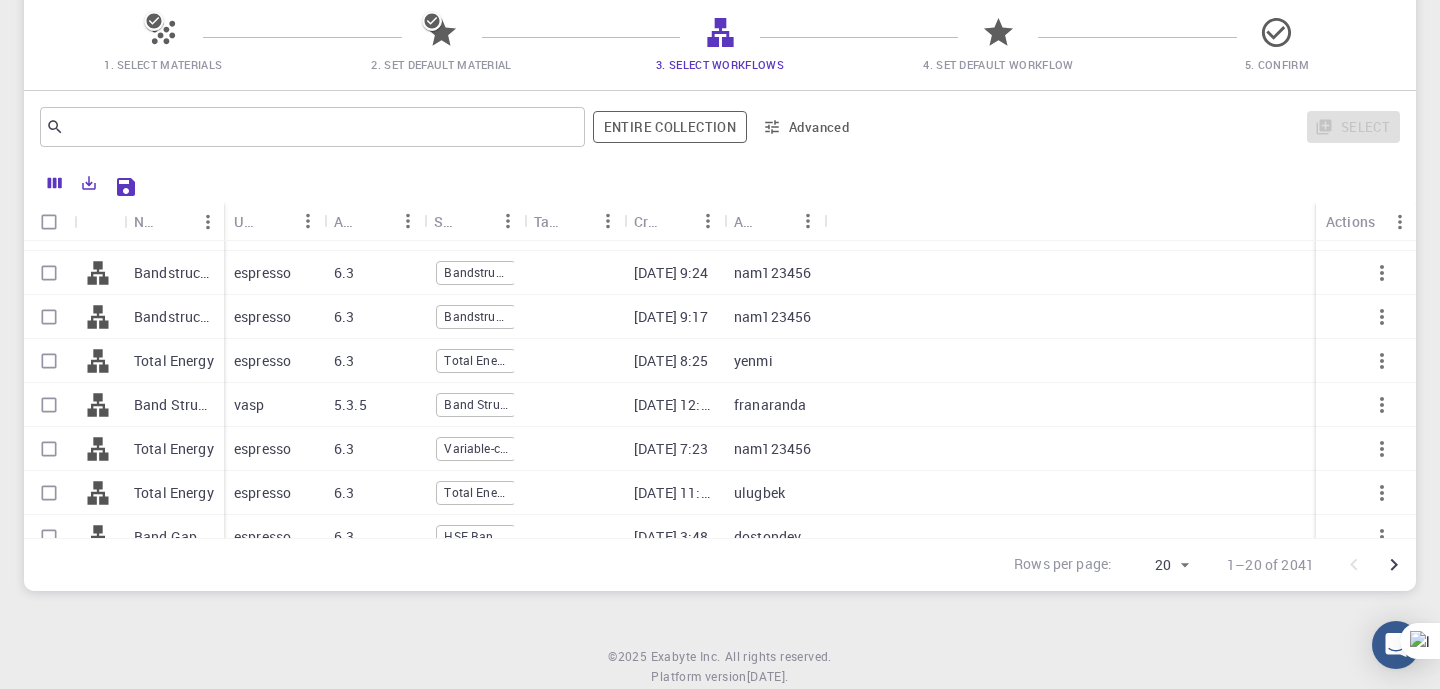 scroll, scrollTop: 432, scrollLeft: 0, axis: vertical 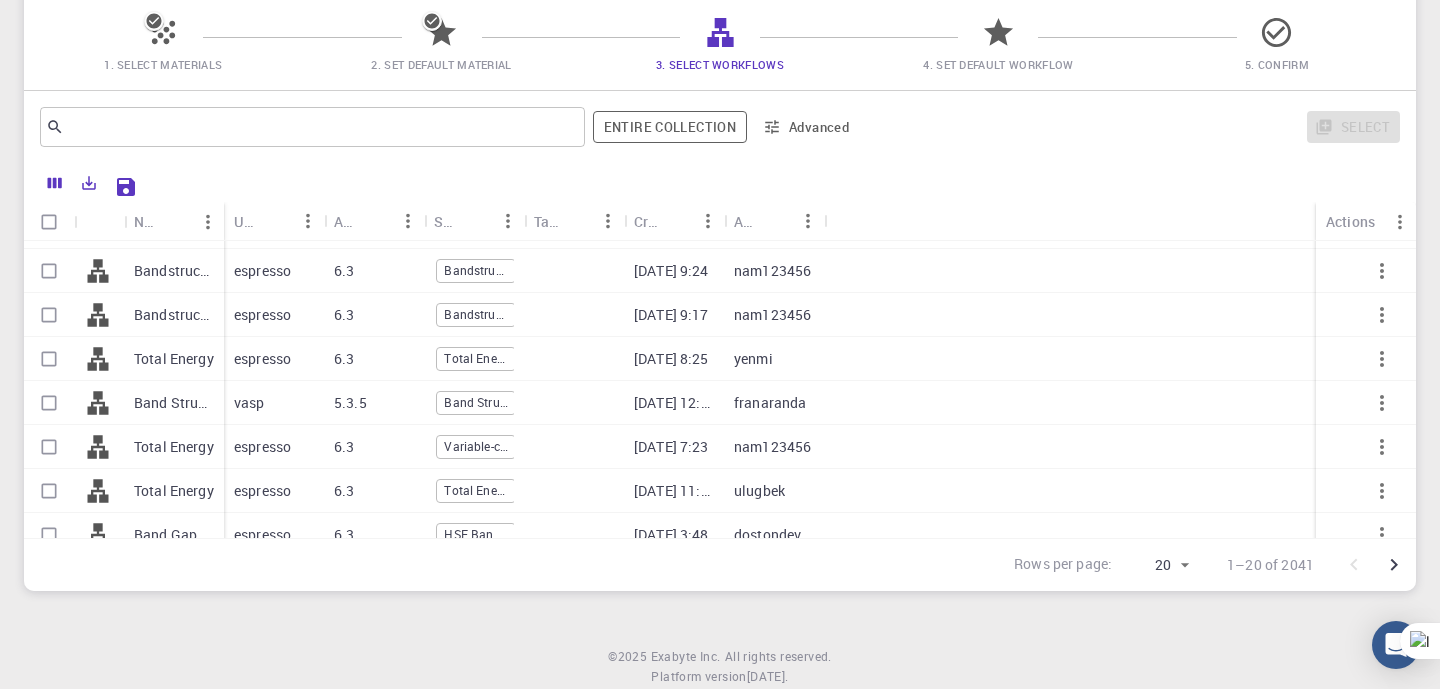 click on "franaranda" at bounding box center (770, 403) 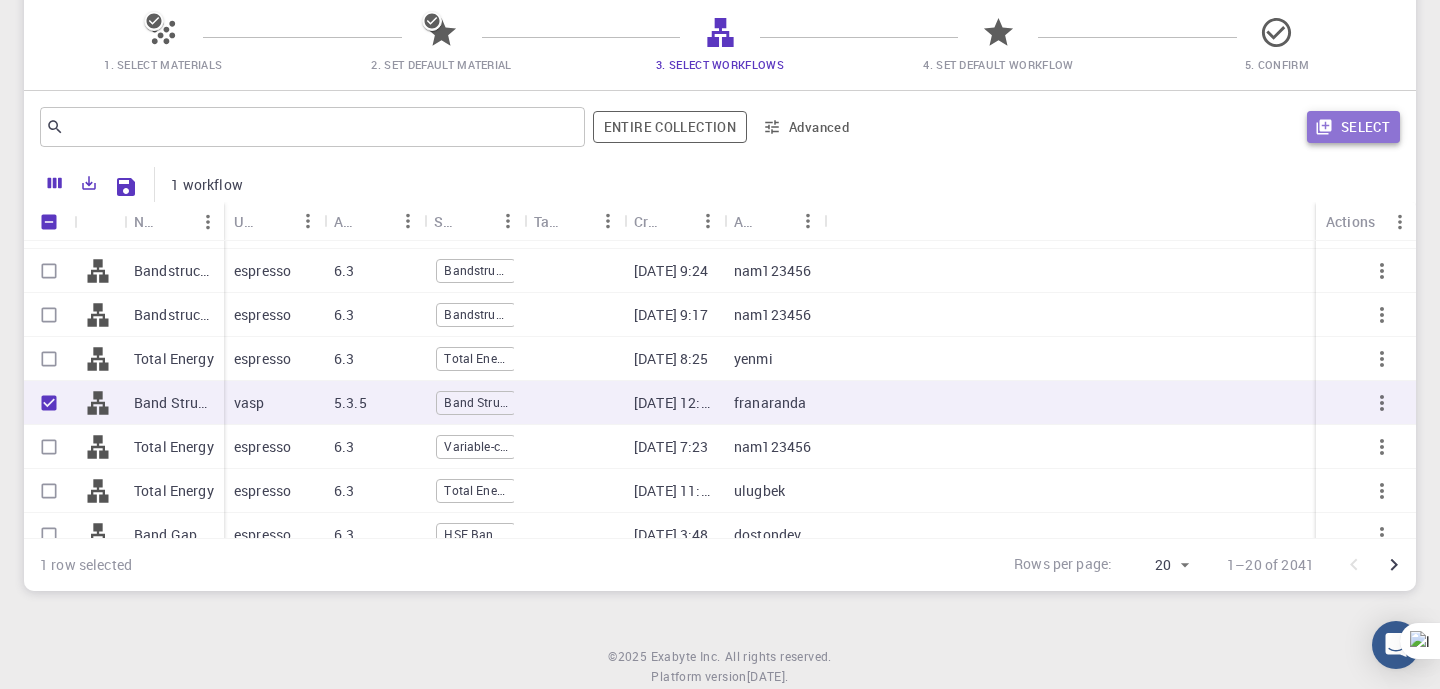 click on "Select" at bounding box center (1353, 127) 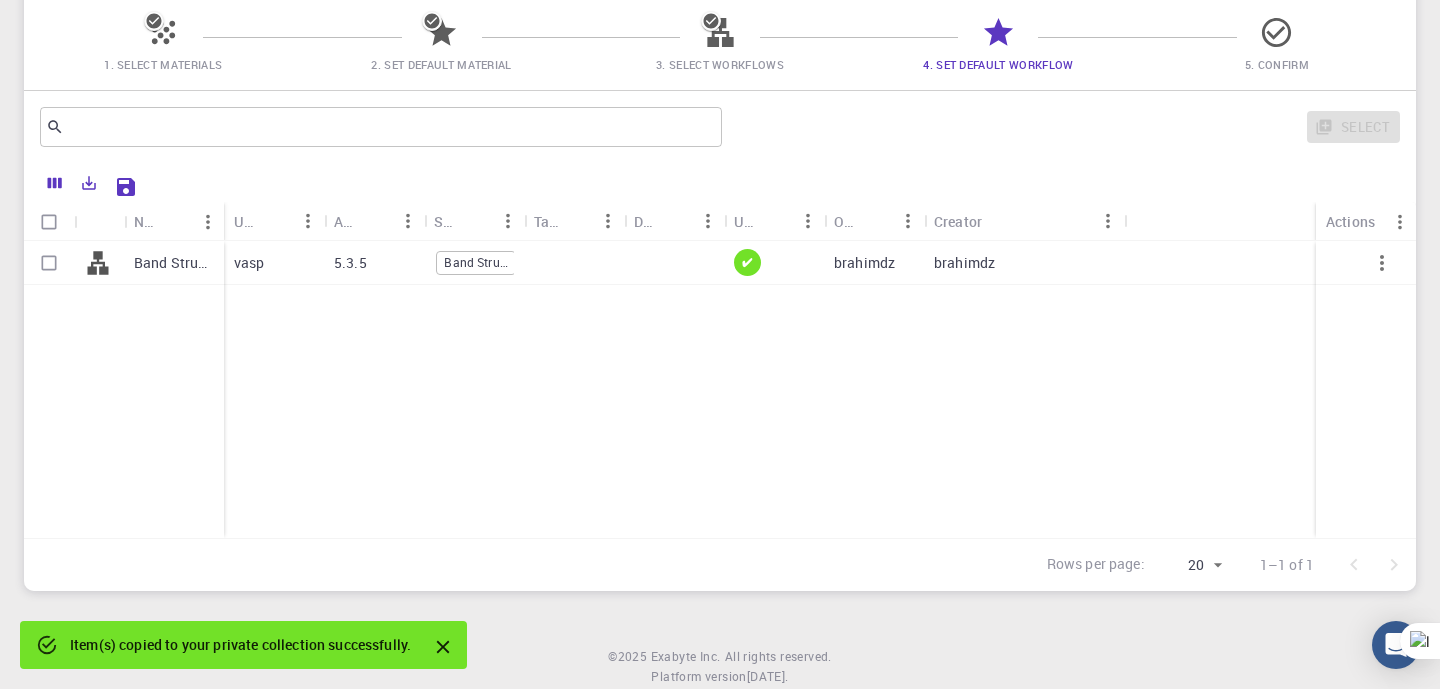 click on "Band Structure + Density of States" at bounding box center (476, 262) 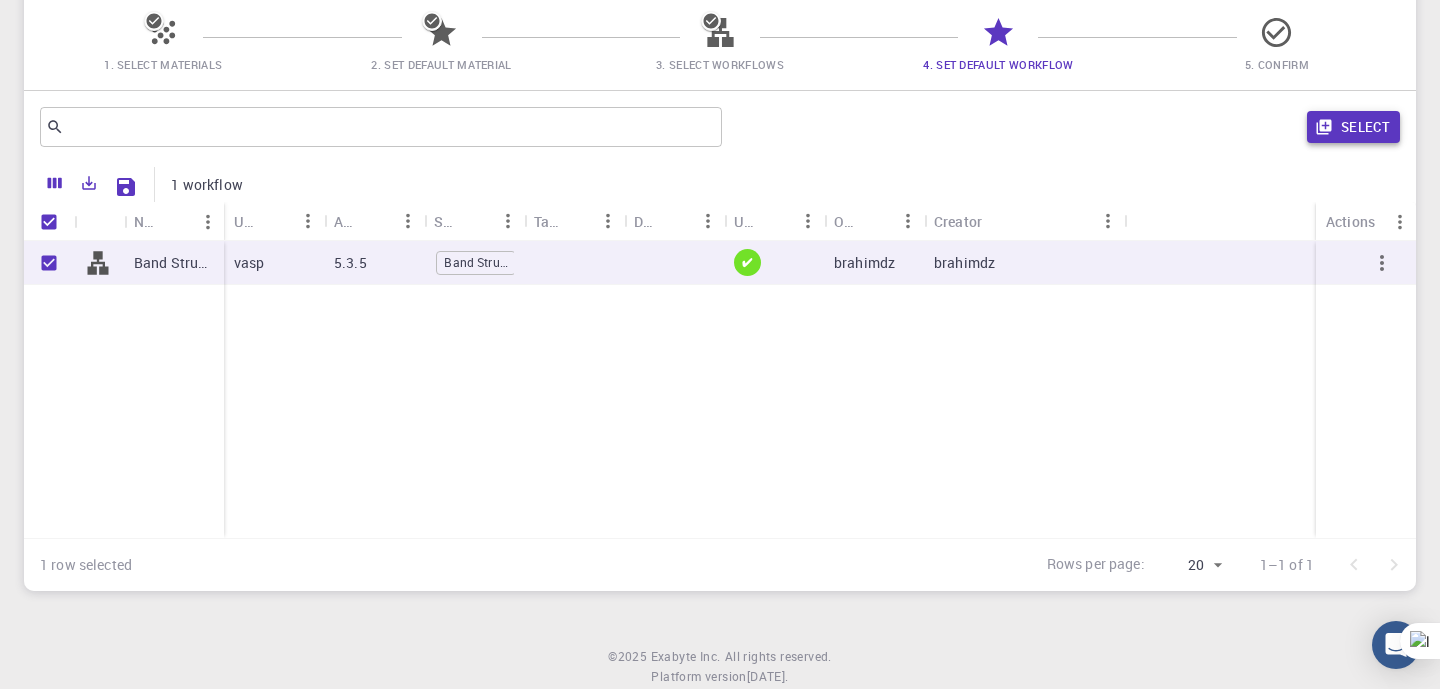 click on "Select" at bounding box center [1353, 127] 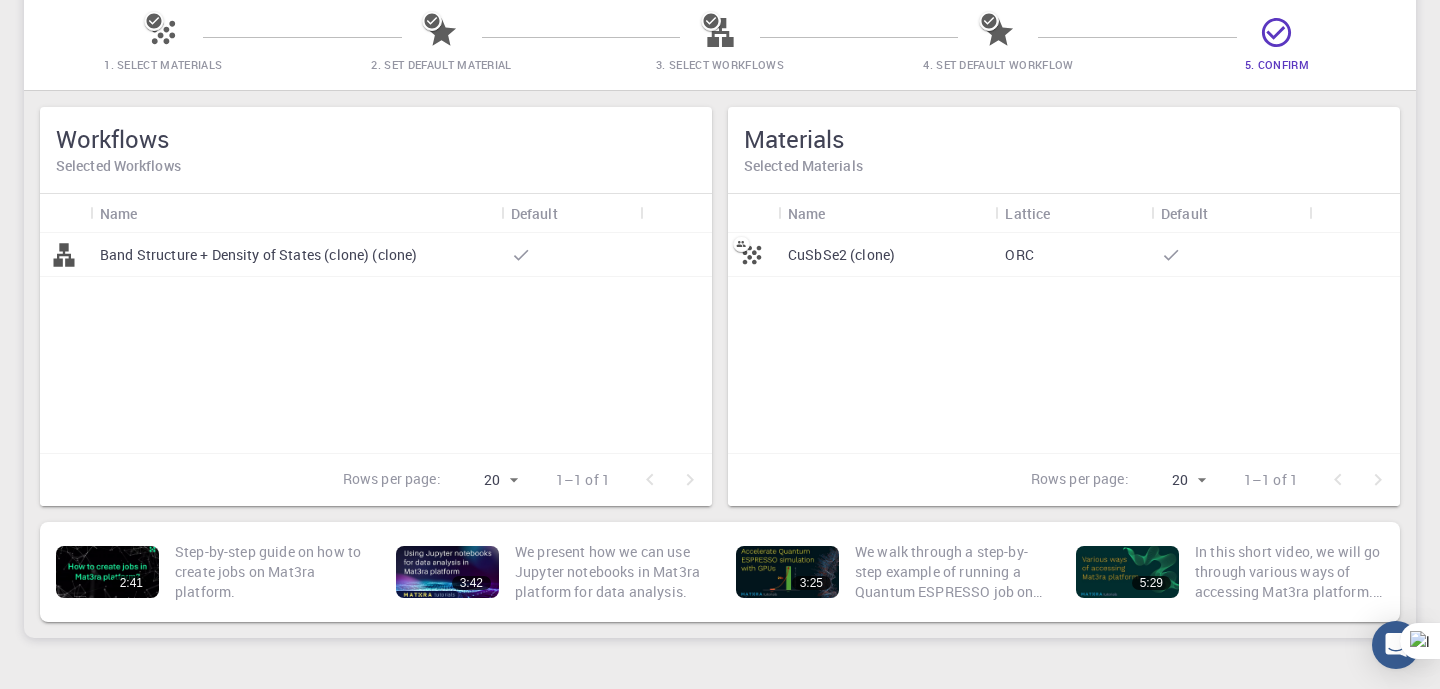 scroll, scrollTop: 0, scrollLeft: 0, axis: both 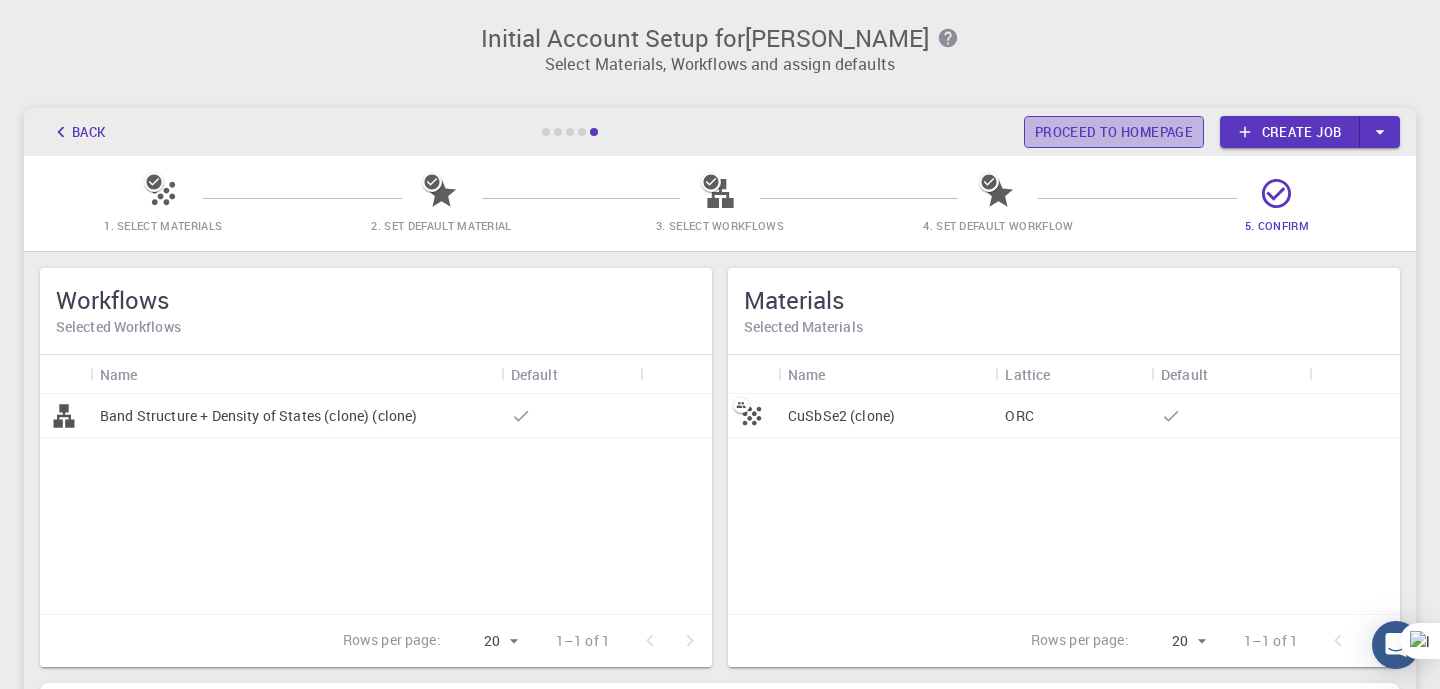 click on "Proceed to homepage" at bounding box center [1114, 132] 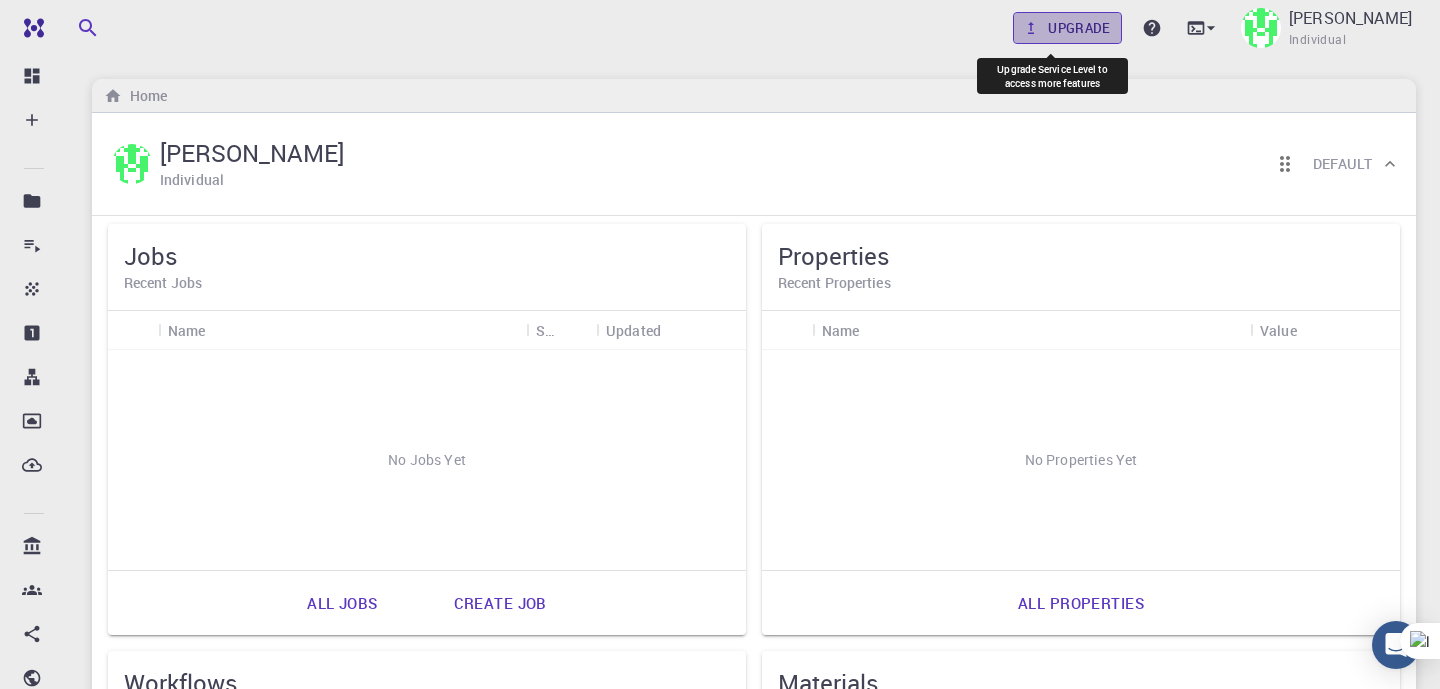 click on "Upgrade" at bounding box center (1067, 28) 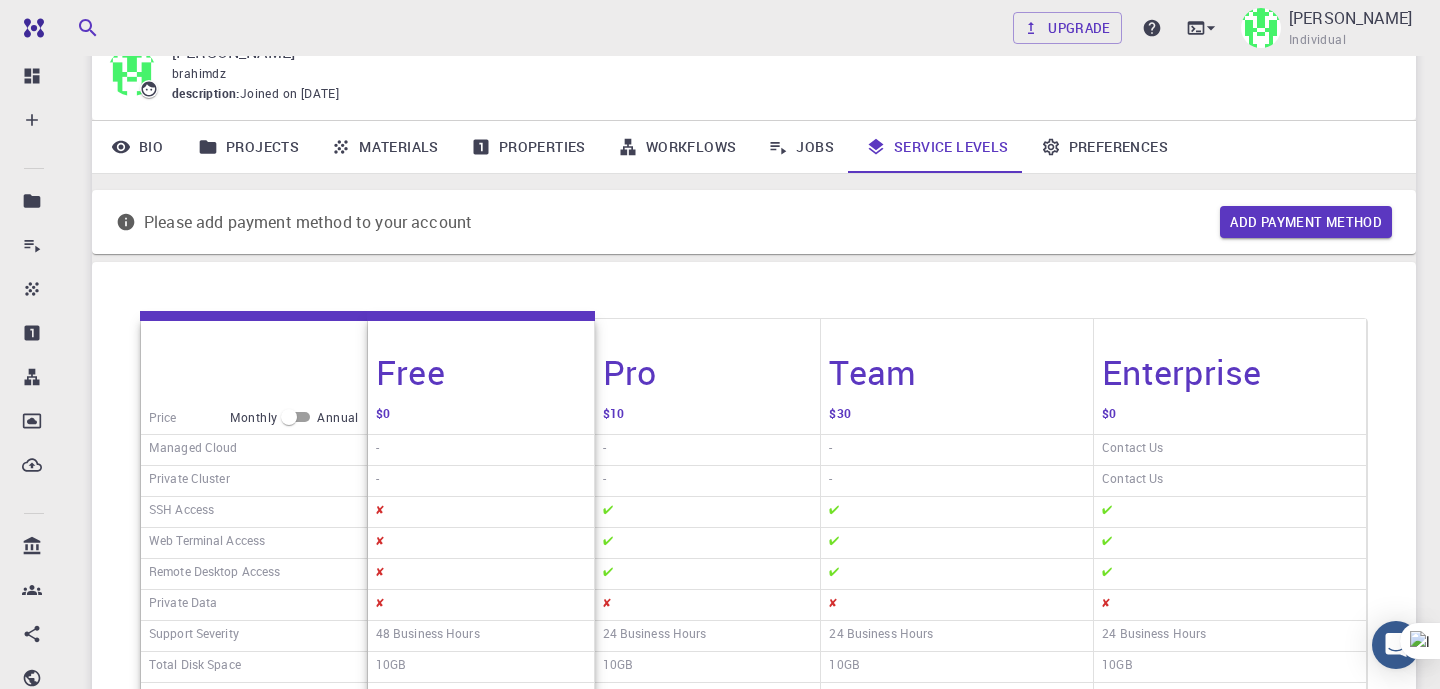 scroll, scrollTop: 78, scrollLeft: 0, axis: vertical 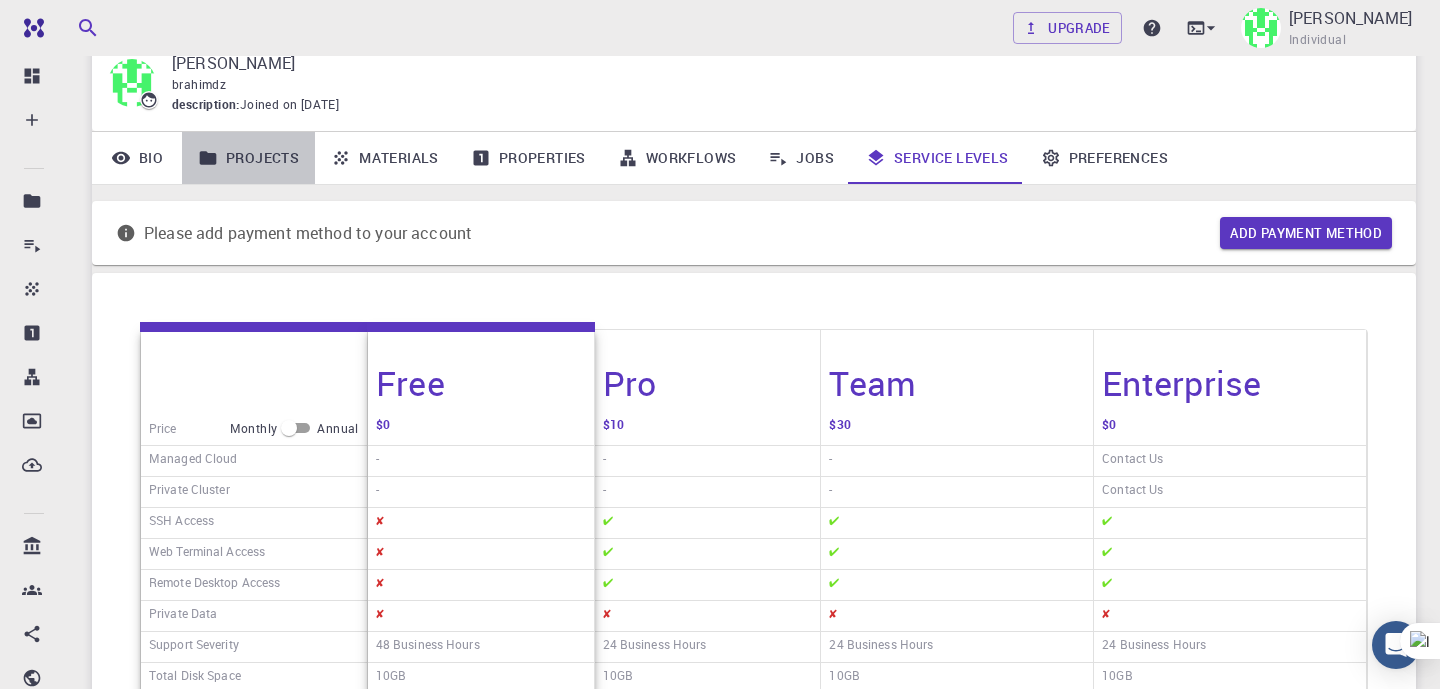 click on "Projects" at bounding box center [248, 158] 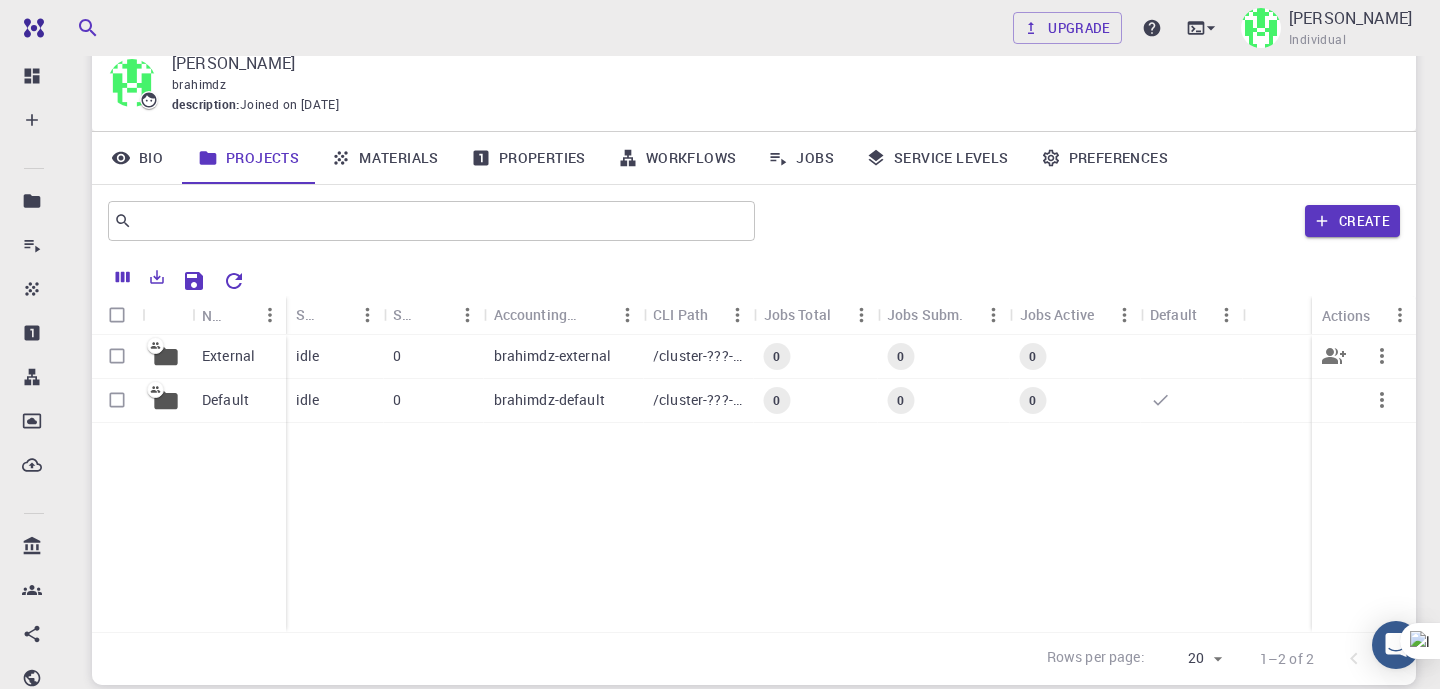 click on "idle" at bounding box center (308, 356) 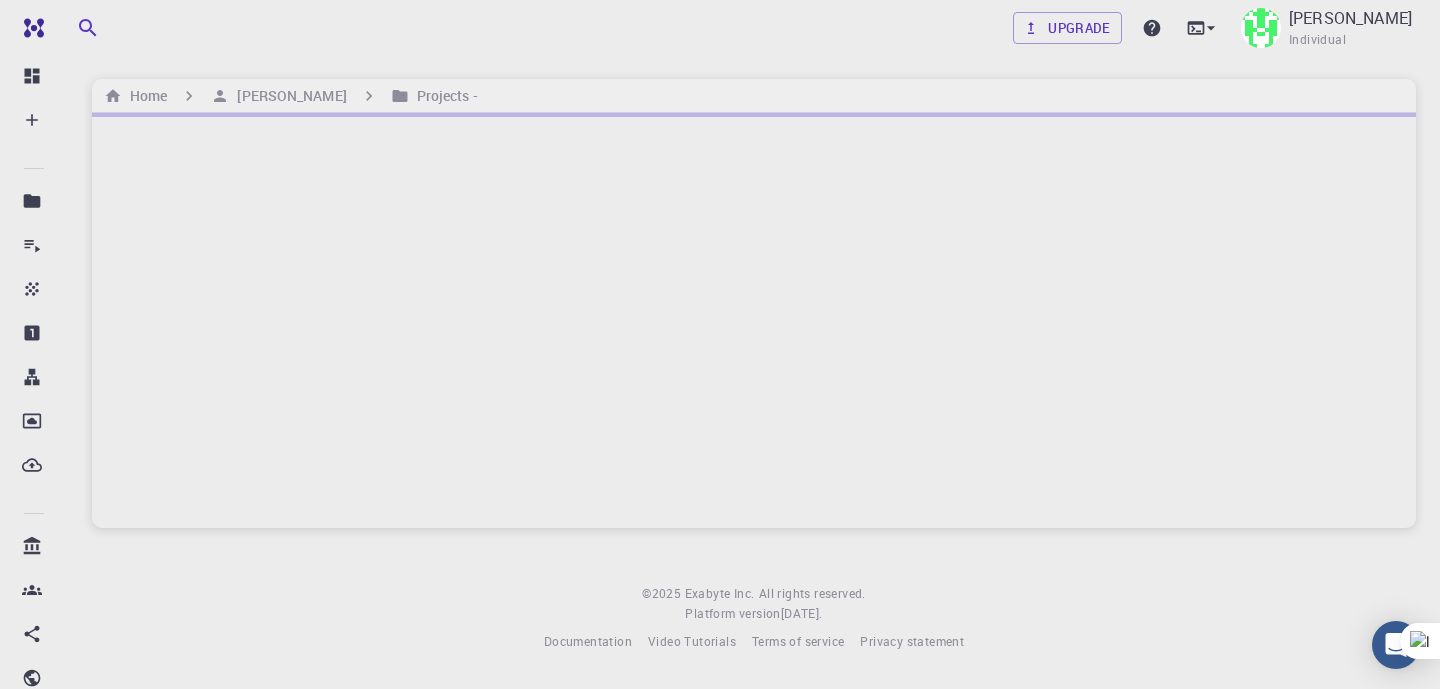 scroll, scrollTop: 0, scrollLeft: 0, axis: both 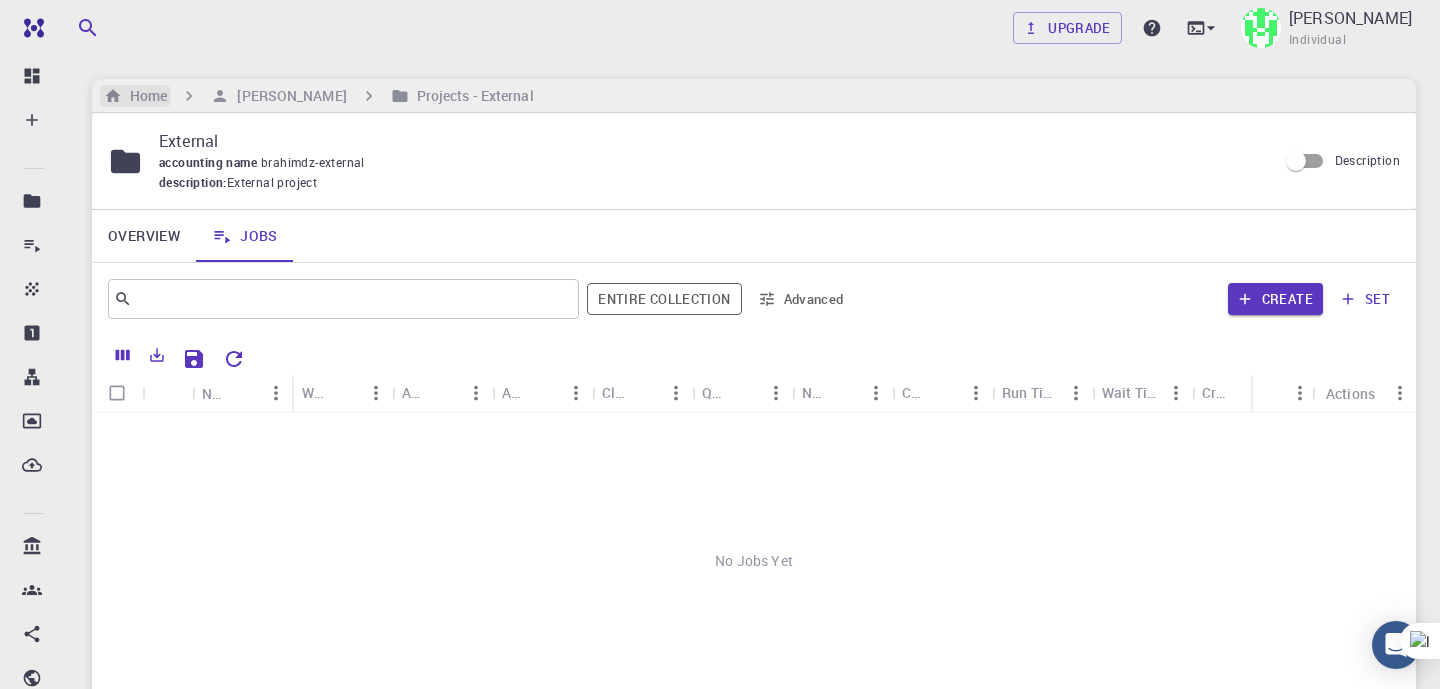 click on "Home" at bounding box center [144, 96] 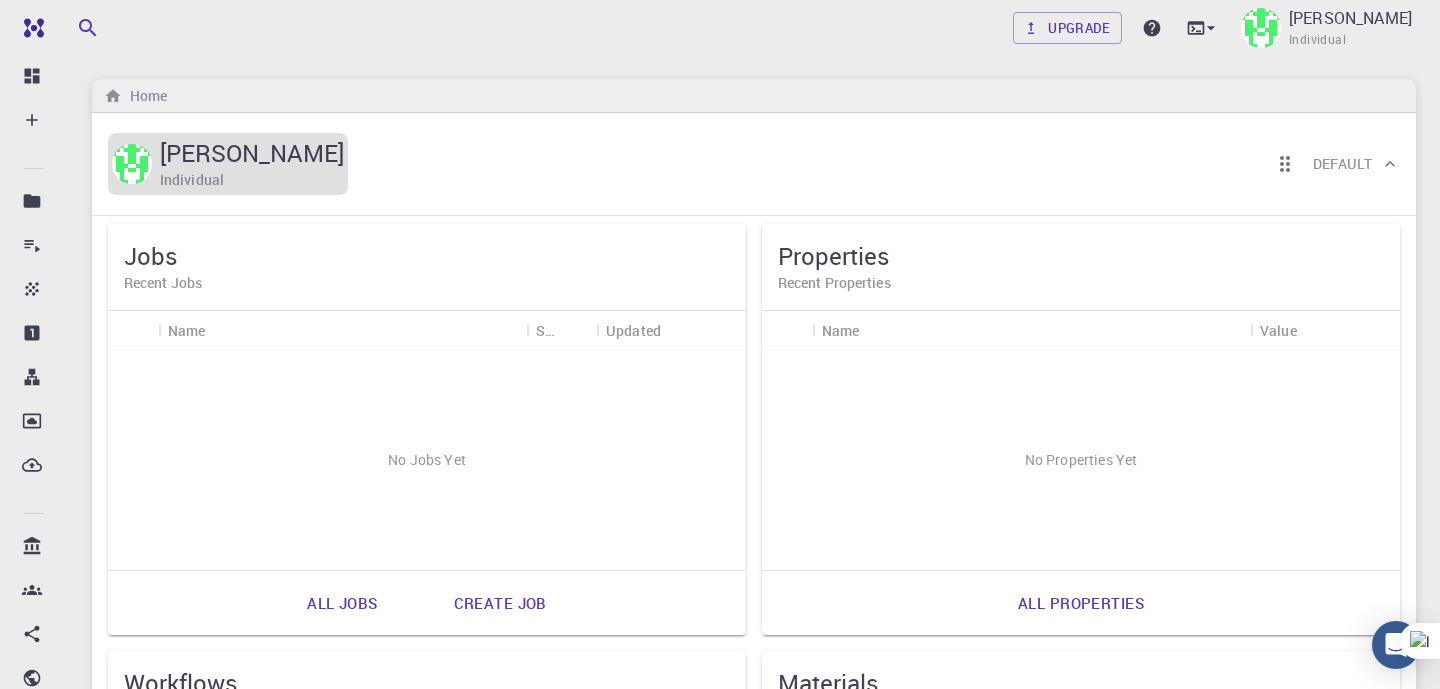 click on "Individual" at bounding box center (192, 180) 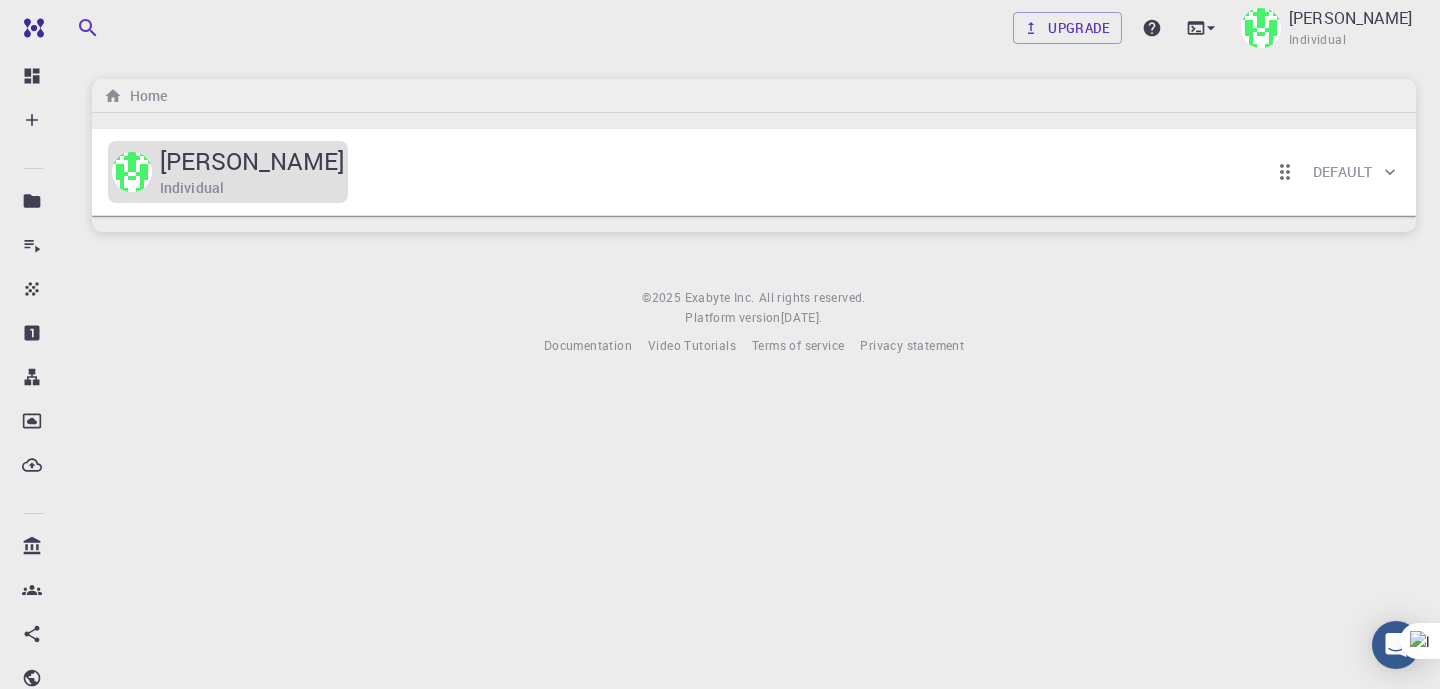 click on "Individual" at bounding box center (192, 188) 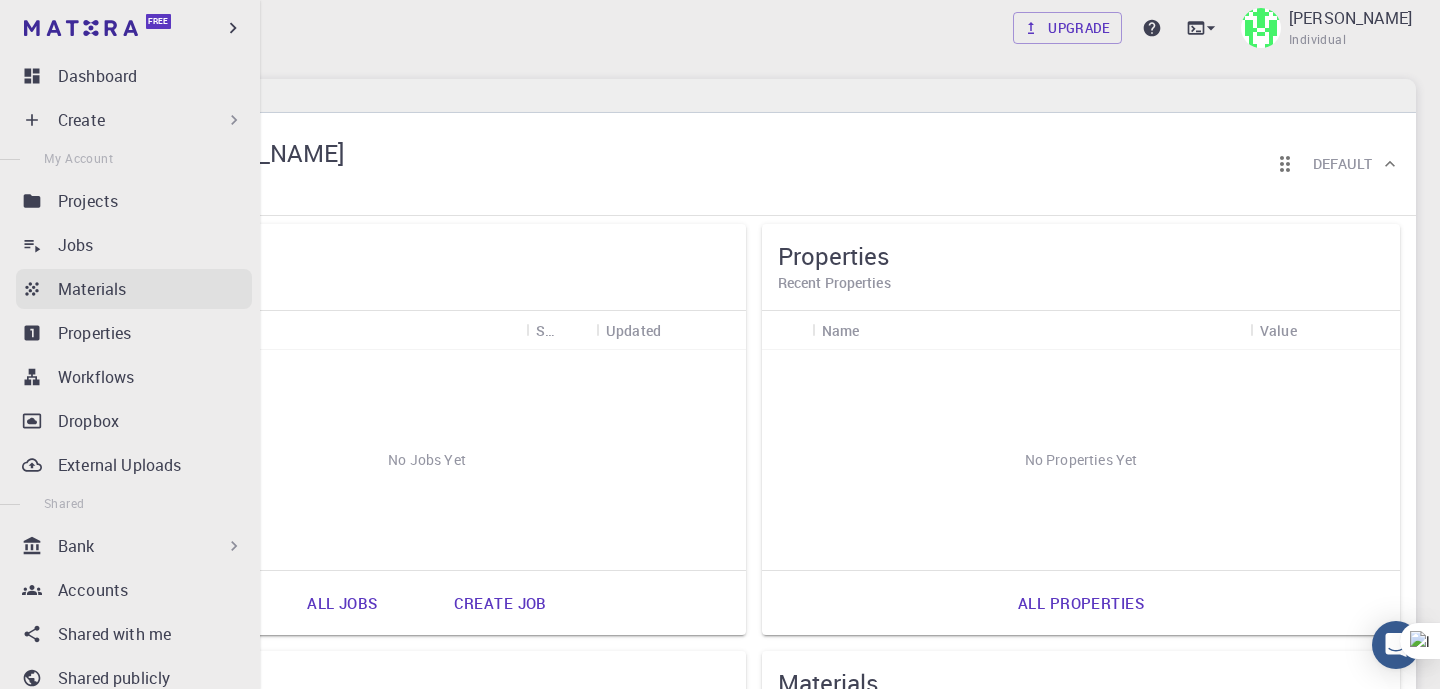 click on "Materials" at bounding box center [134, 289] 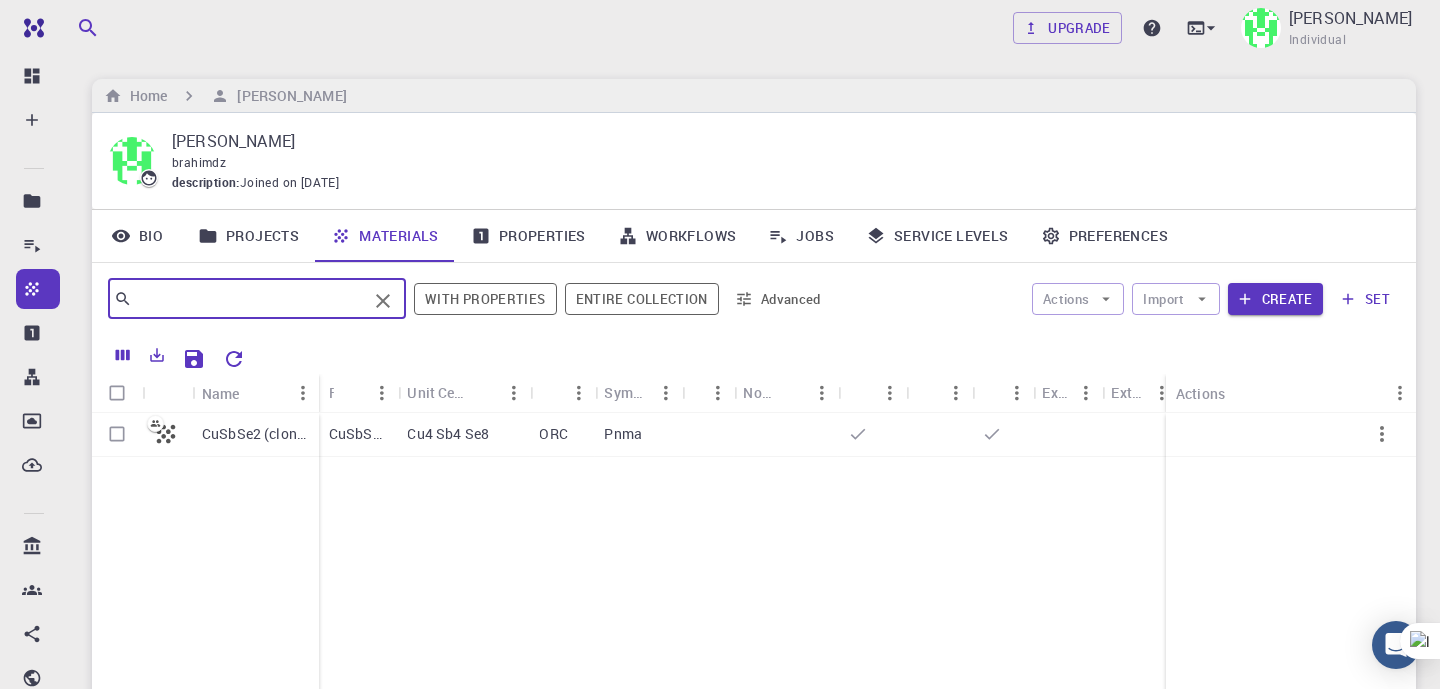 click at bounding box center (249, 299) 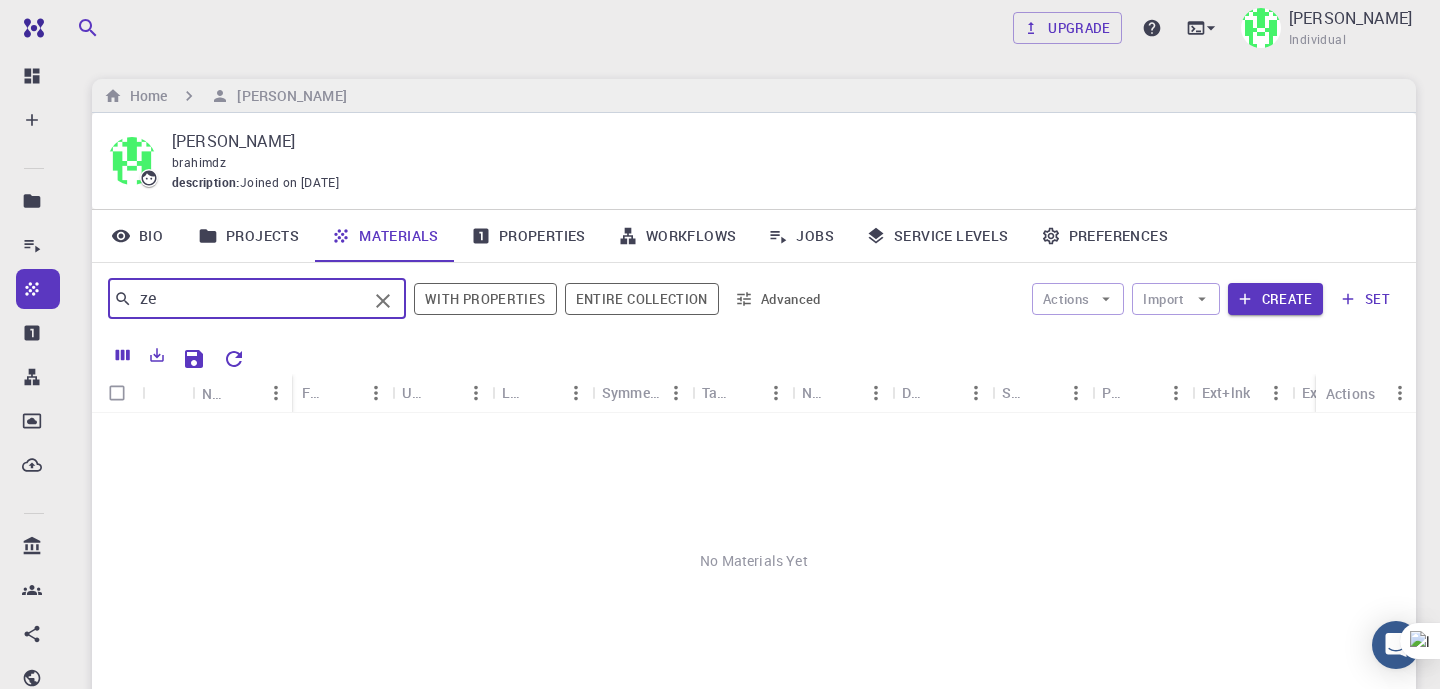 type on "z" 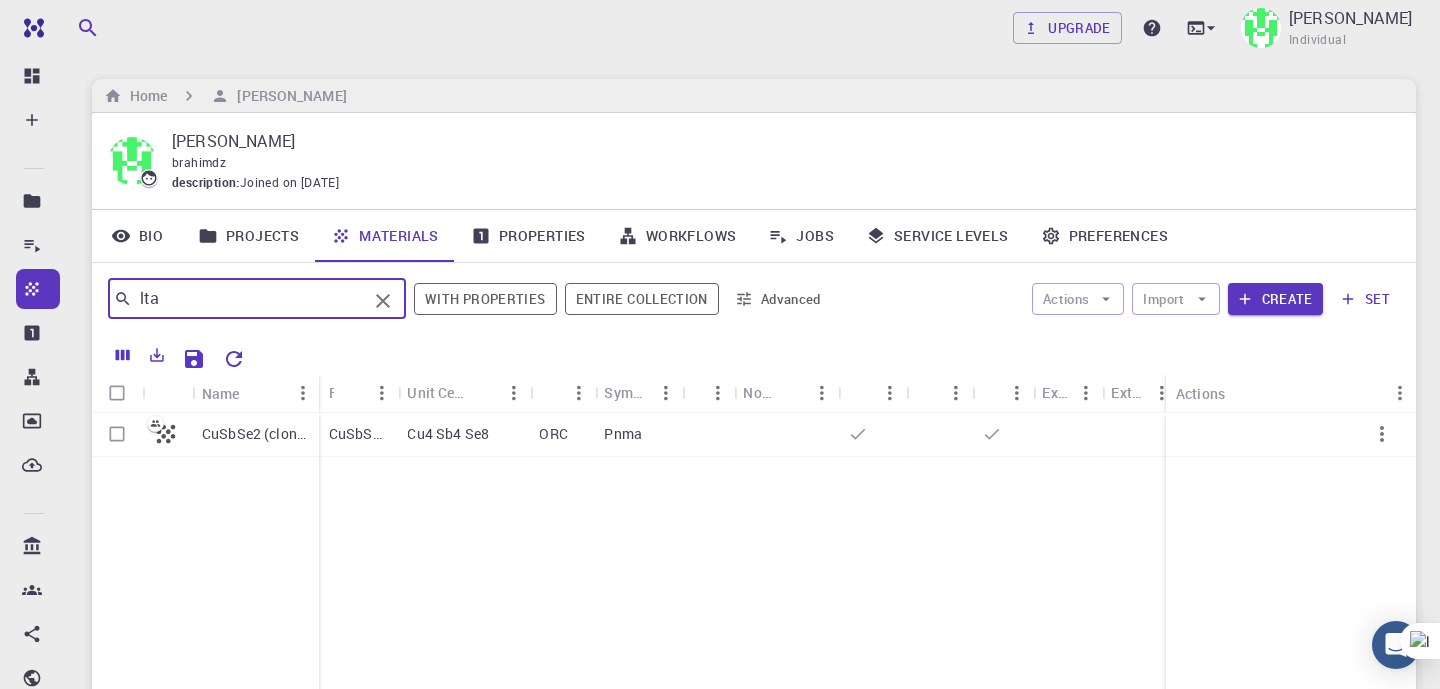 type on "lta" 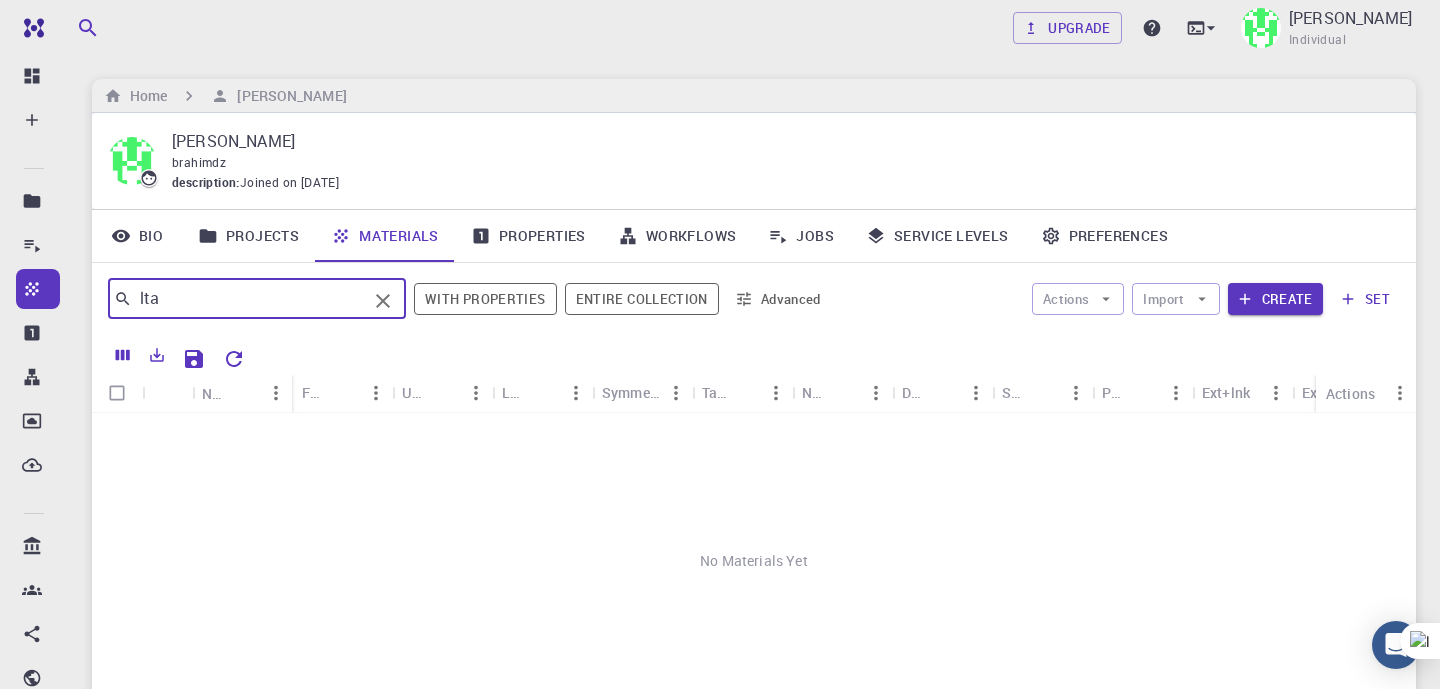 click on "Projects" at bounding box center (248, 236) 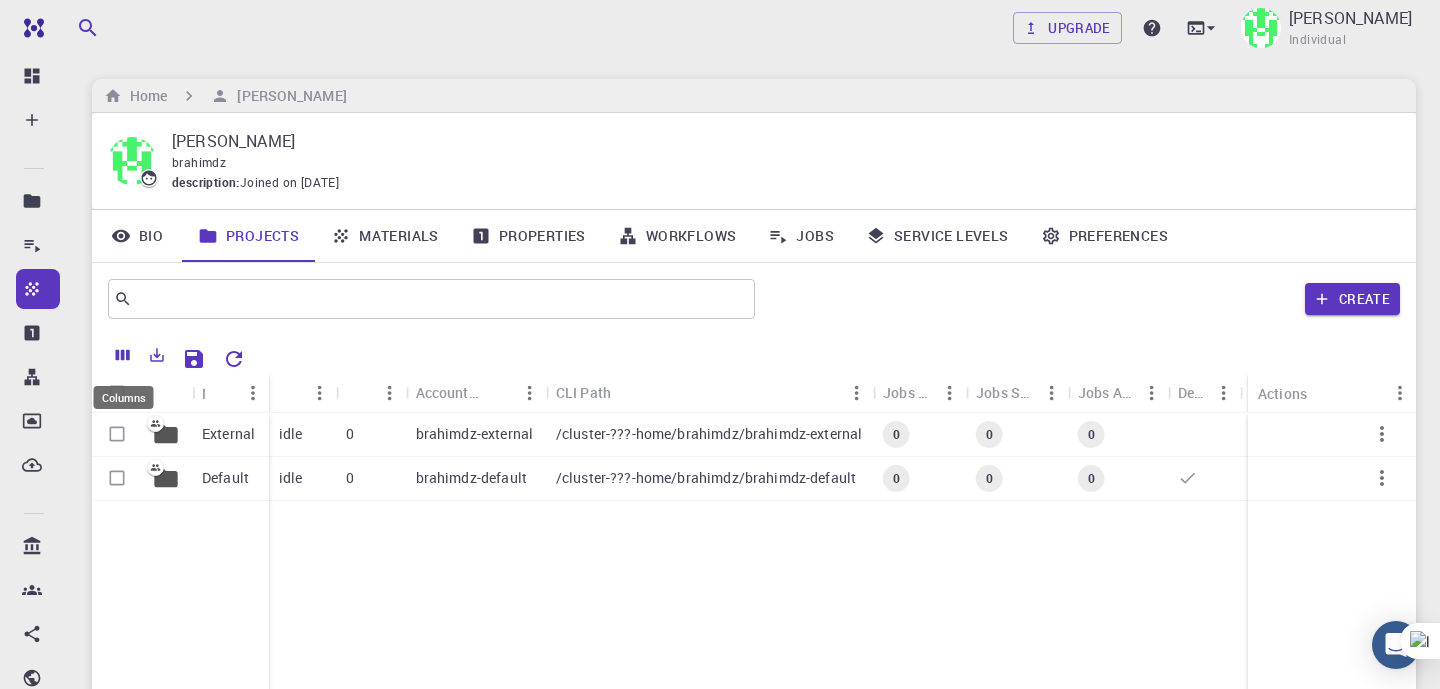 click 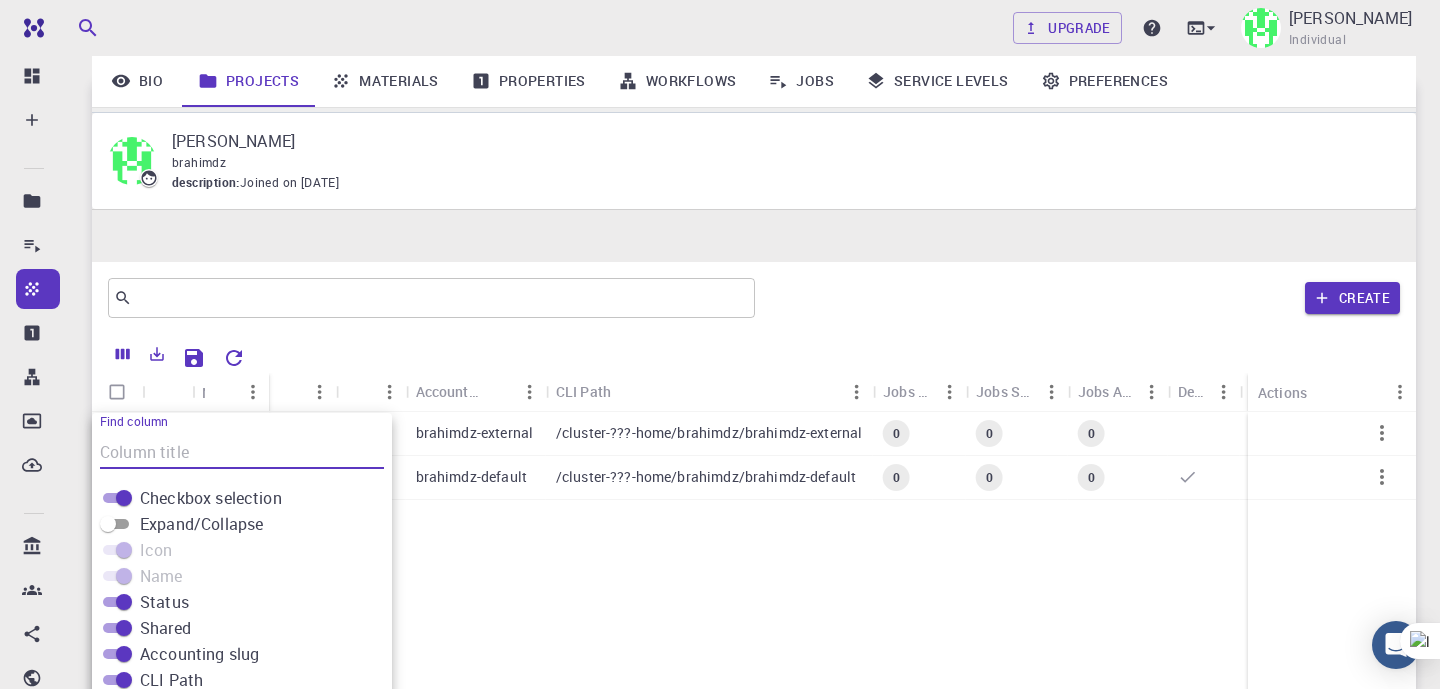 scroll, scrollTop: 175, scrollLeft: 0, axis: vertical 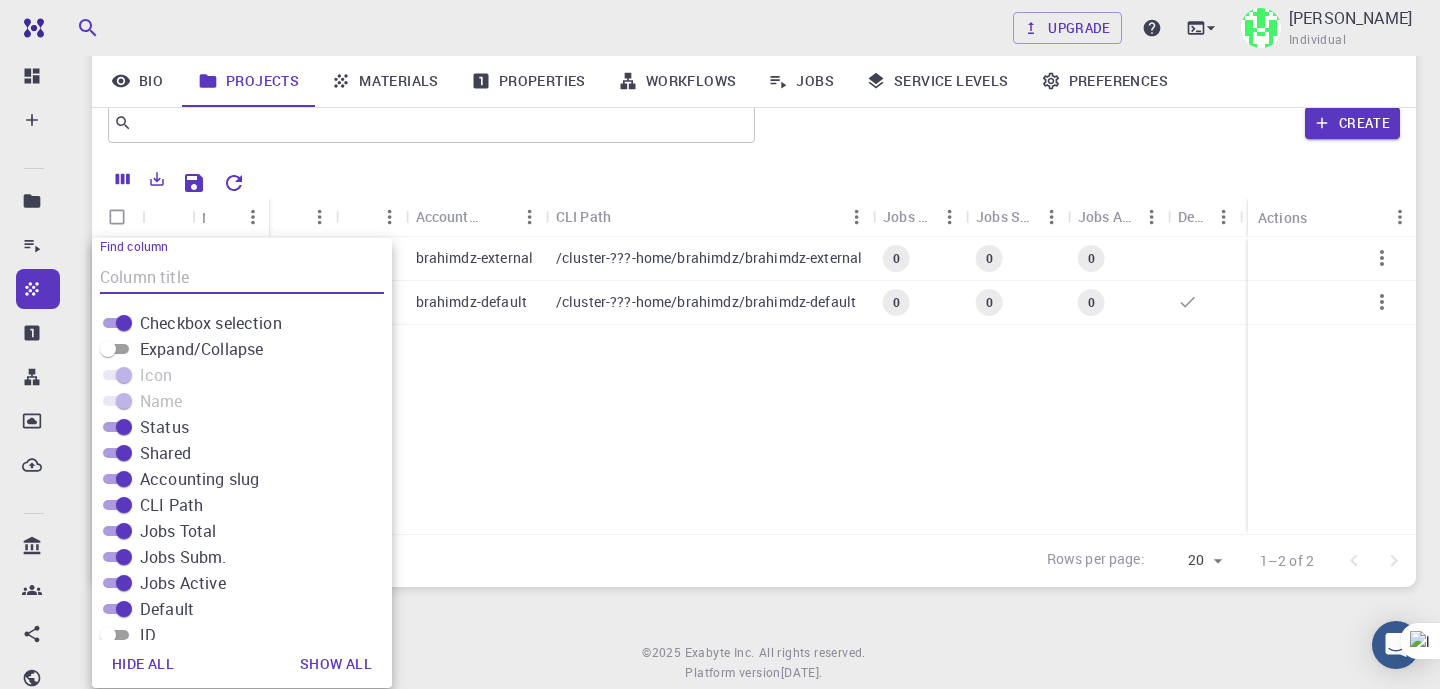 click on "External Default idle 0 brahimdz-external /cluster-???-home/brahimdz/brahimdz-external 0 0 0 idle 0 brahimdz-default /cluster-???-home/brahimdz/brahimdz-default 0 0 0" at bounding box center (754, 385) 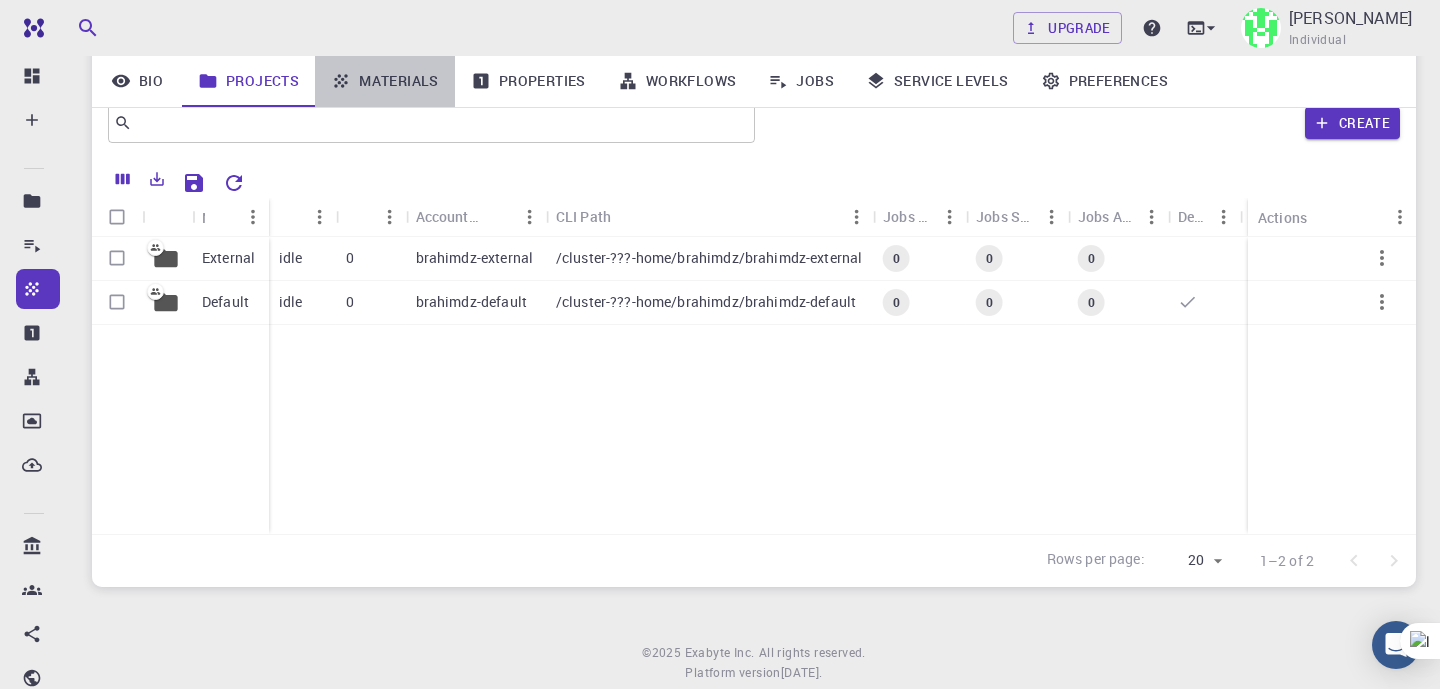 click on "Materials" at bounding box center (385, 81) 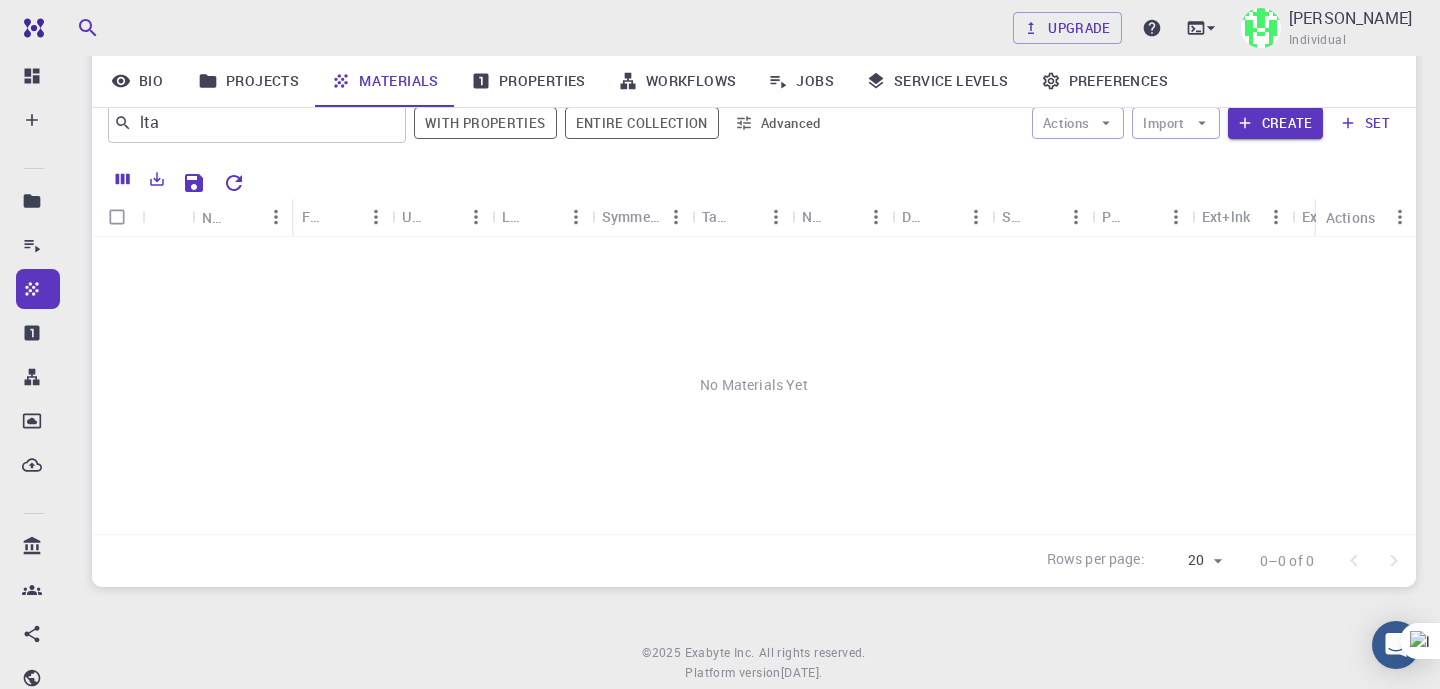 click on "Properties" at bounding box center [528, 81] 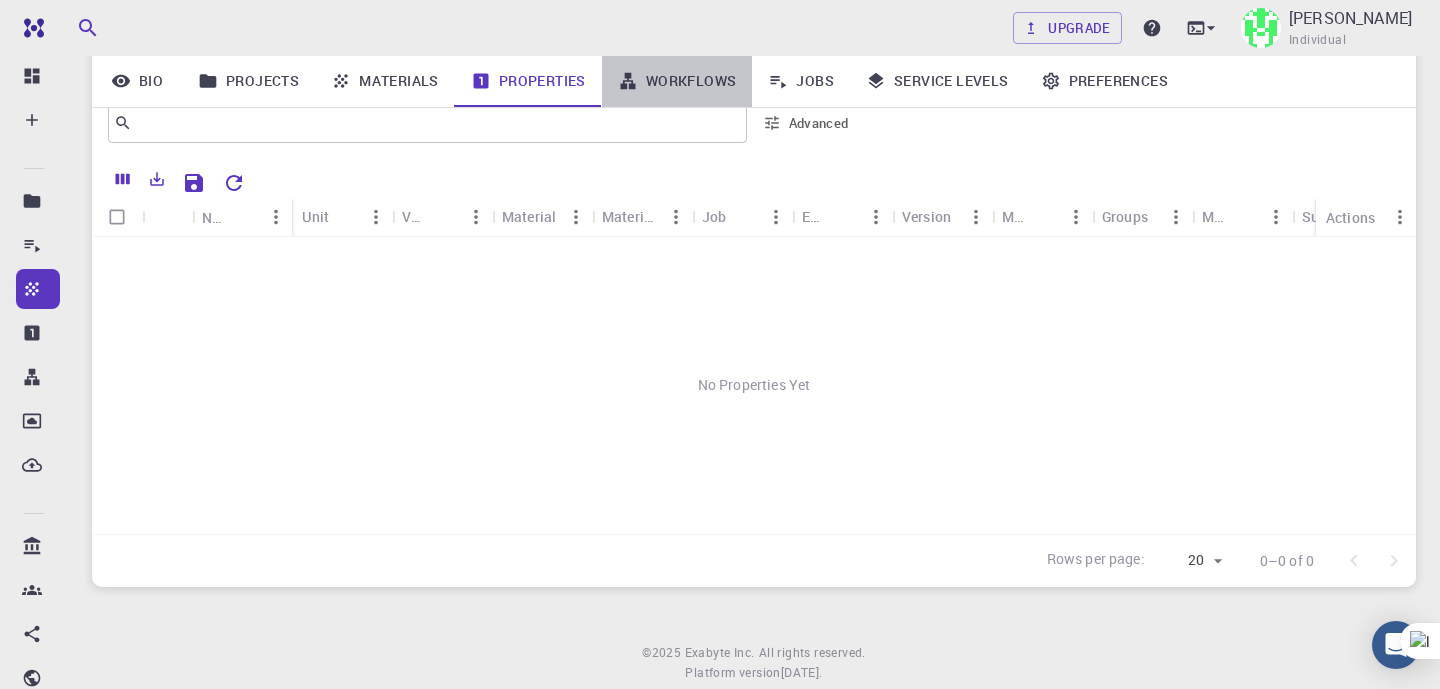 click on "Workflows" at bounding box center [677, 81] 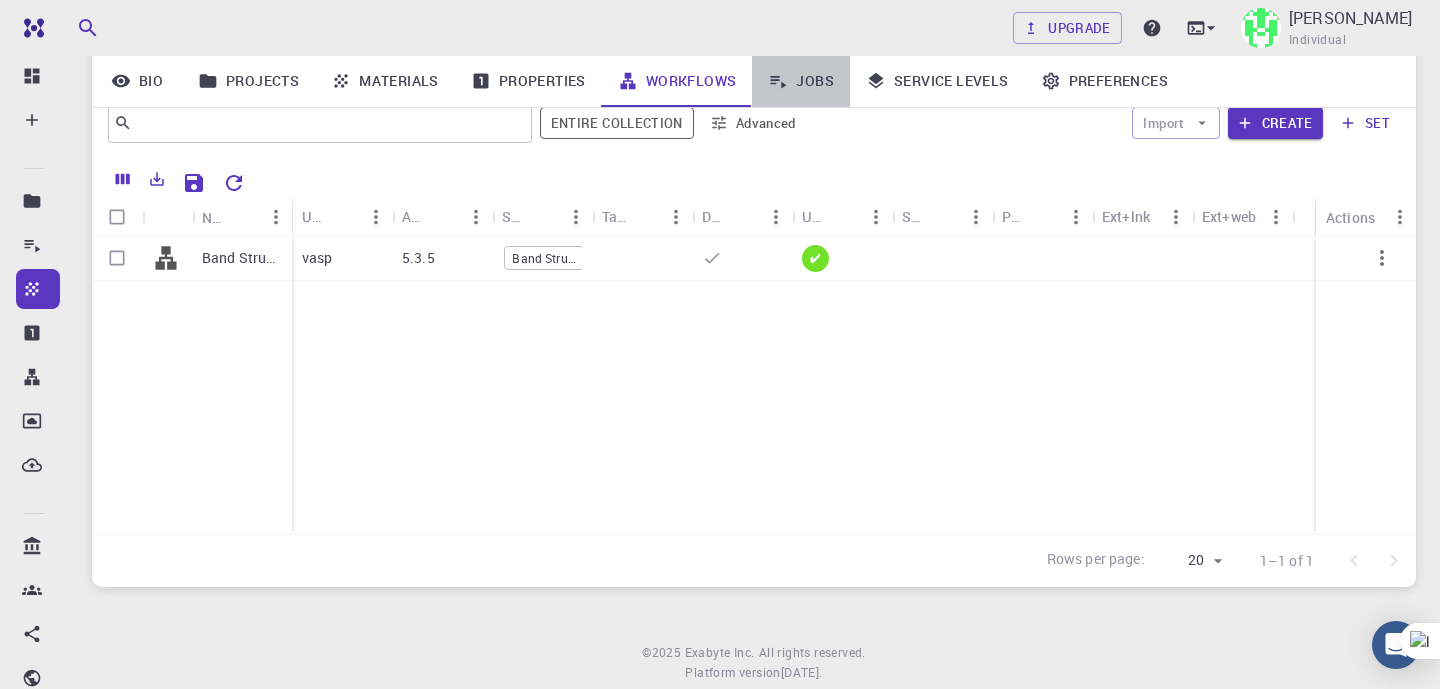 click on "Jobs" at bounding box center (801, 81) 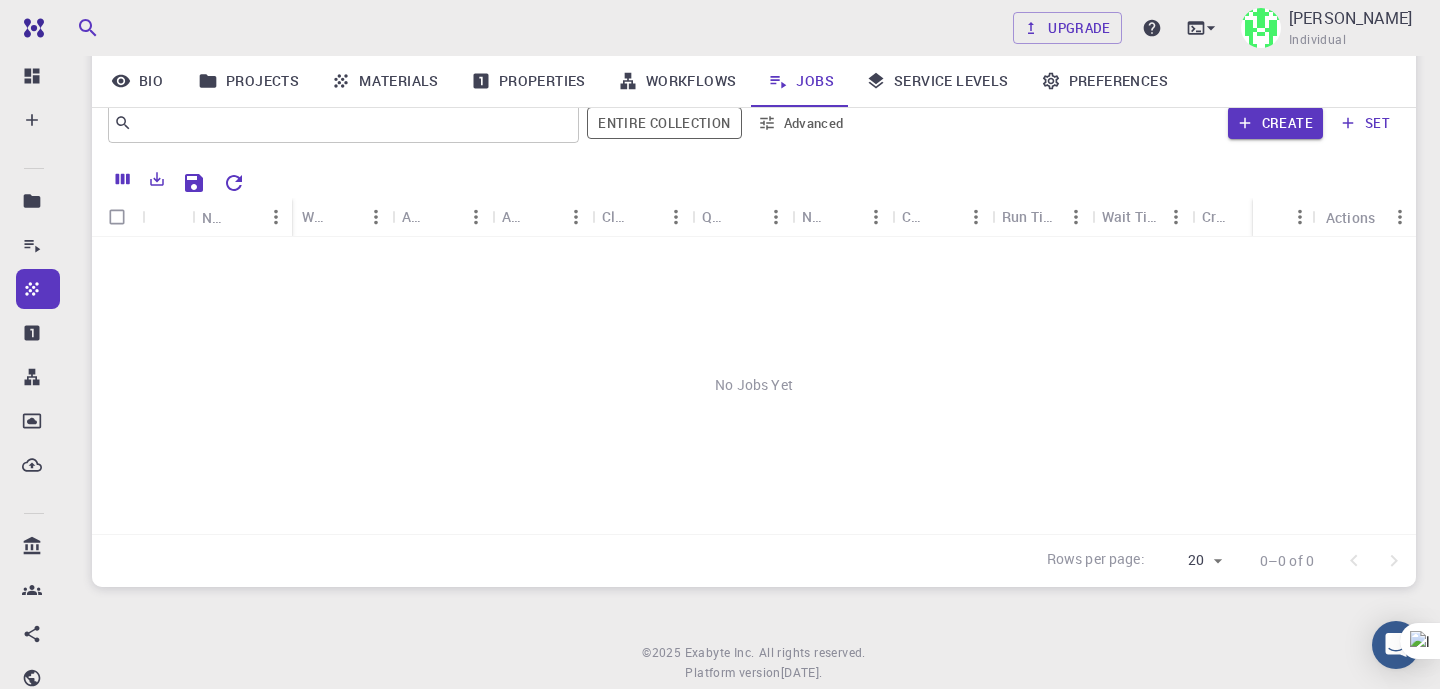 click on "Service Levels" at bounding box center [937, 81] 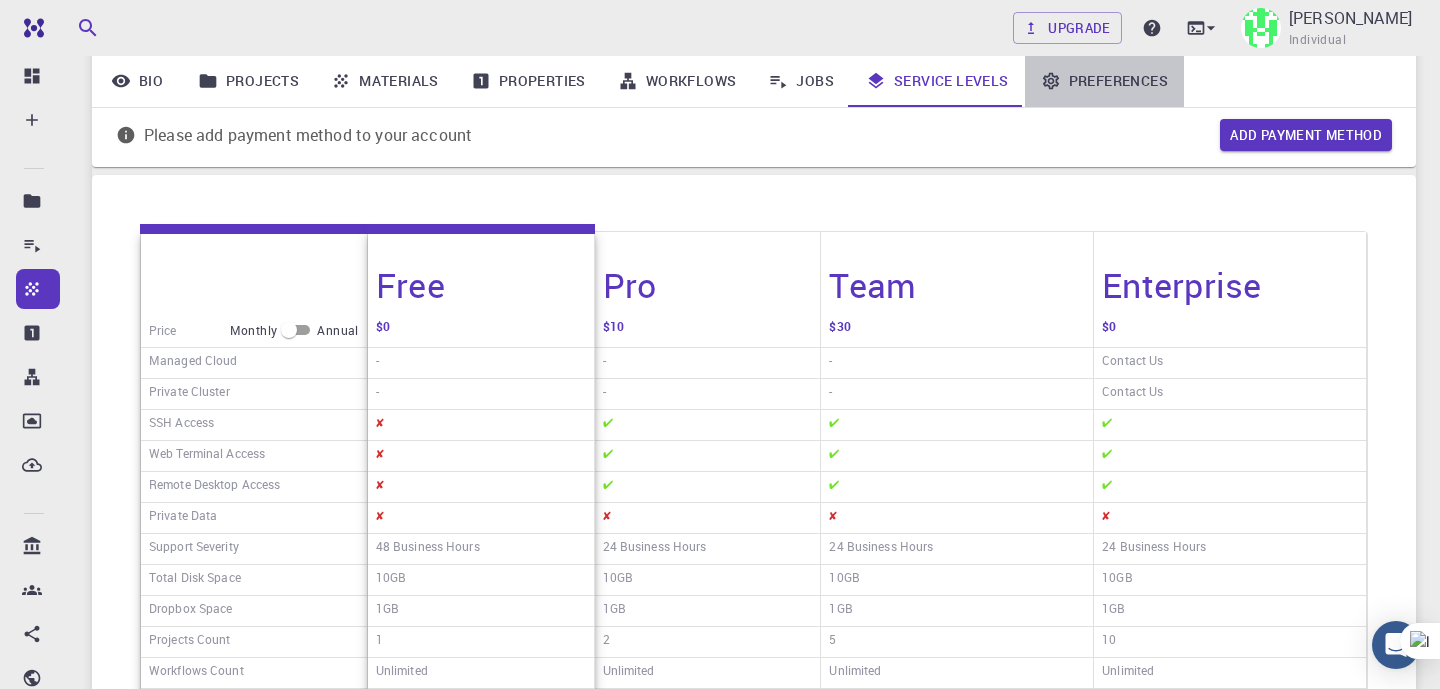 click on "Preferences" at bounding box center [1104, 81] 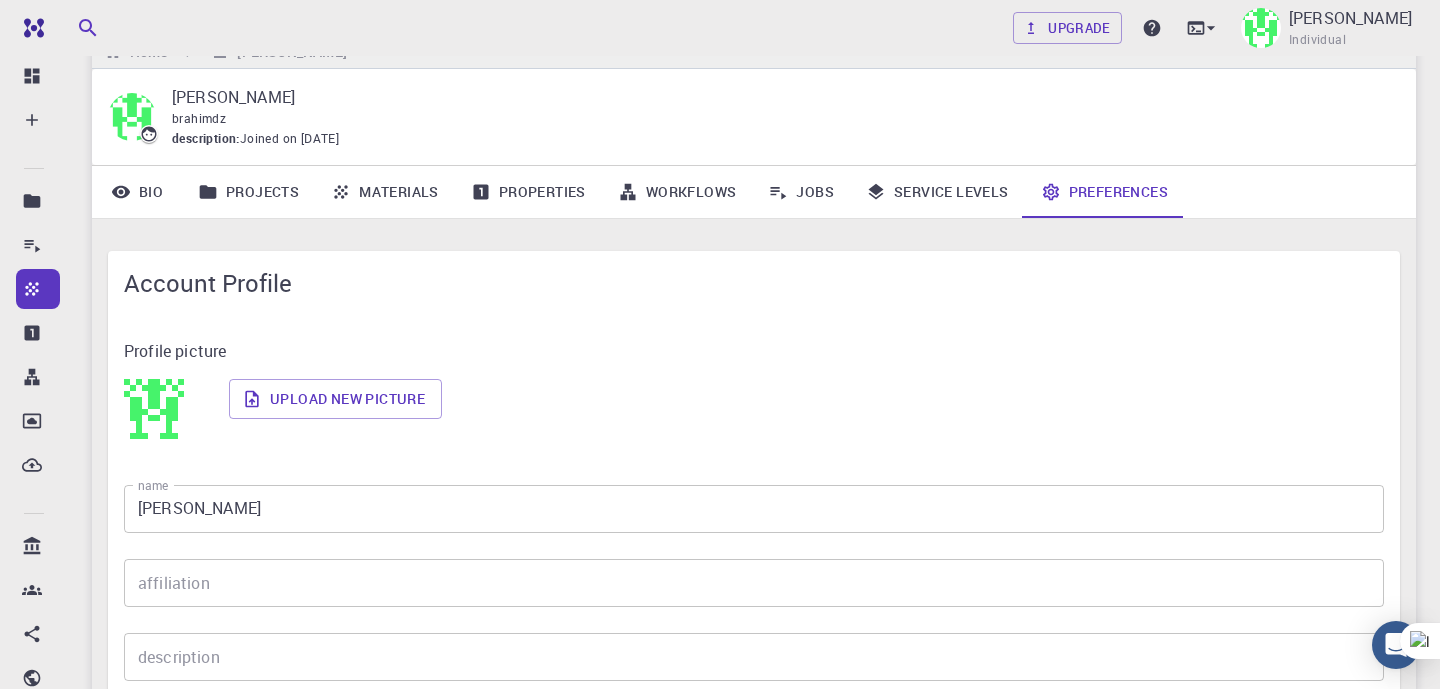 scroll, scrollTop: 0, scrollLeft: 0, axis: both 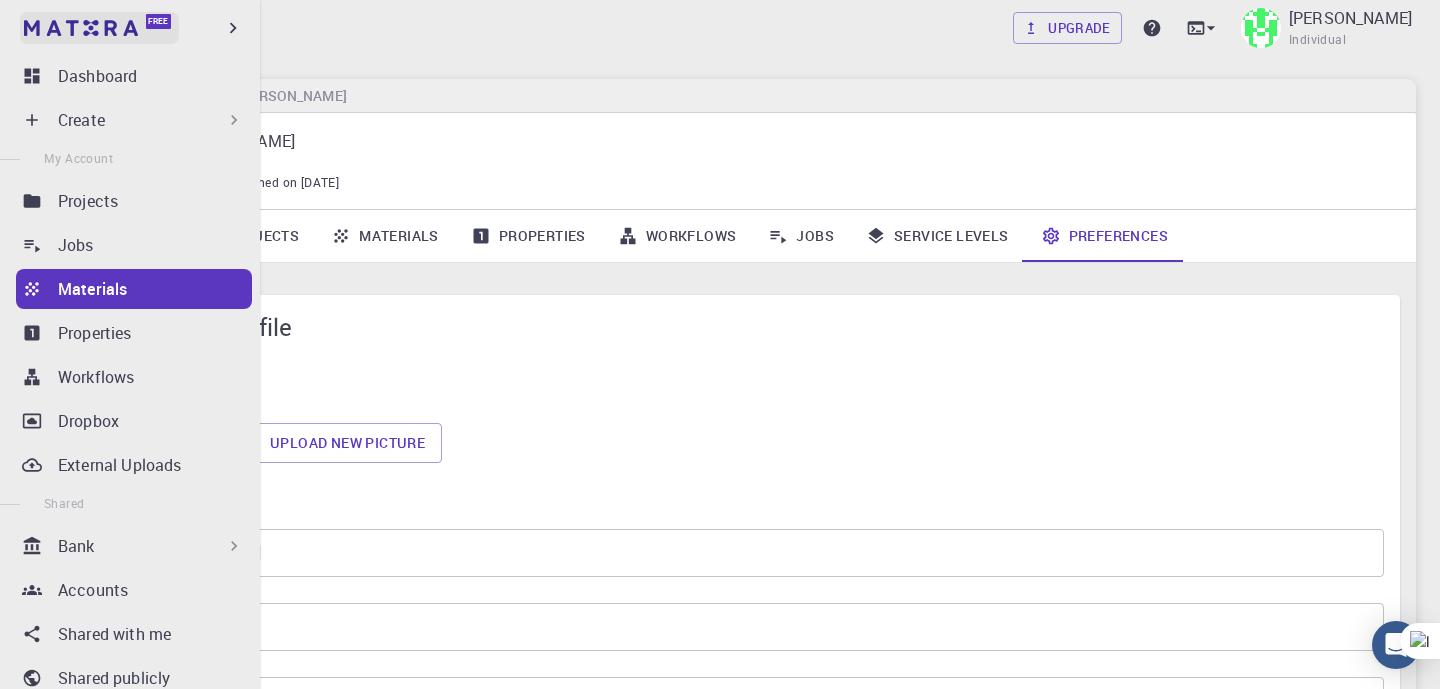 click at bounding box center [38, 28] 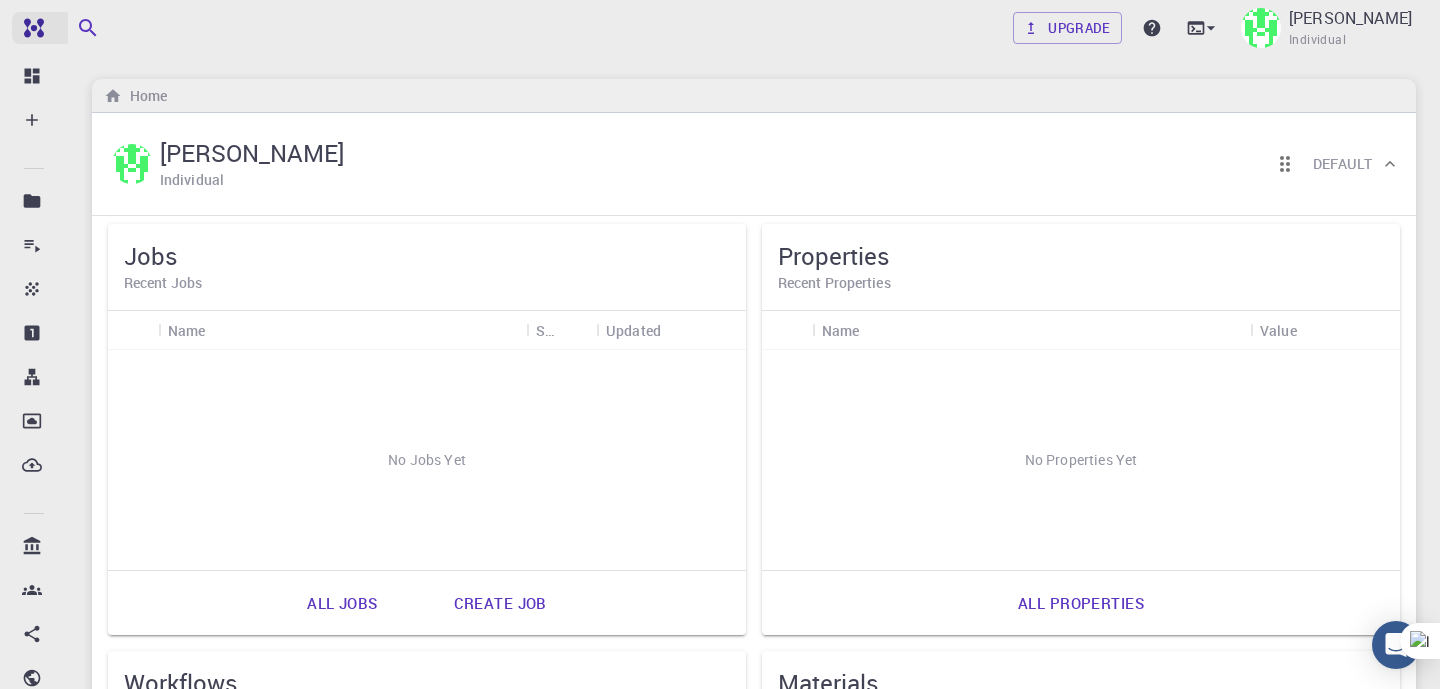 click at bounding box center (73, 28) 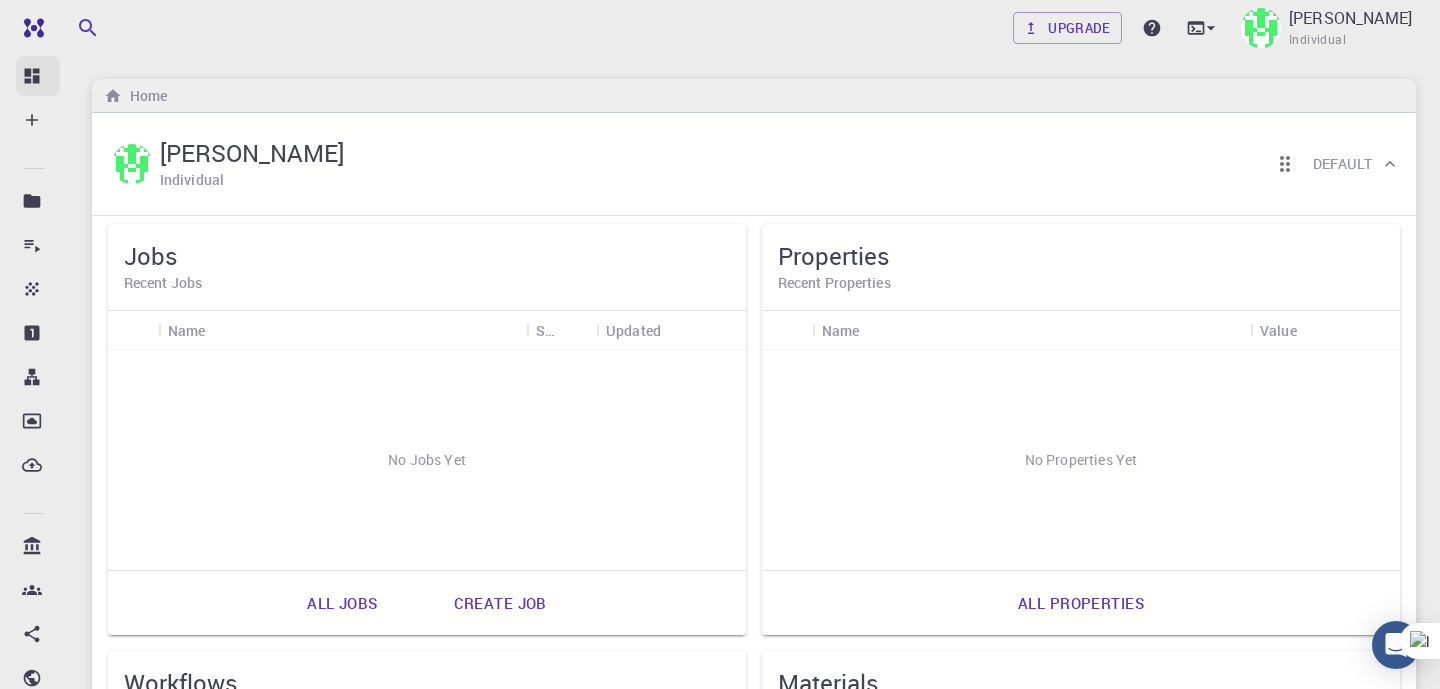 click 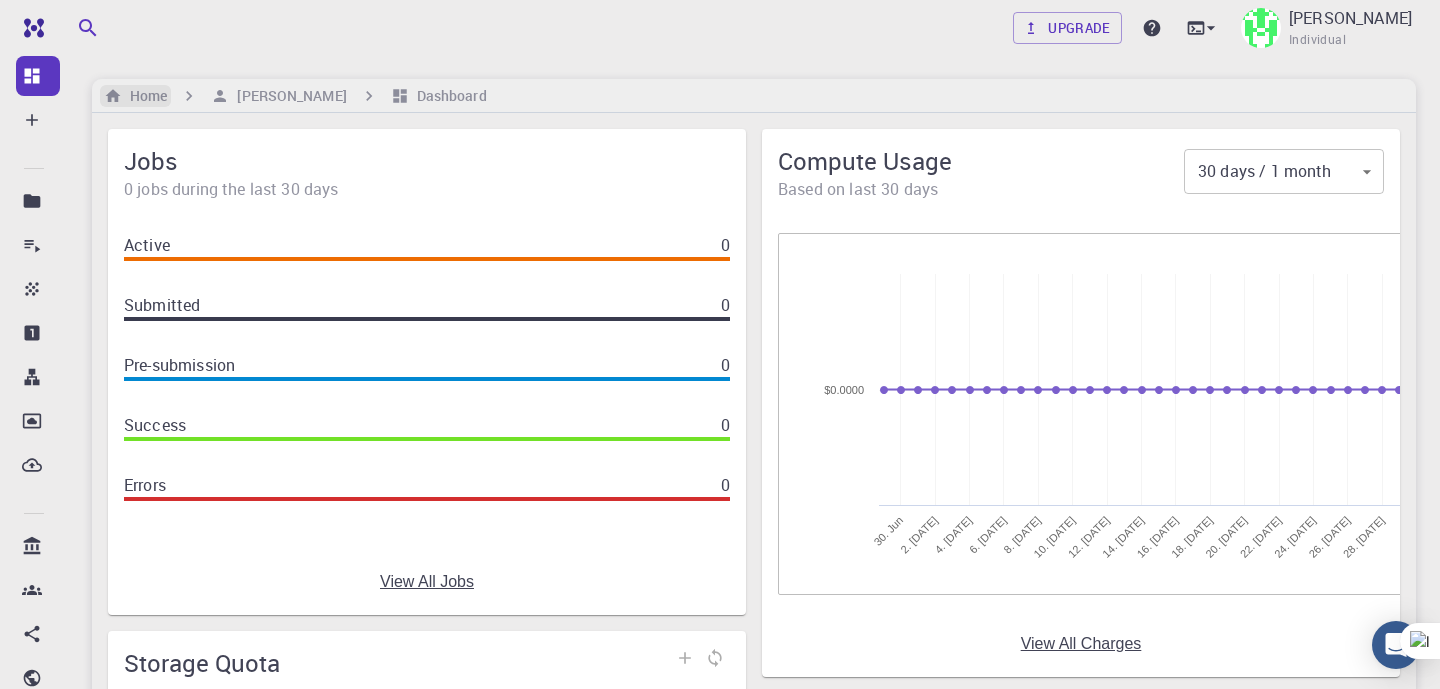 click on "Home" at bounding box center [144, 96] 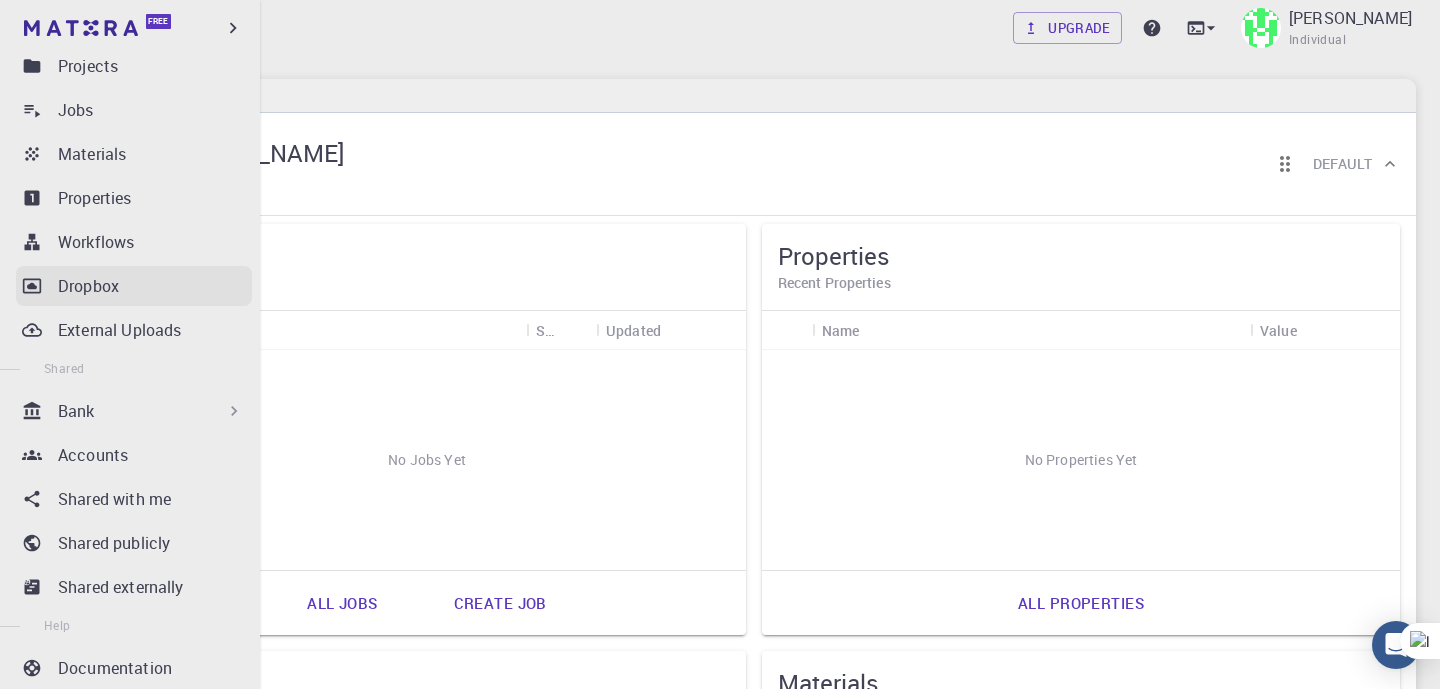 scroll, scrollTop: 136, scrollLeft: 0, axis: vertical 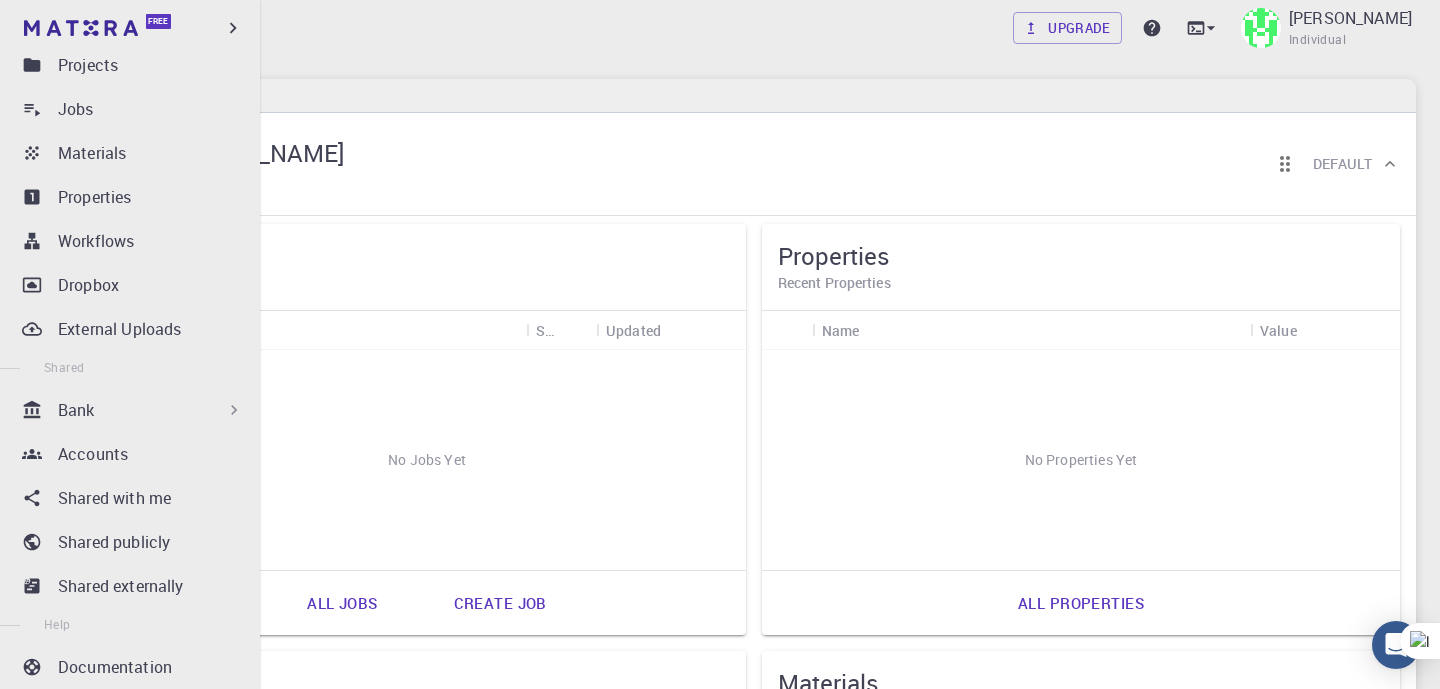 click 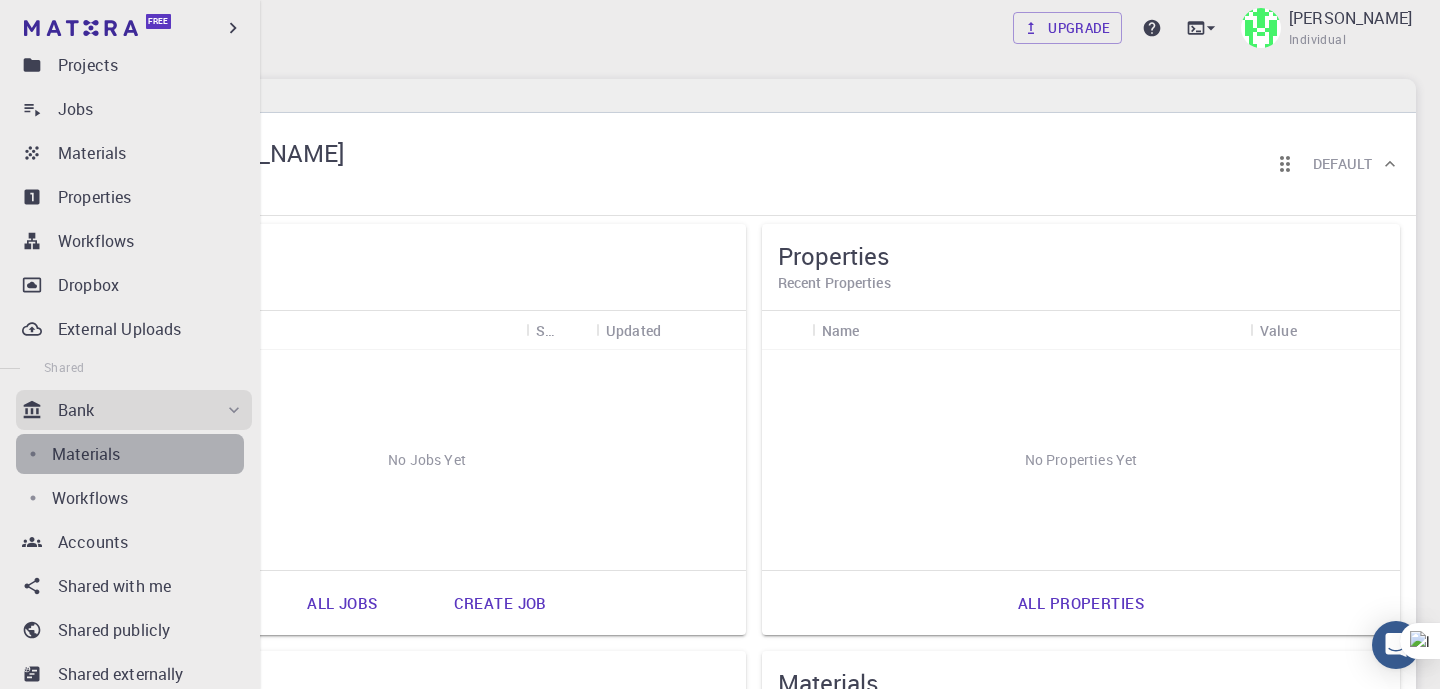 click on "Materials" at bounding box center (148, 454) 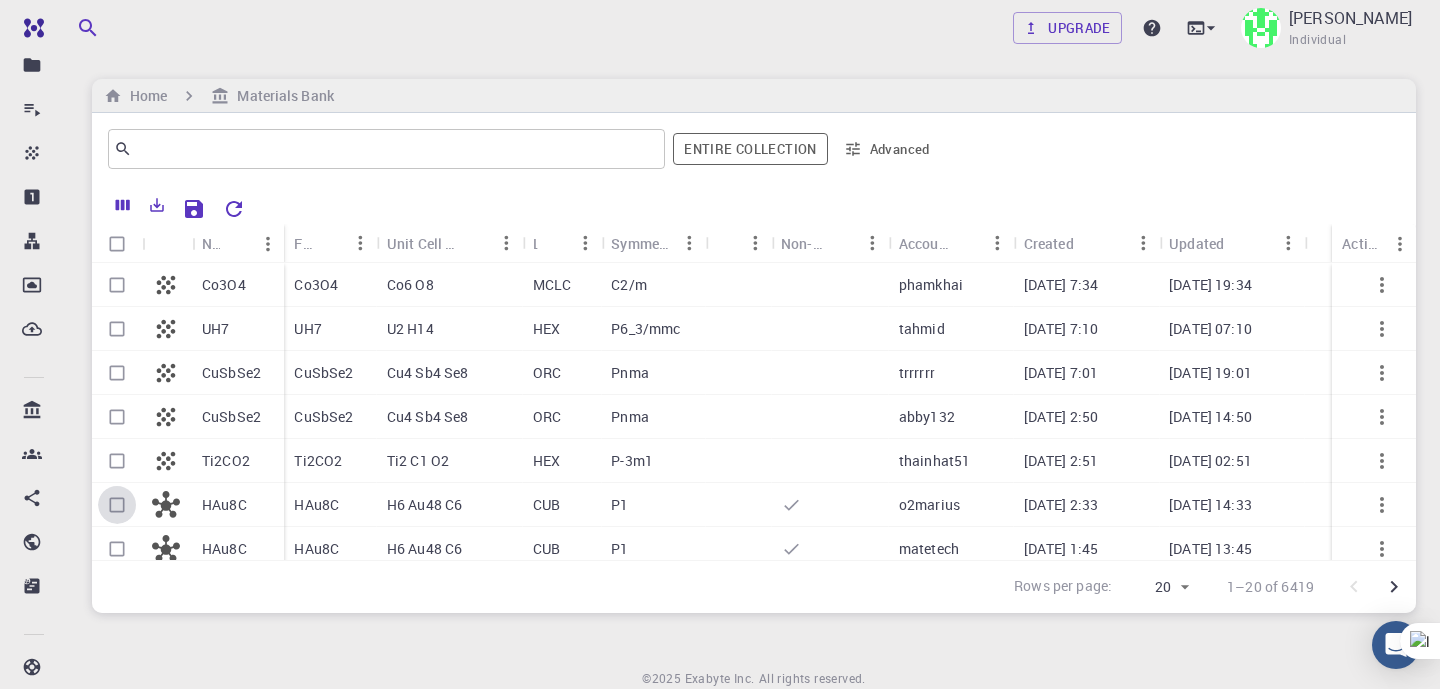 click at bounding box center [117, 505] 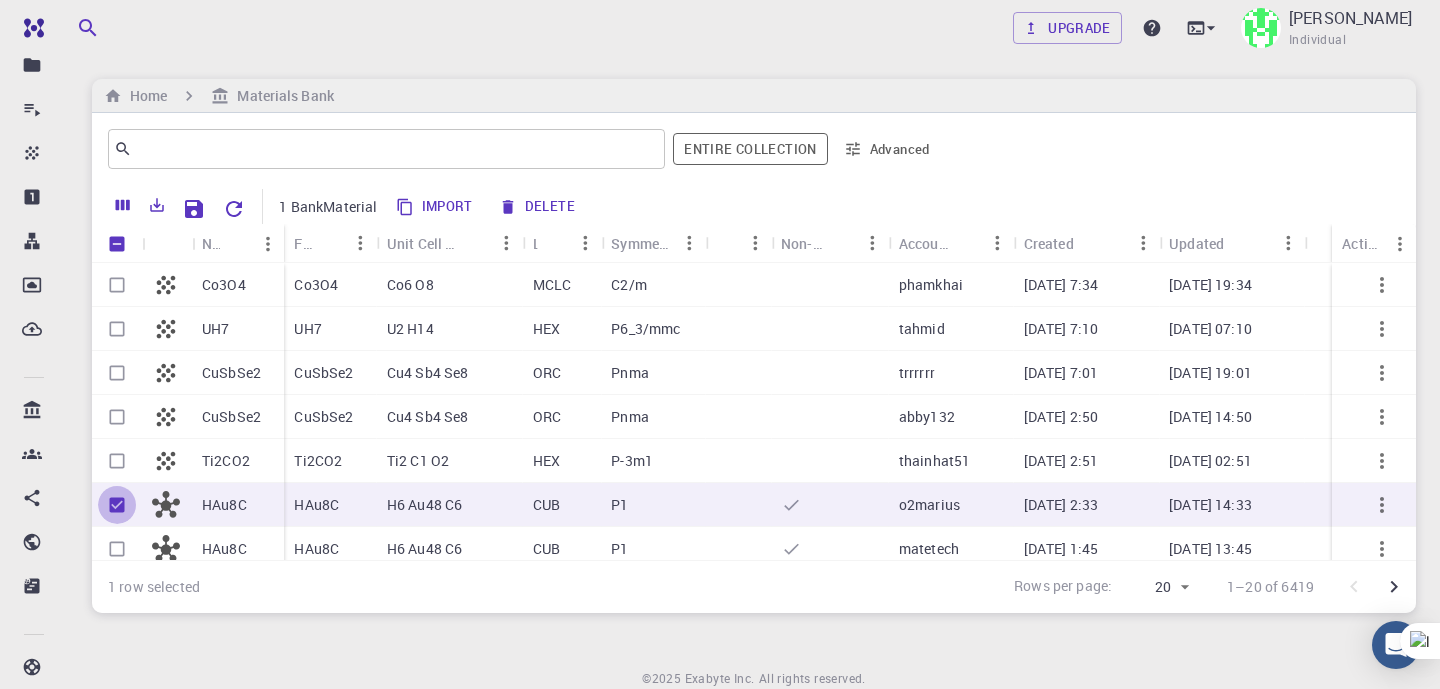 click at bounding box center (117, 505) 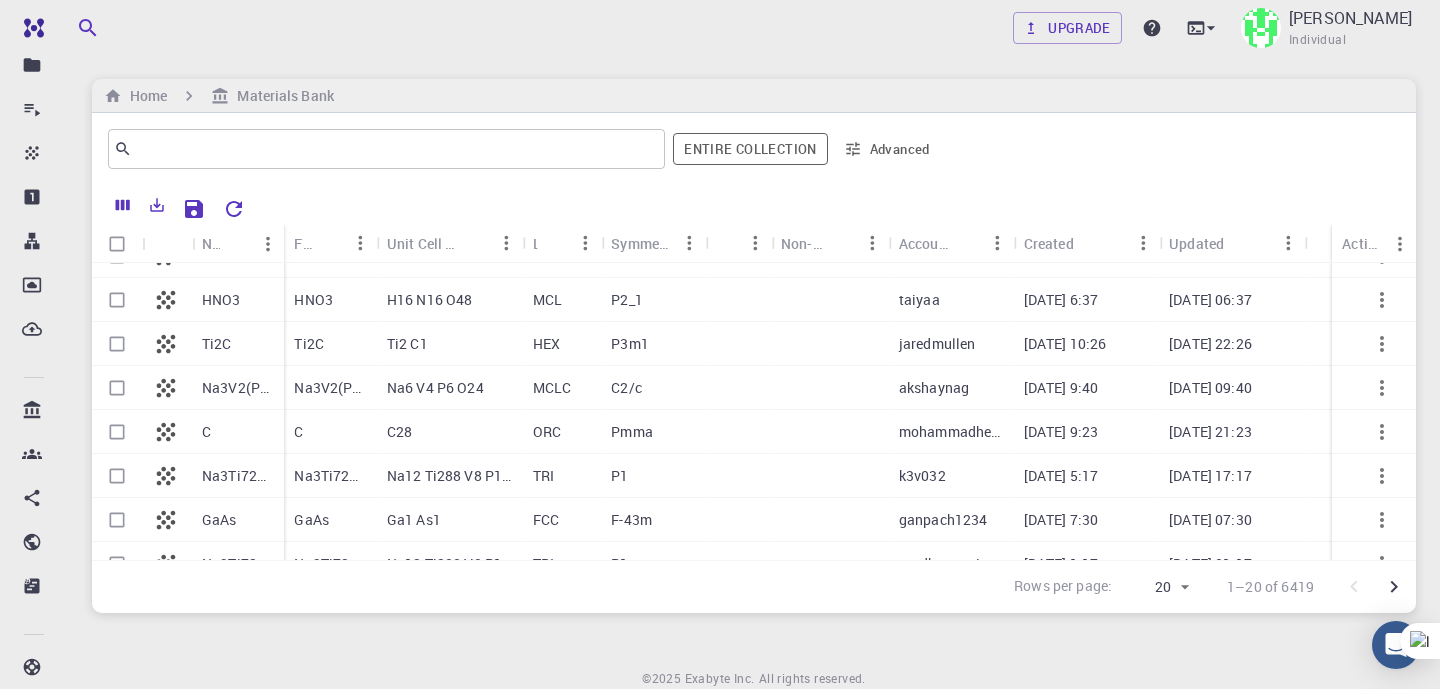 scroll, scrollTop: 583, scrollLeft: 0, axis: vertical 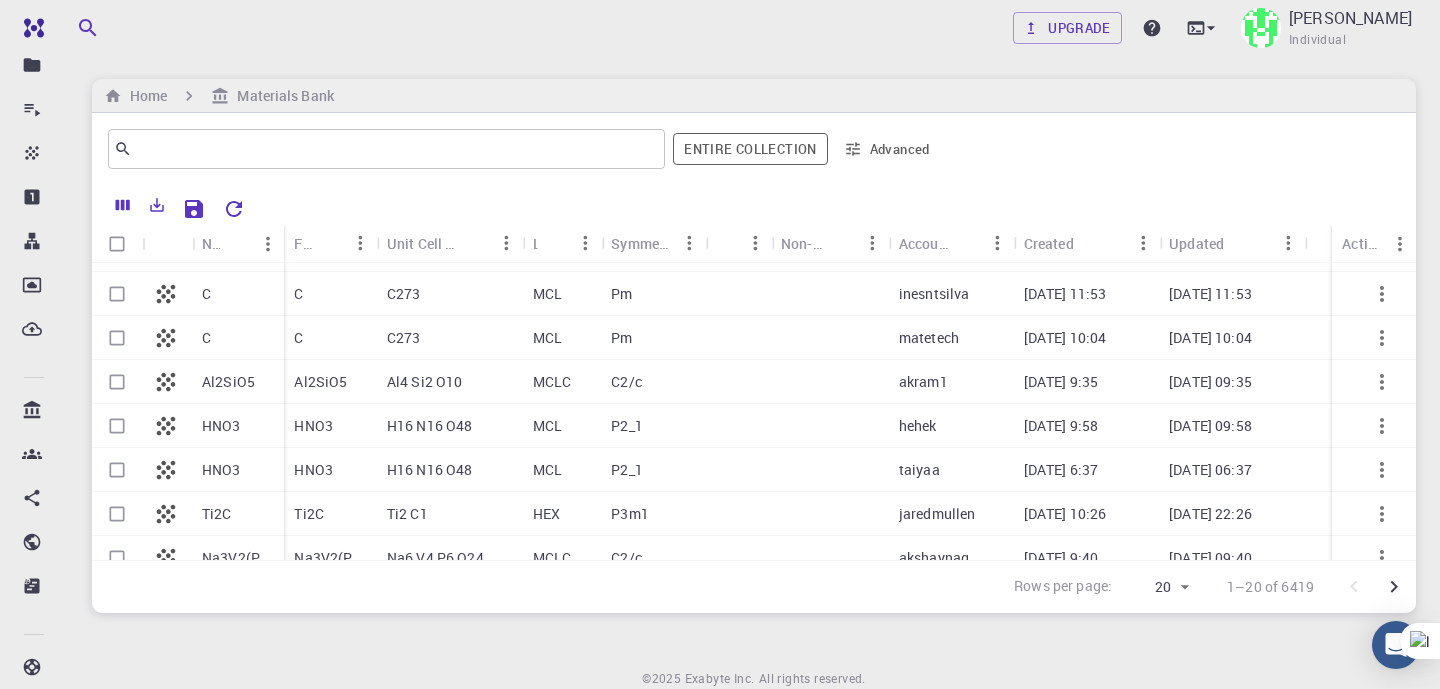 click at bounding box center (117, 382) 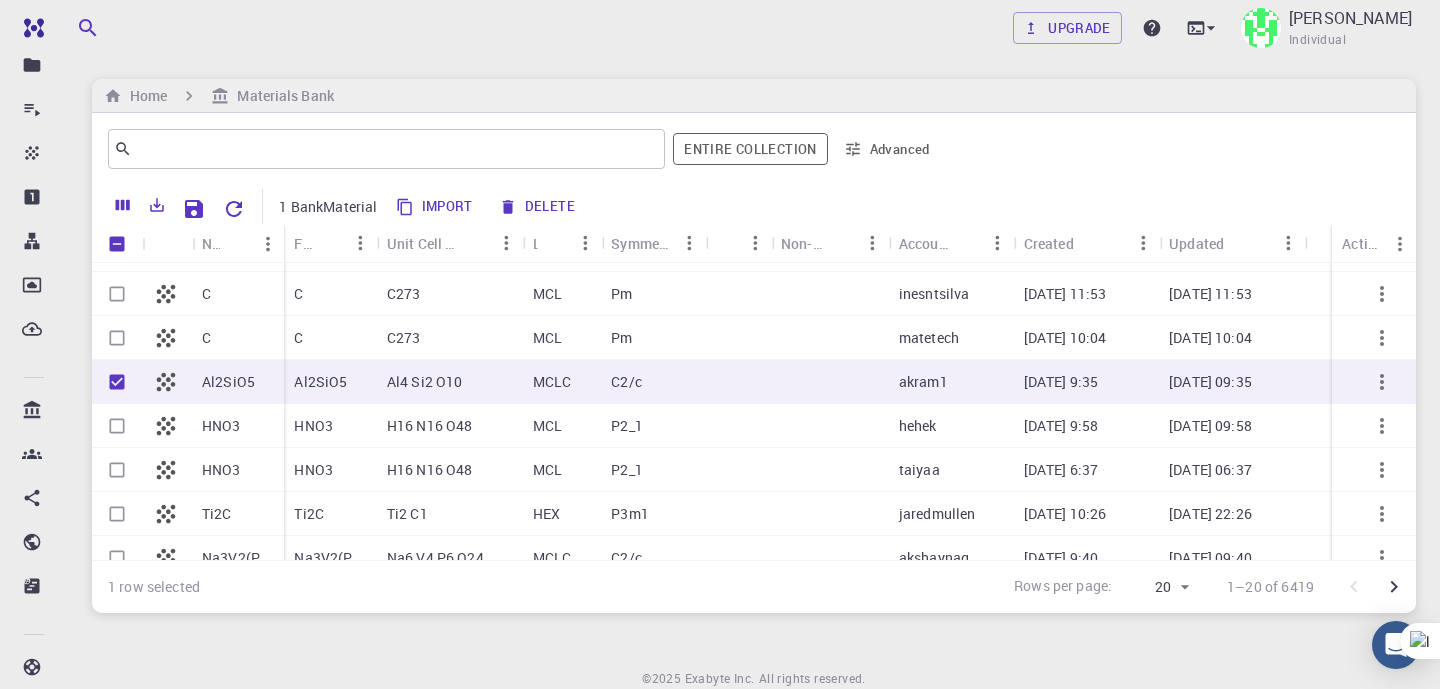 click on "Import" at bounding box center (435, 207) 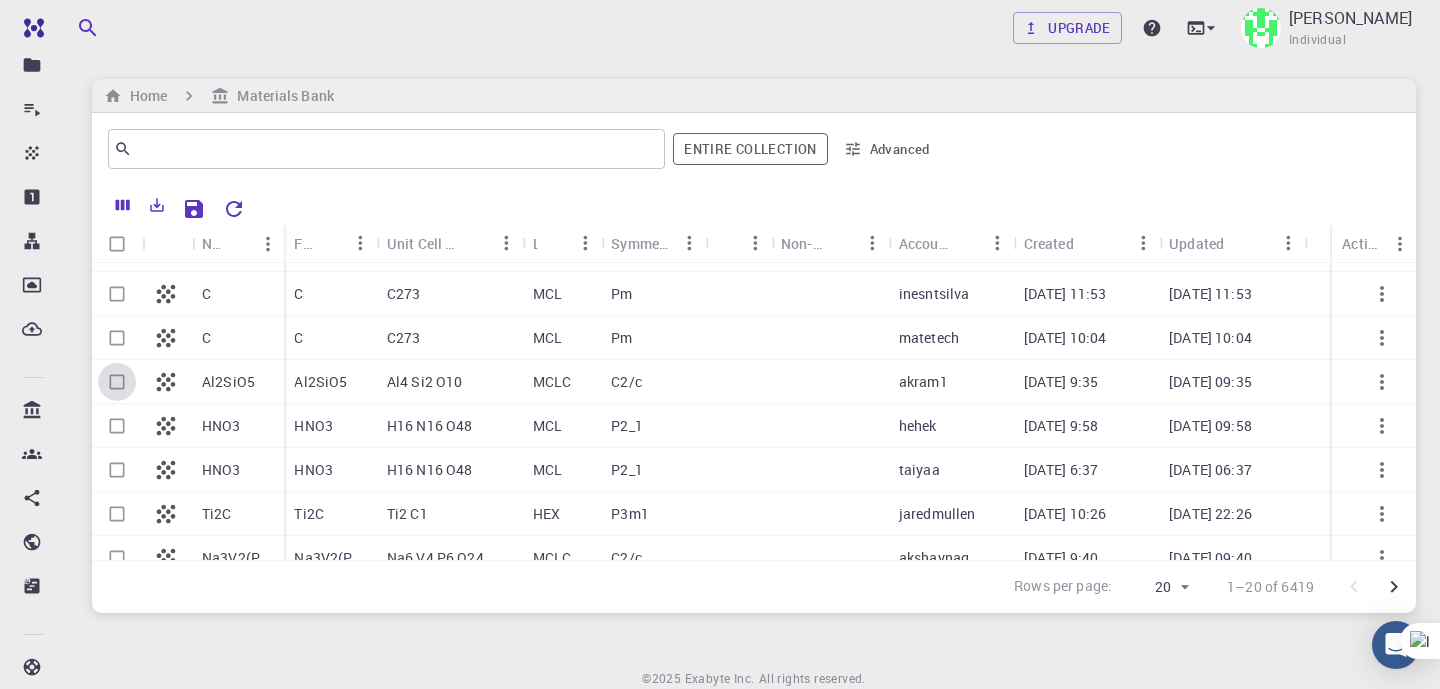 click at bounding box center (117, 382) 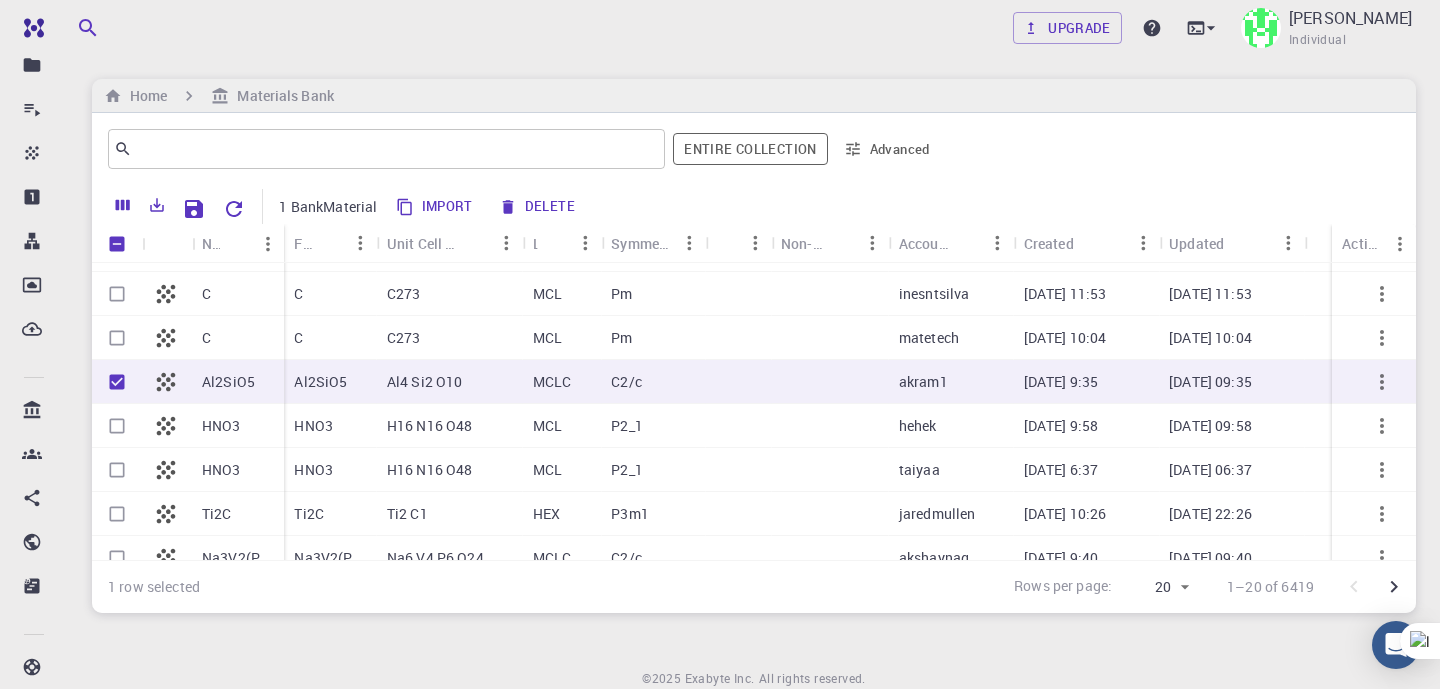 click on "C2/c" at bounding box center [653, 382] 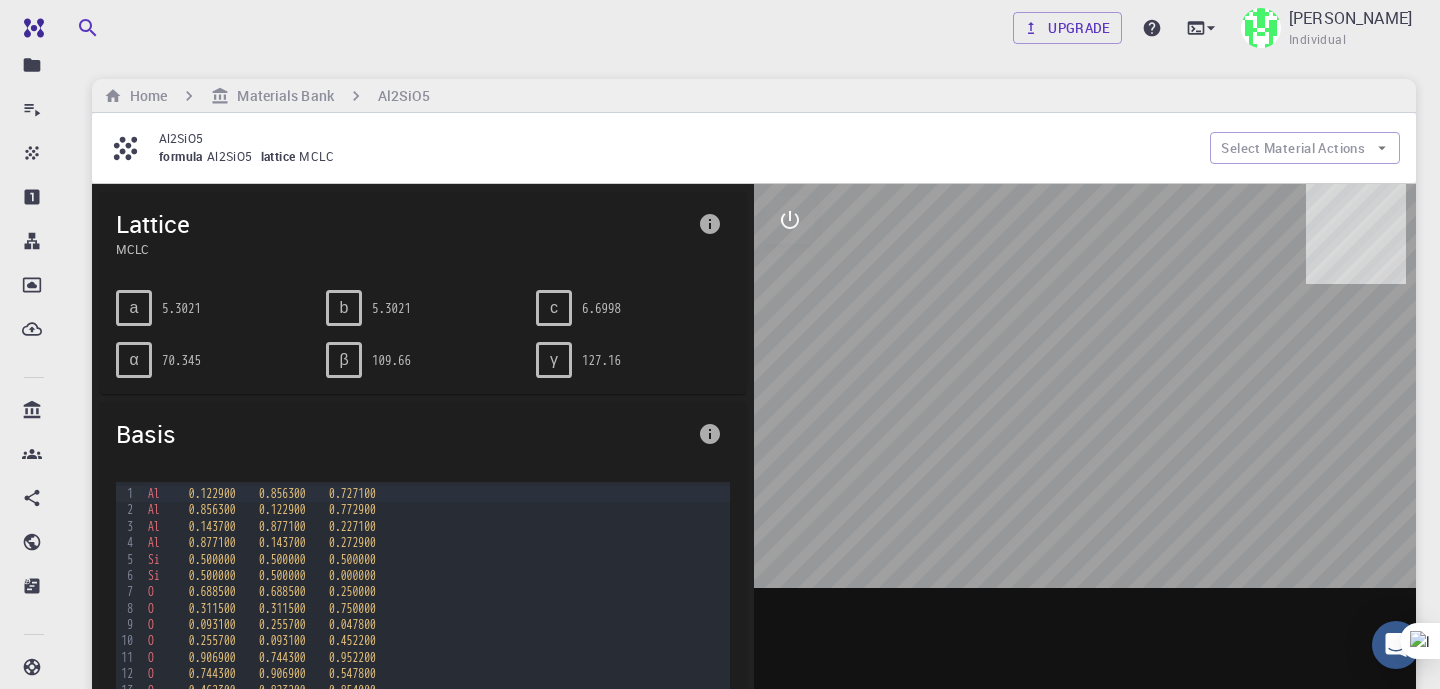 drag, startPoint x: 884, startPoint y: 387, endPoint x: 934, endPoint y: 436, distance: 70.00714 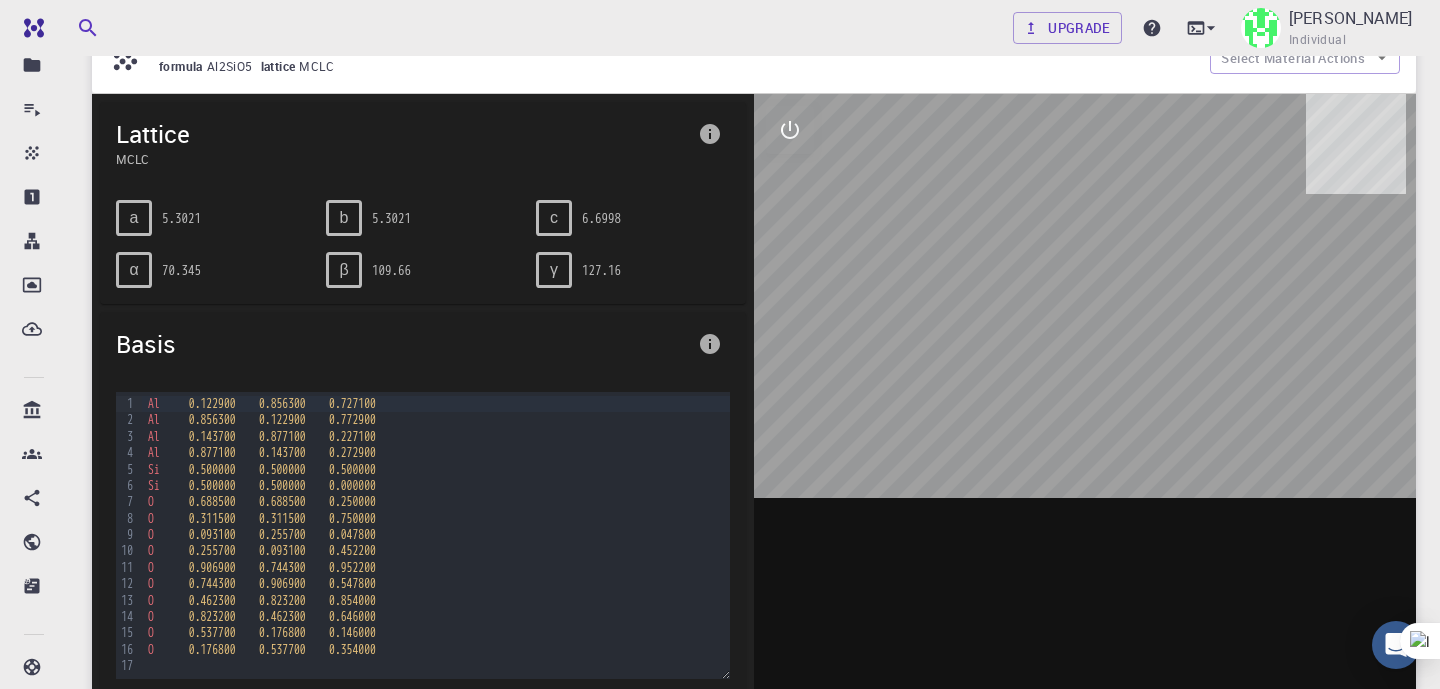 scroll, scrollTop: 124, scrollLeft: 0, axis: vertical 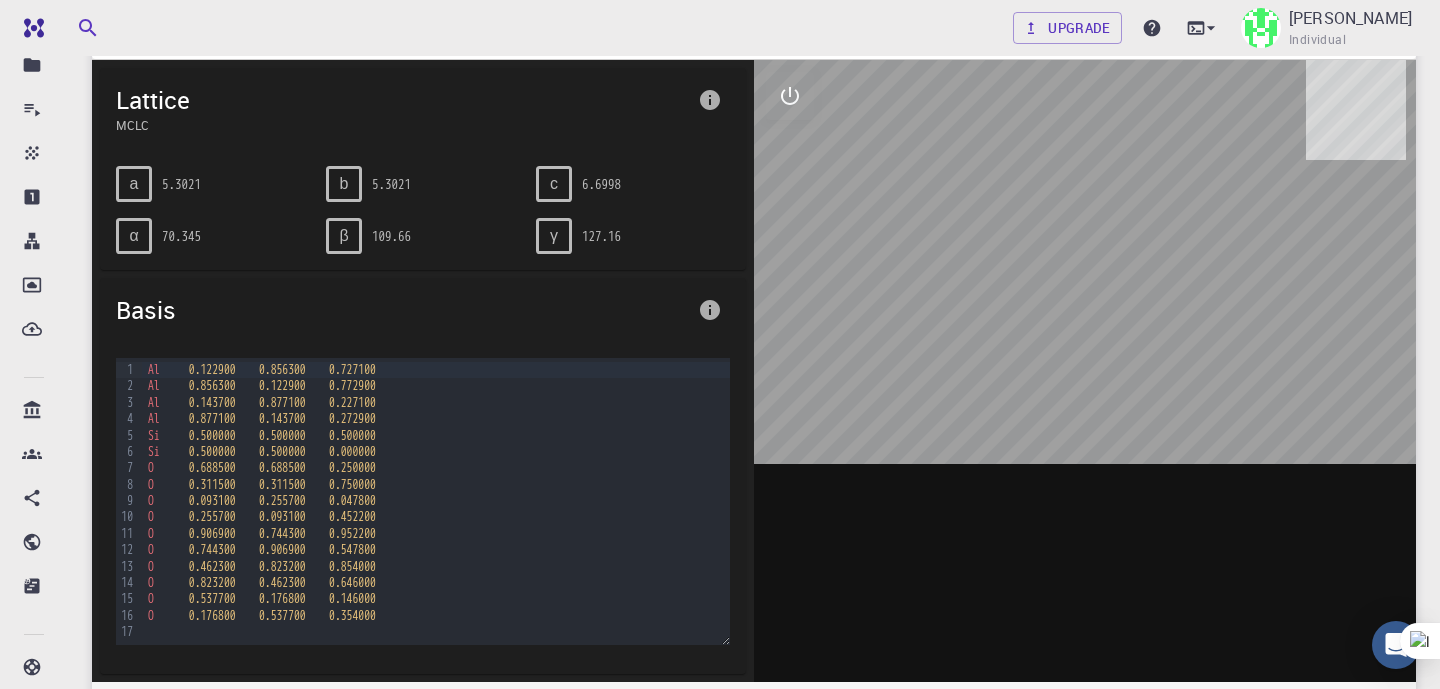 drag, startPoint x: 1150, startPoint y: 292, endPoint x: 1079, endPoint y: 293, distance: 71.00704 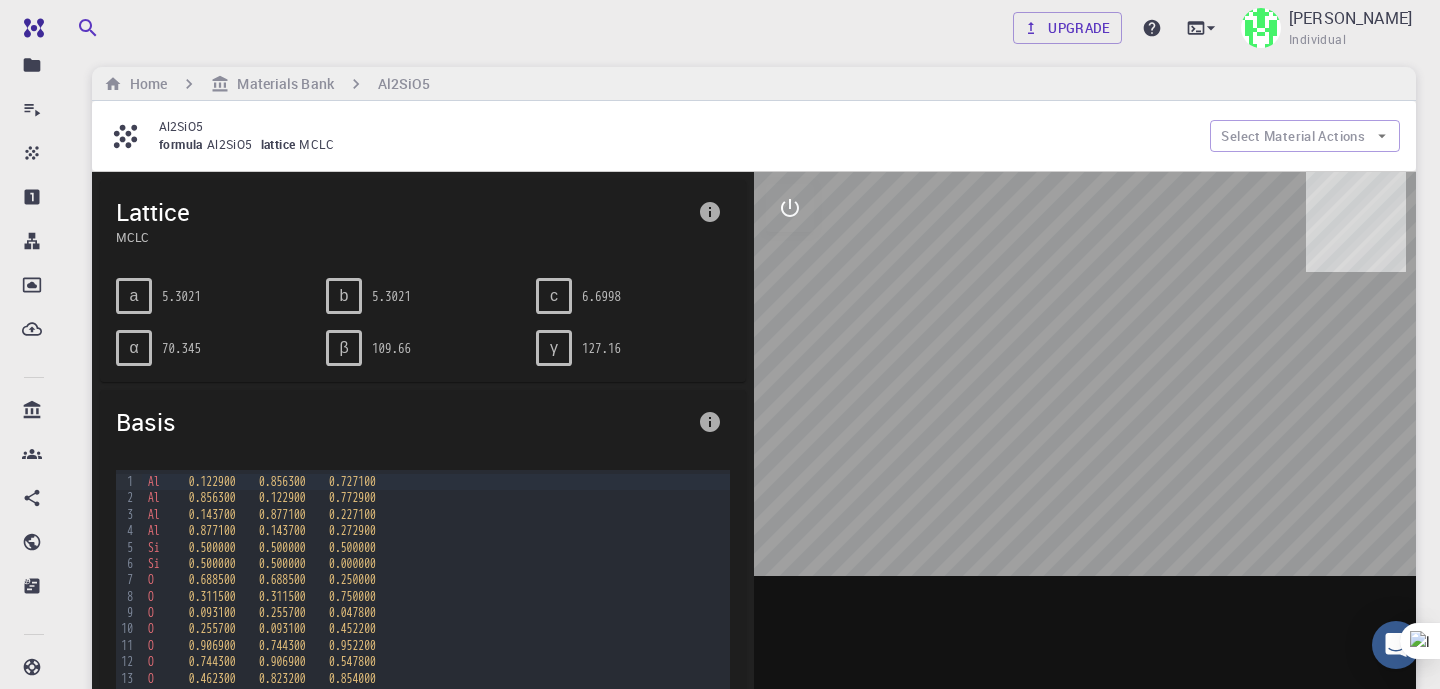 scroll, scrollTop: 0, scrollLeft: 0, axis: both 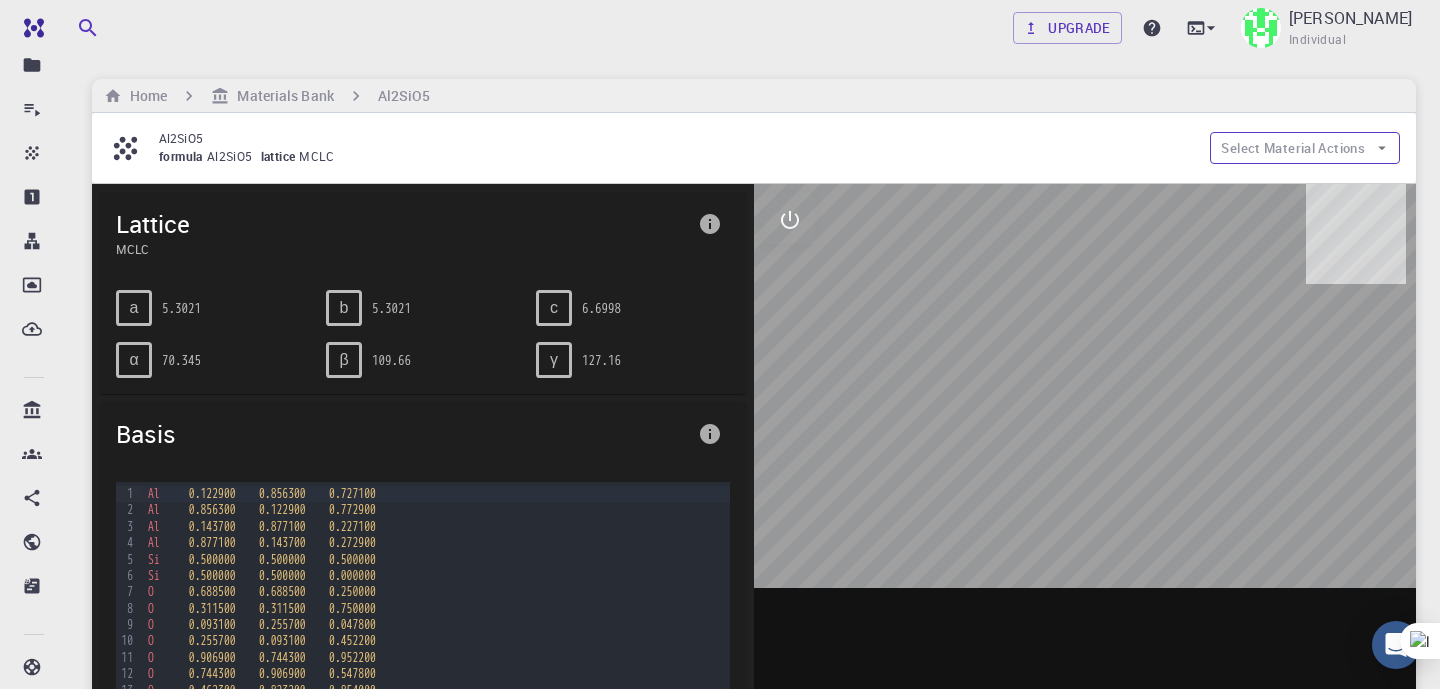 click 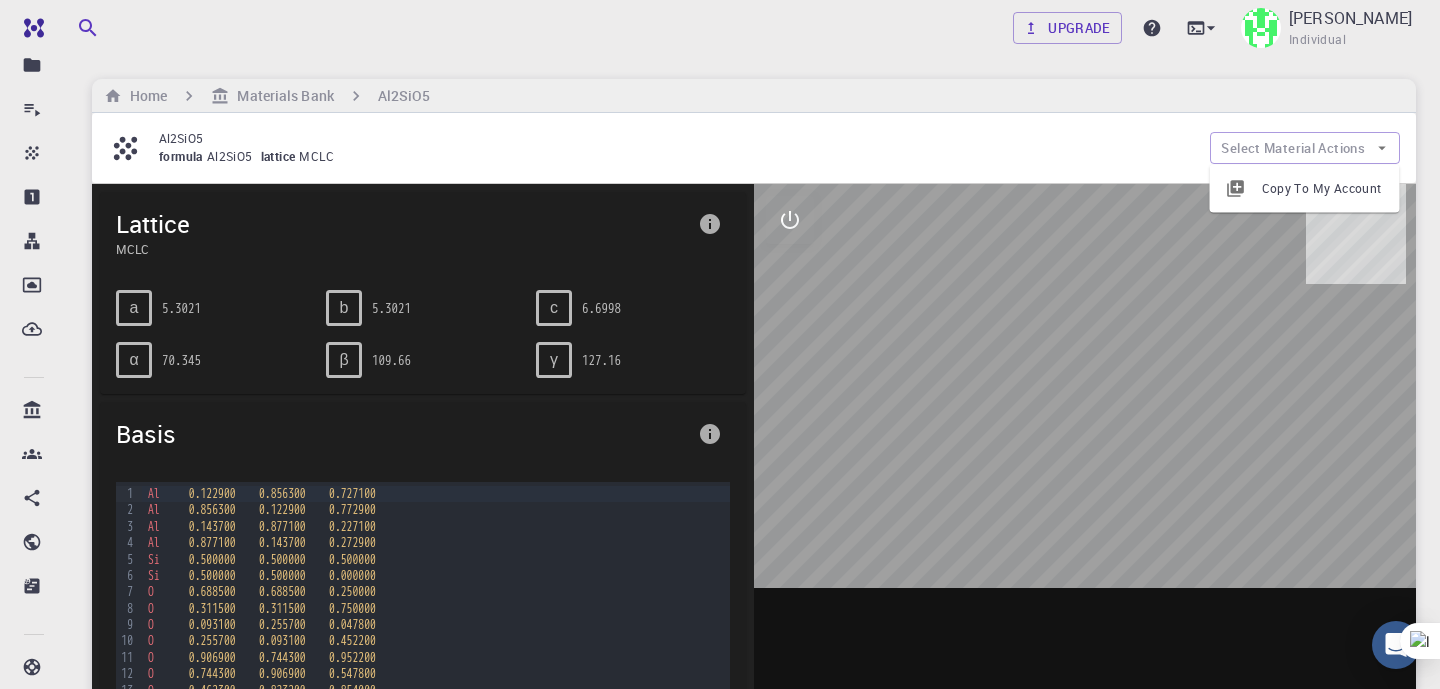 click on "Copy To My Account" at bounding box center (1323, 189) 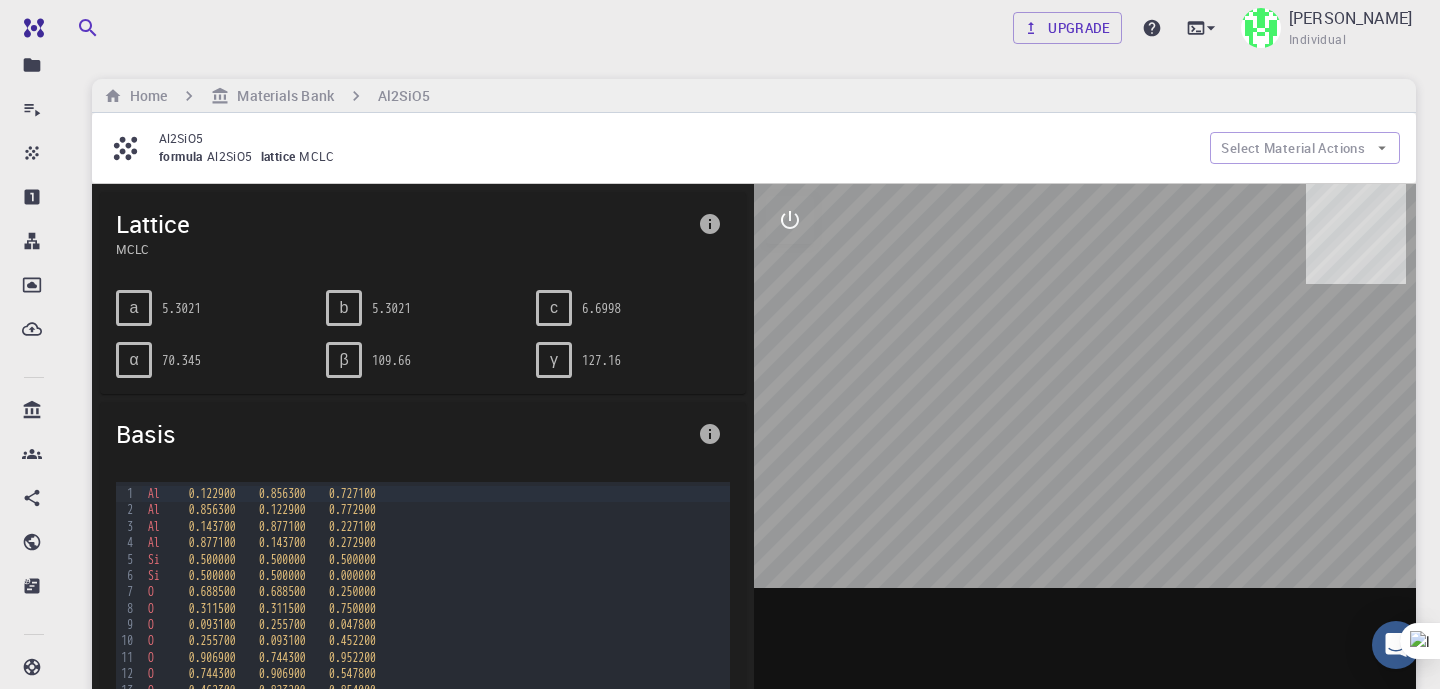 click on "Si       0.500000      0.500000      0.000000" at bounding box center [436, 576] 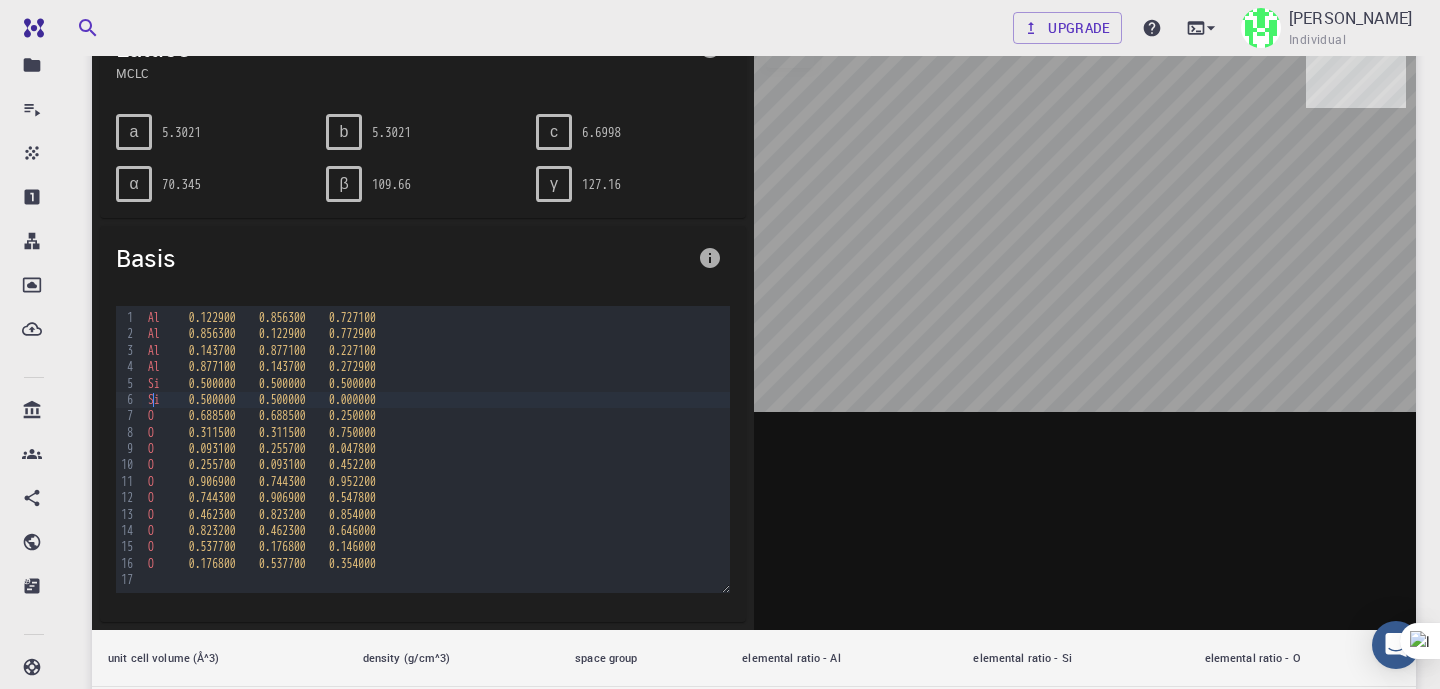 scroll, scrollTop: 204, scrollLeft: 0, axis: vertical 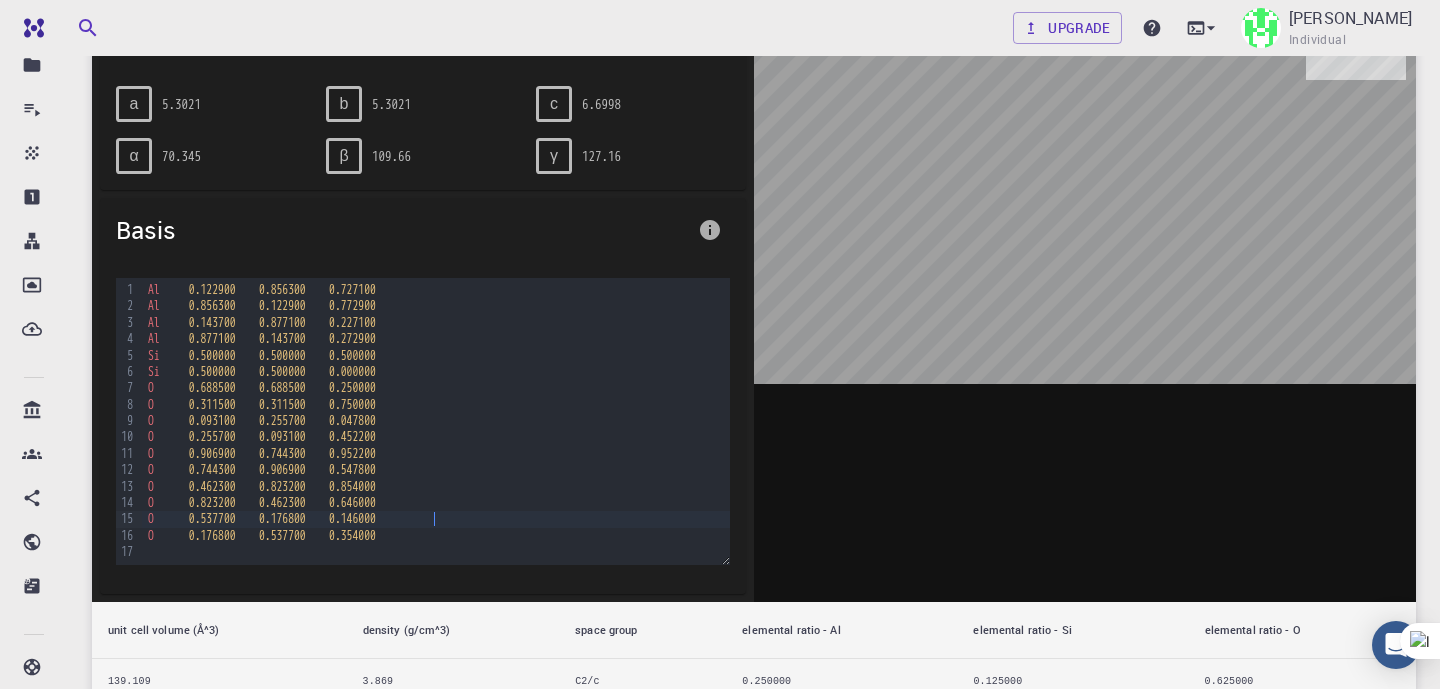click on "O        0.537700      0.176800      0.146000" at bounding box center [436, 519] 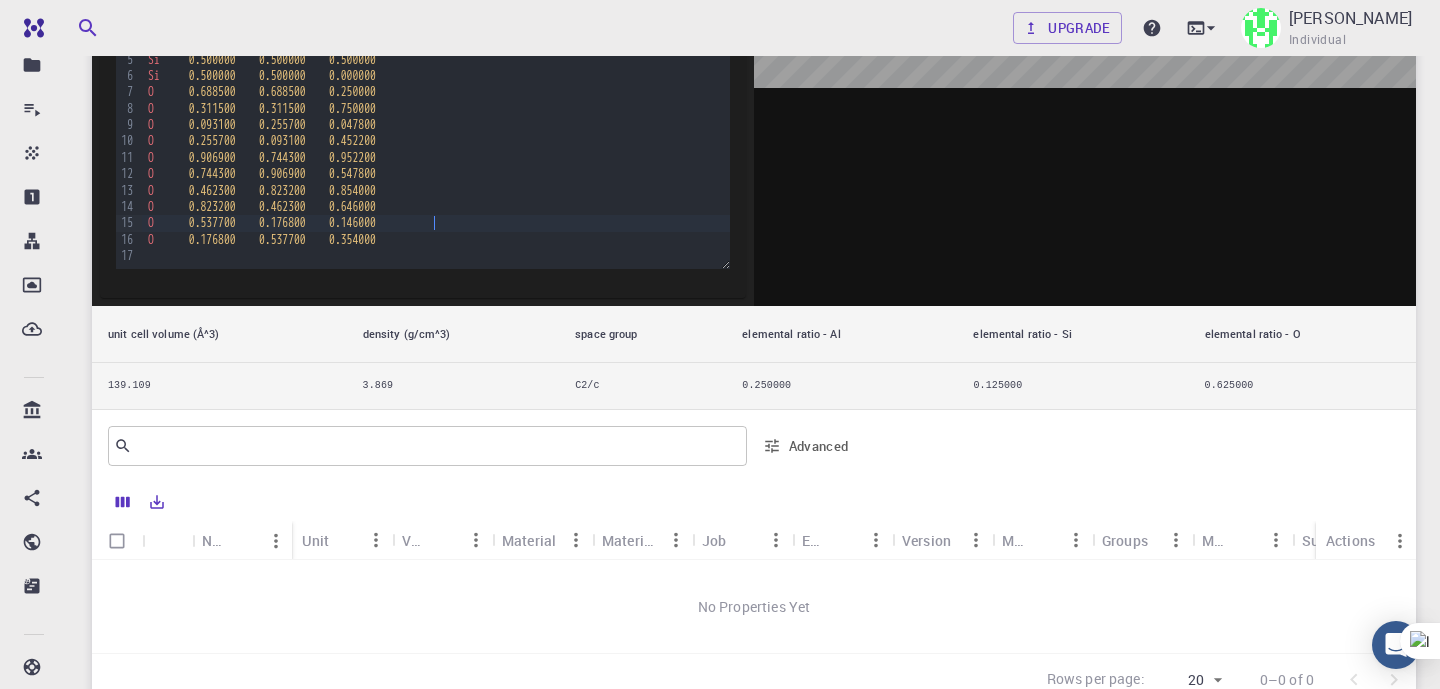 scroll, scrollTop: 584, scrollLeft: 0, axis: vertical 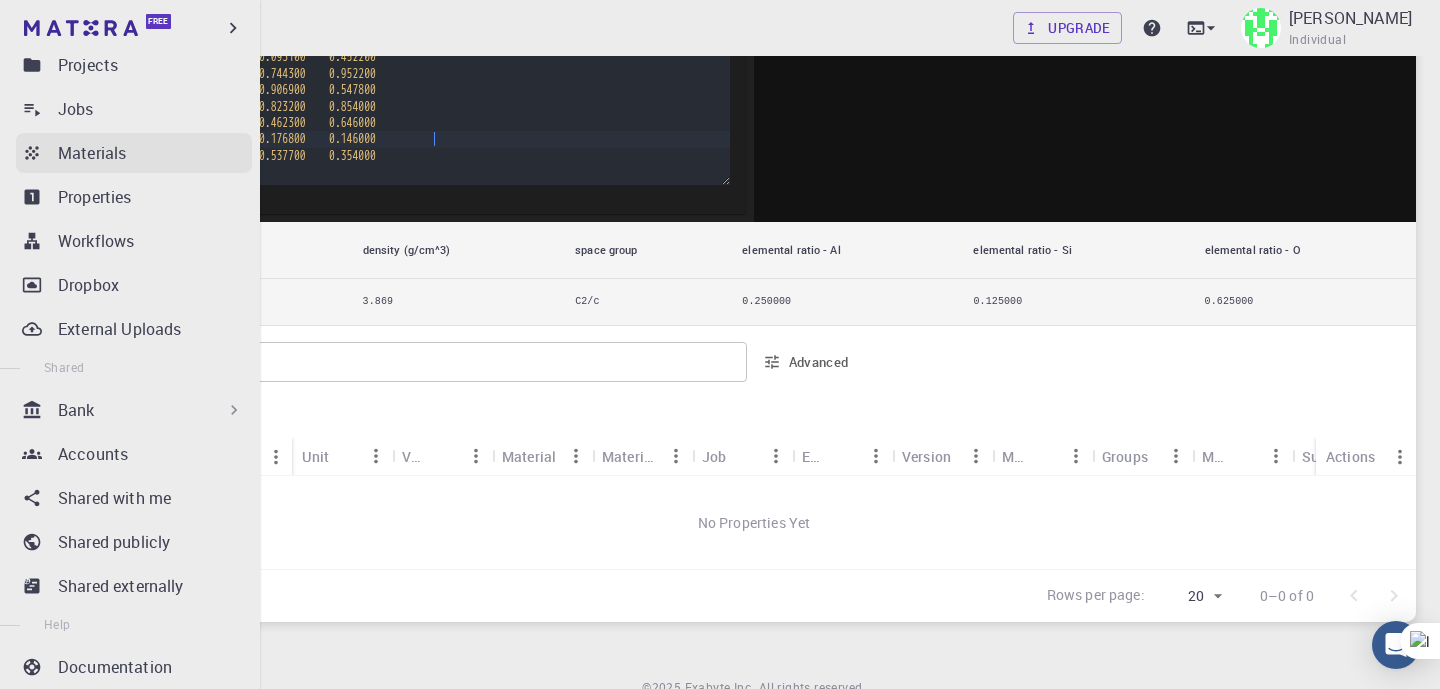 click on "Materials" at bounding box center [92, 153] 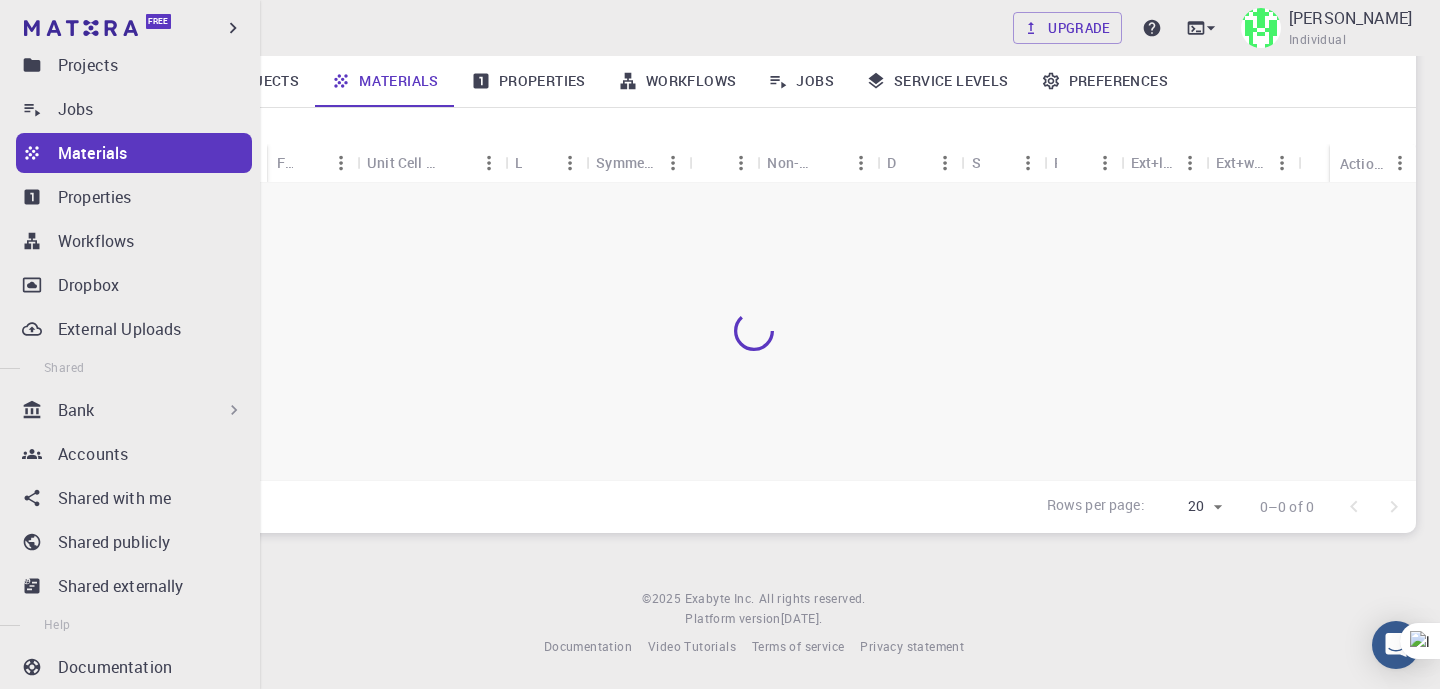 scroll, scrollTop: 232, scrollLeft: 0, axis: vertical 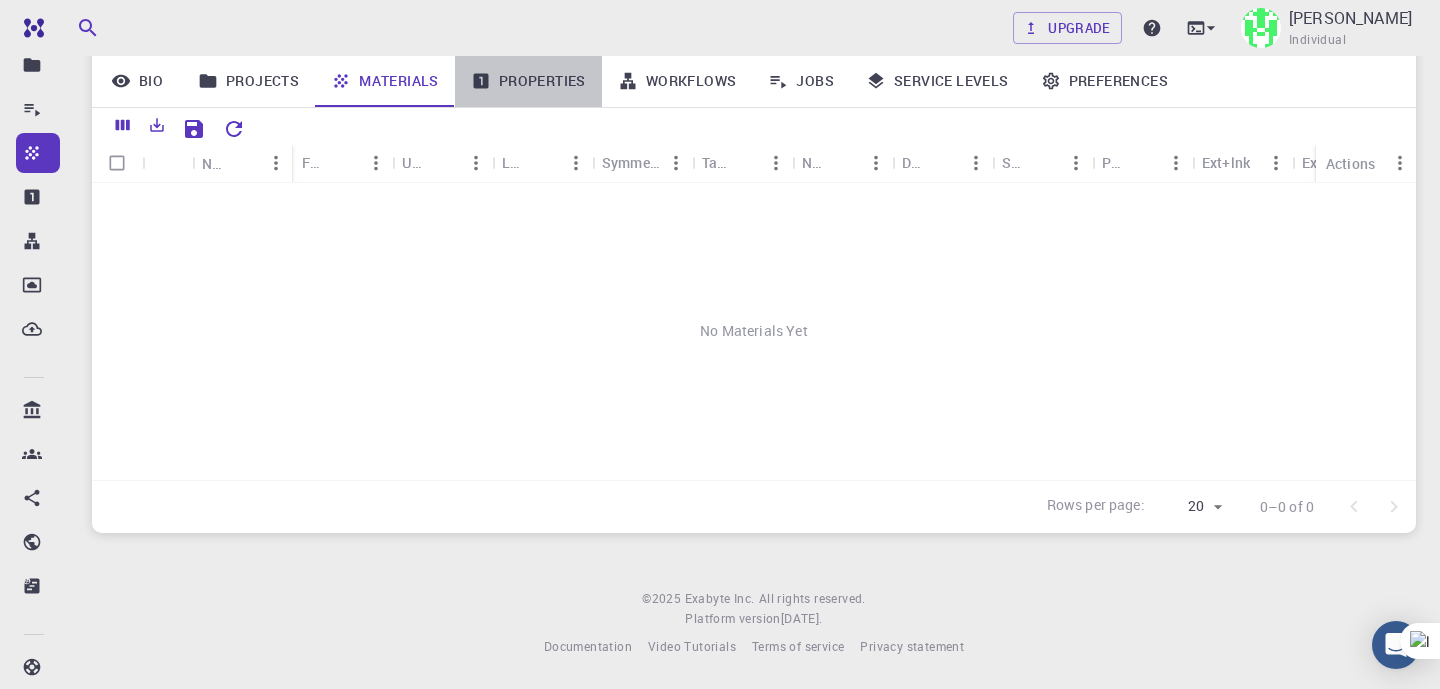 click on "Properties" at bounding box center [528, 81] 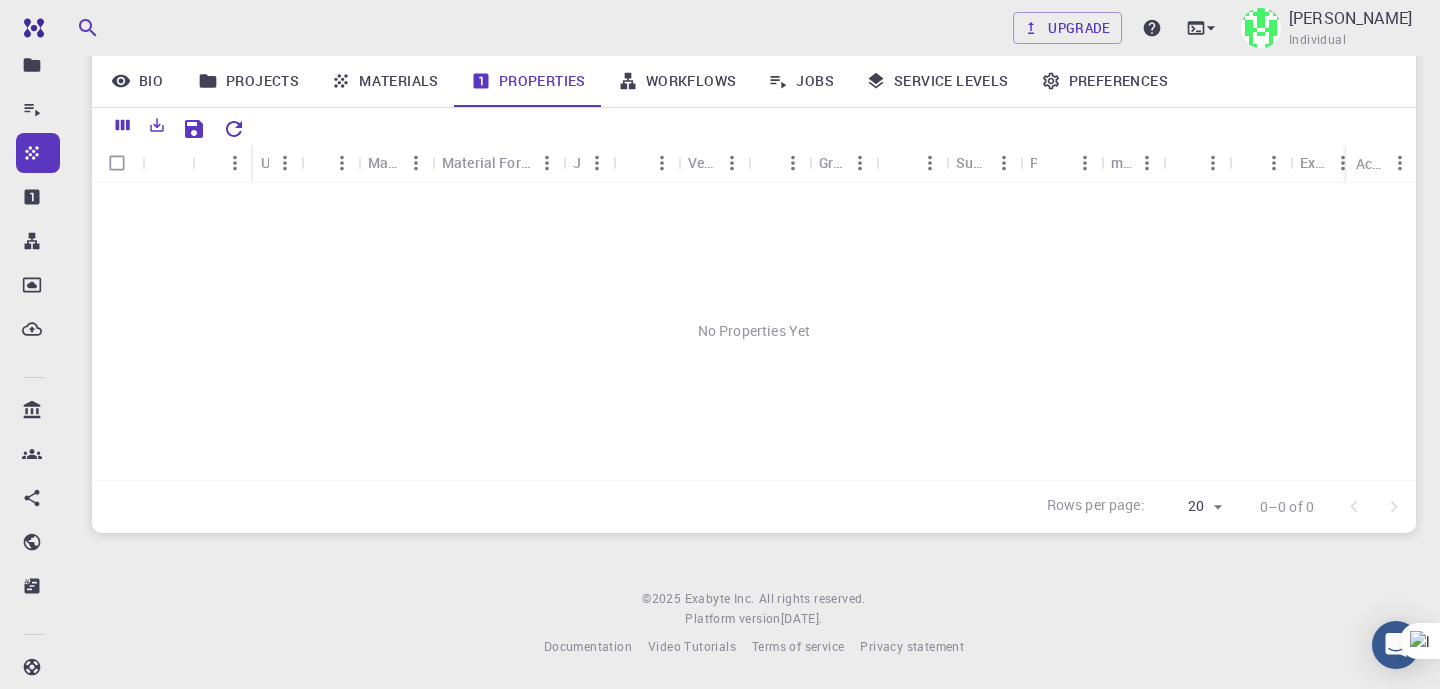 click on "Projects" at bounding box center [248, 81] 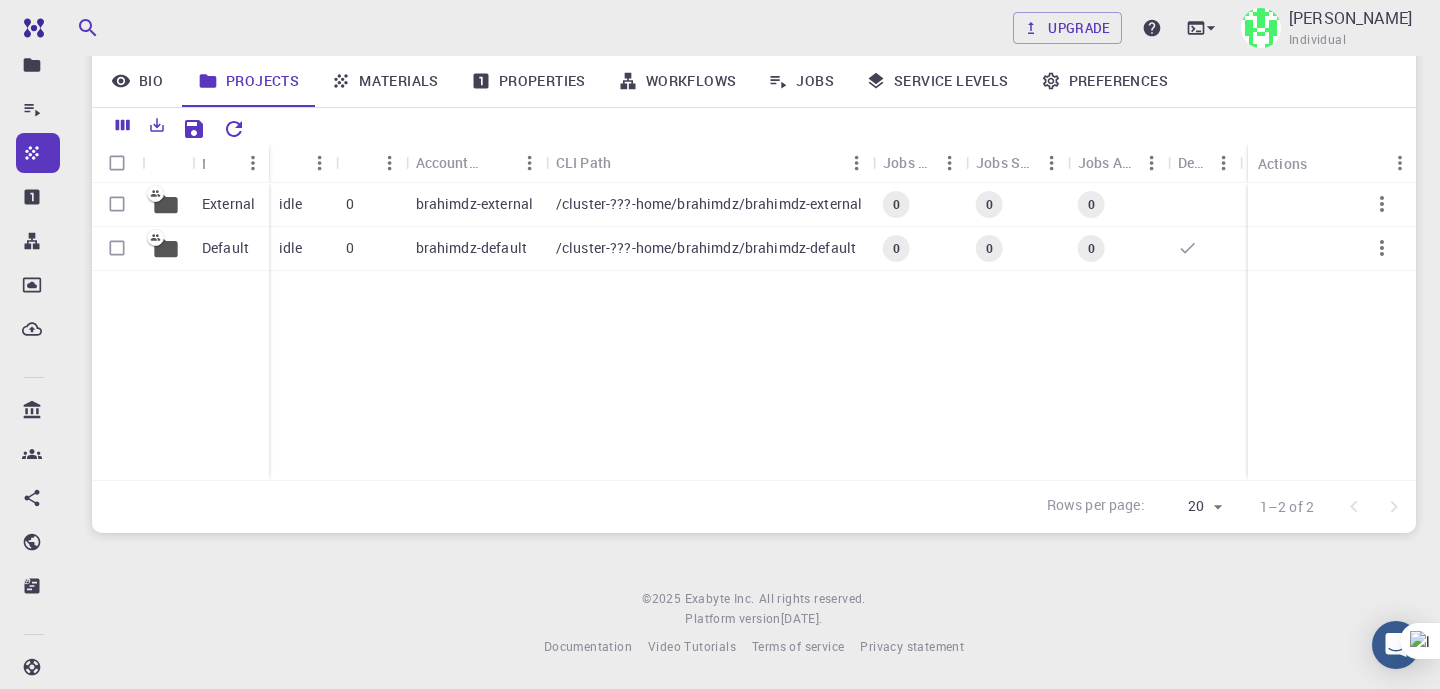 click on "Workflows" at bounding box center (677, 81) 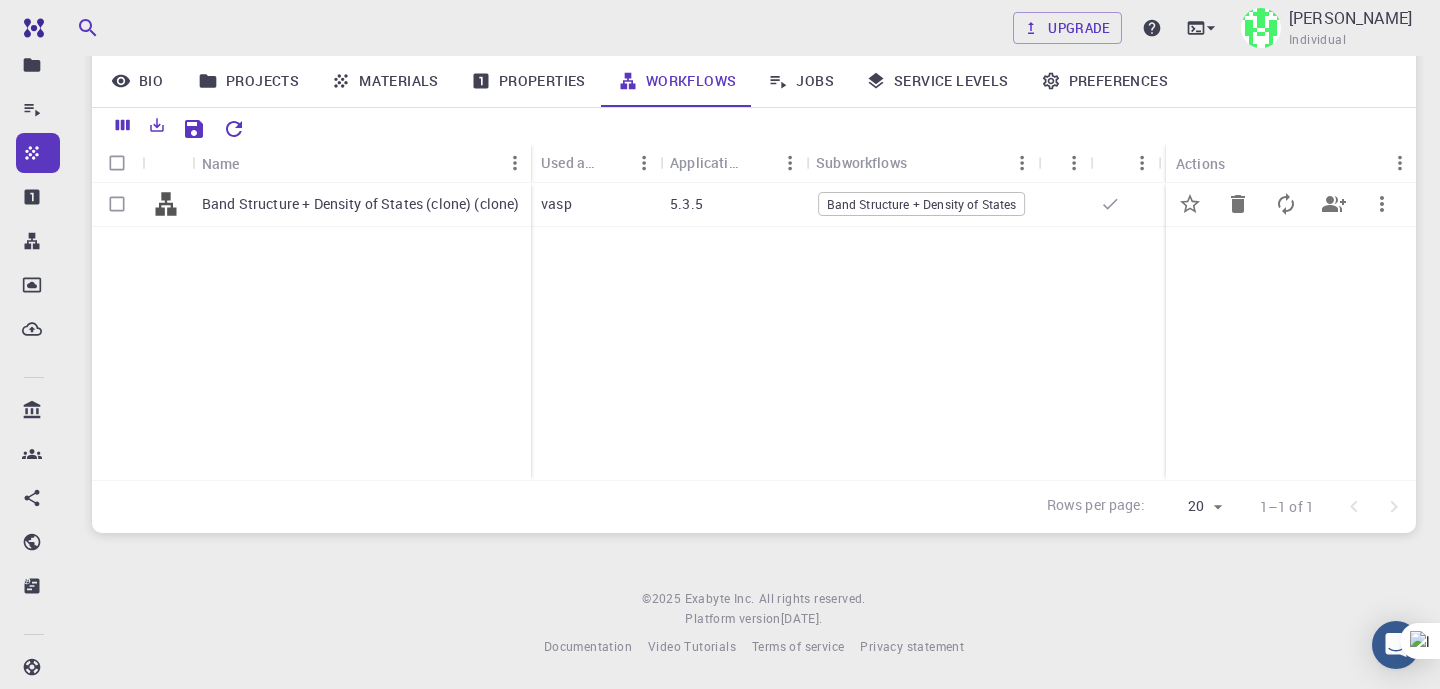 click on "5.3.5" at bounding box center [733, 205] 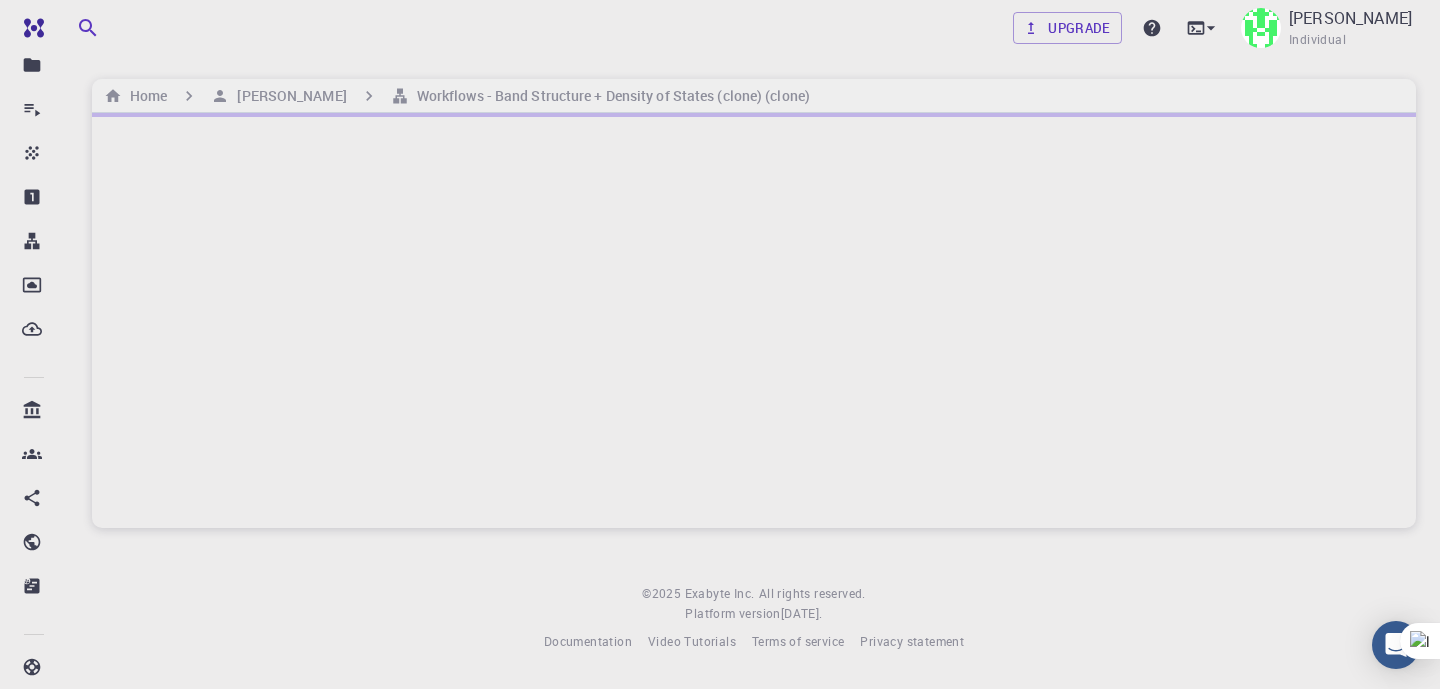scroll, scrollTop: 0, scrollLeft: 0, axis: both 